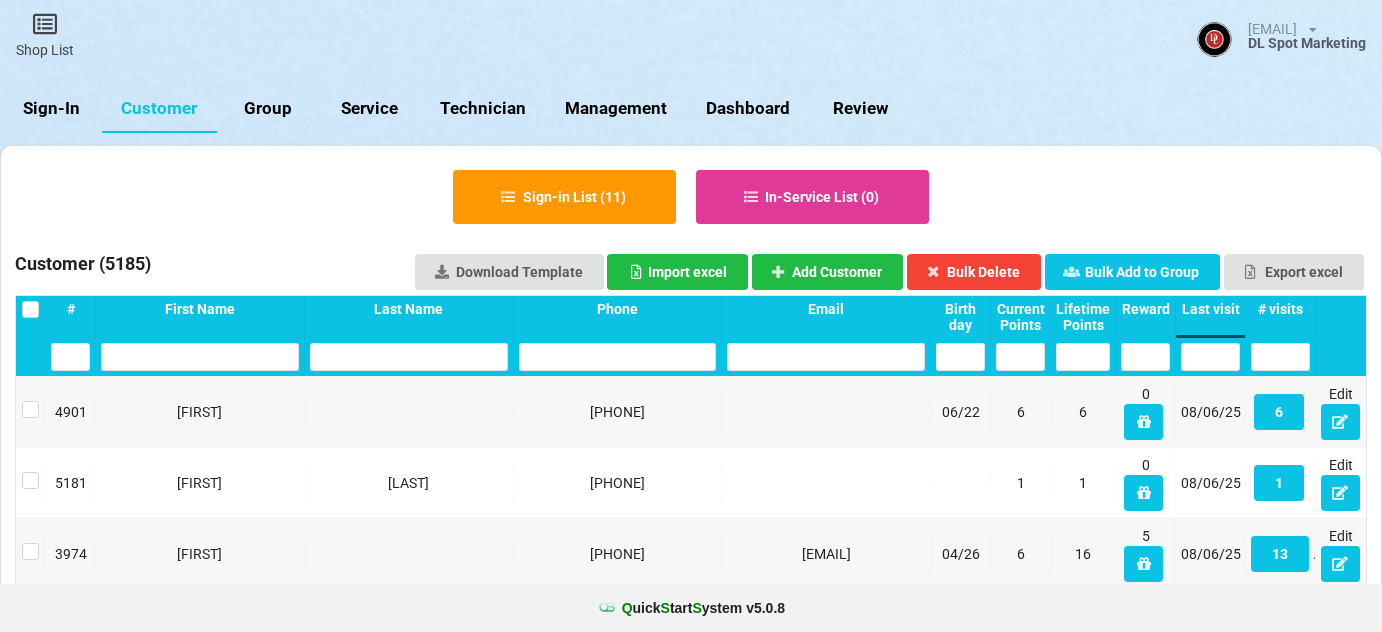 select on "25" 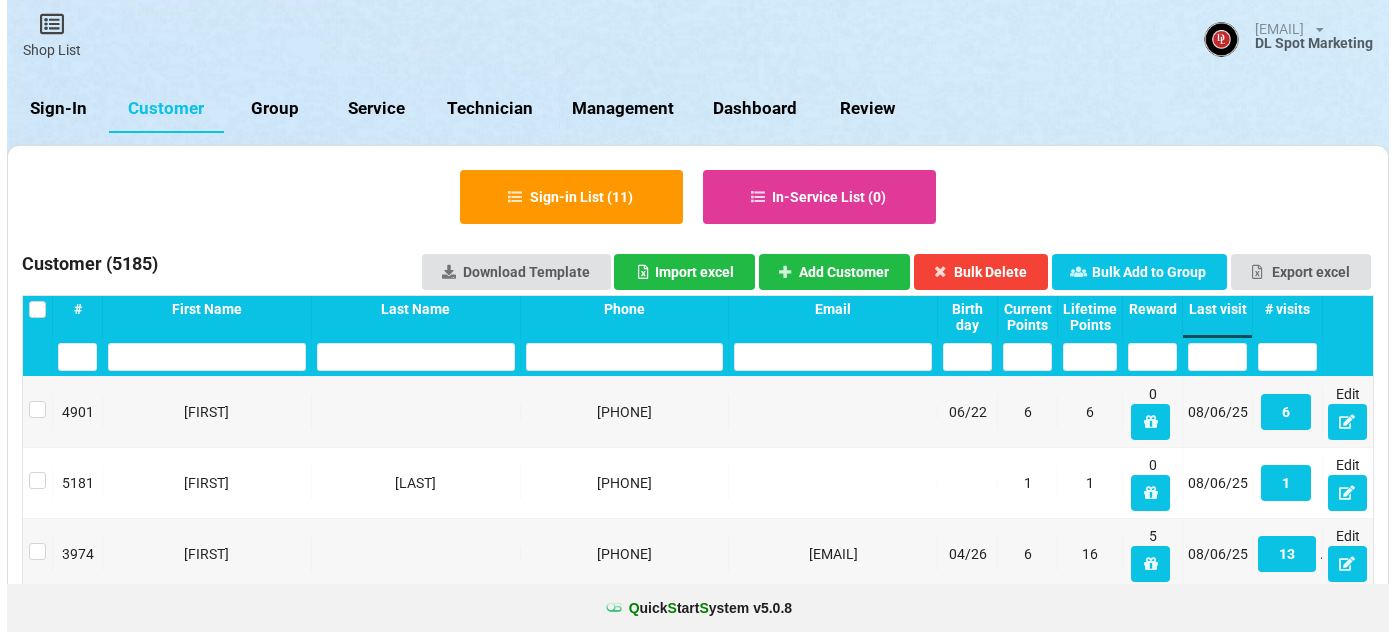 scroll, scrollTop: 0, scrollLeft: 0, axis: both 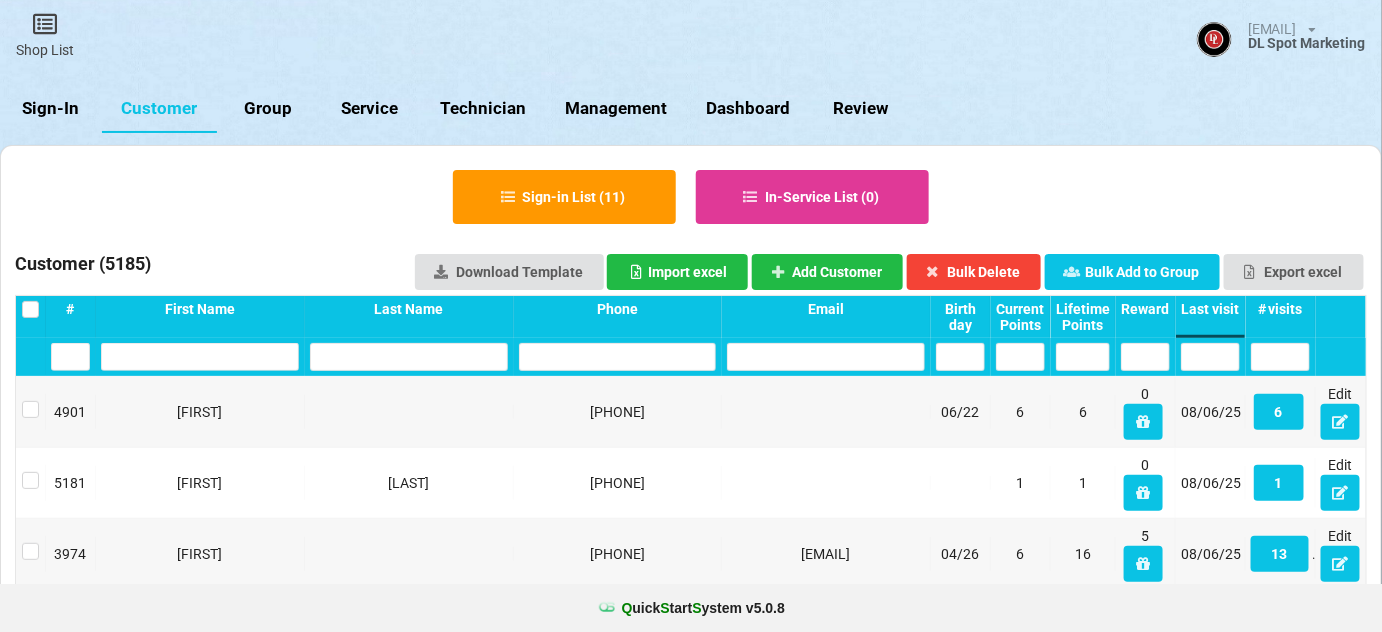 click on "Sign-In" at bounding box center (51, 109) 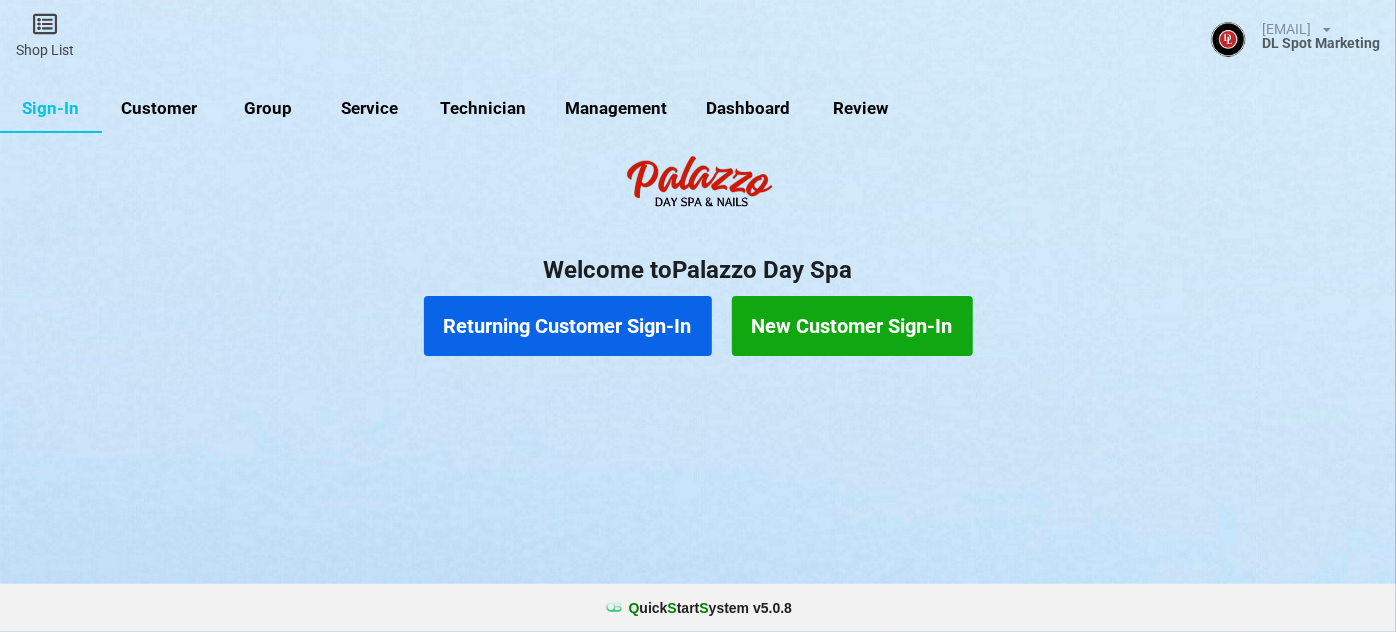 click on "Customer" at bounding box center (159, 109) 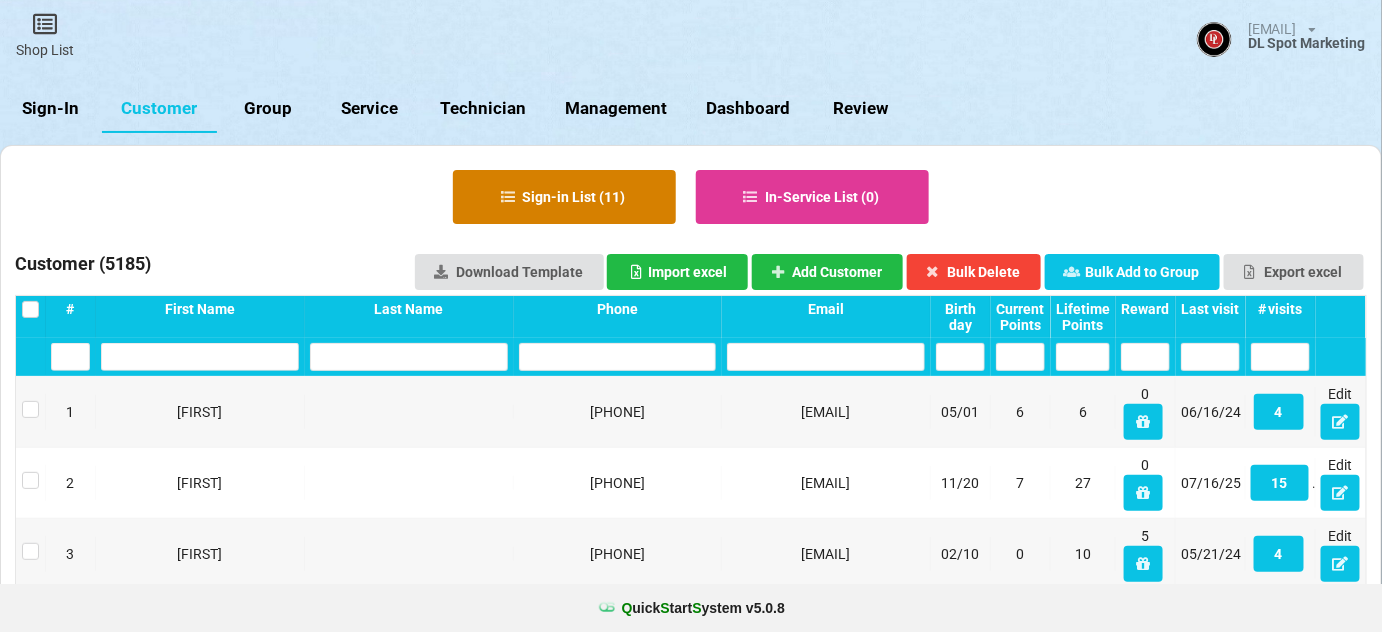 click on "Sign-in List ( [NUMBER] )" at bounding box center (564, 197) 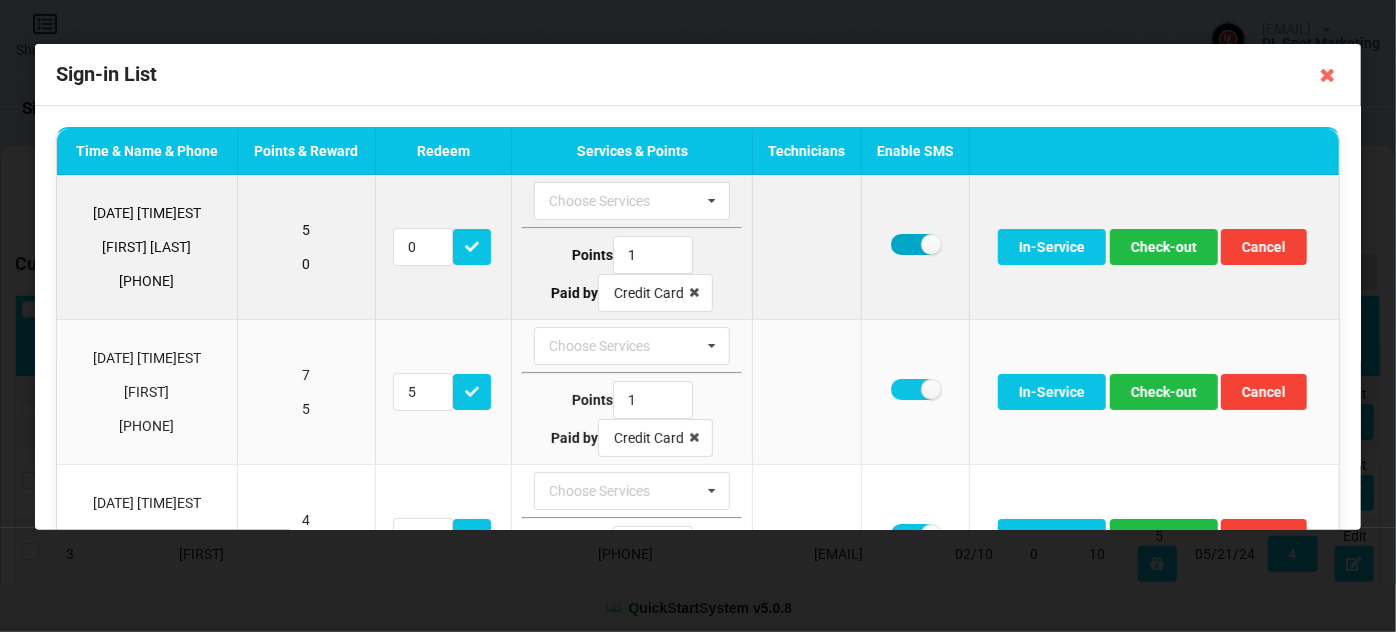 click at bounding box center (915, 244) 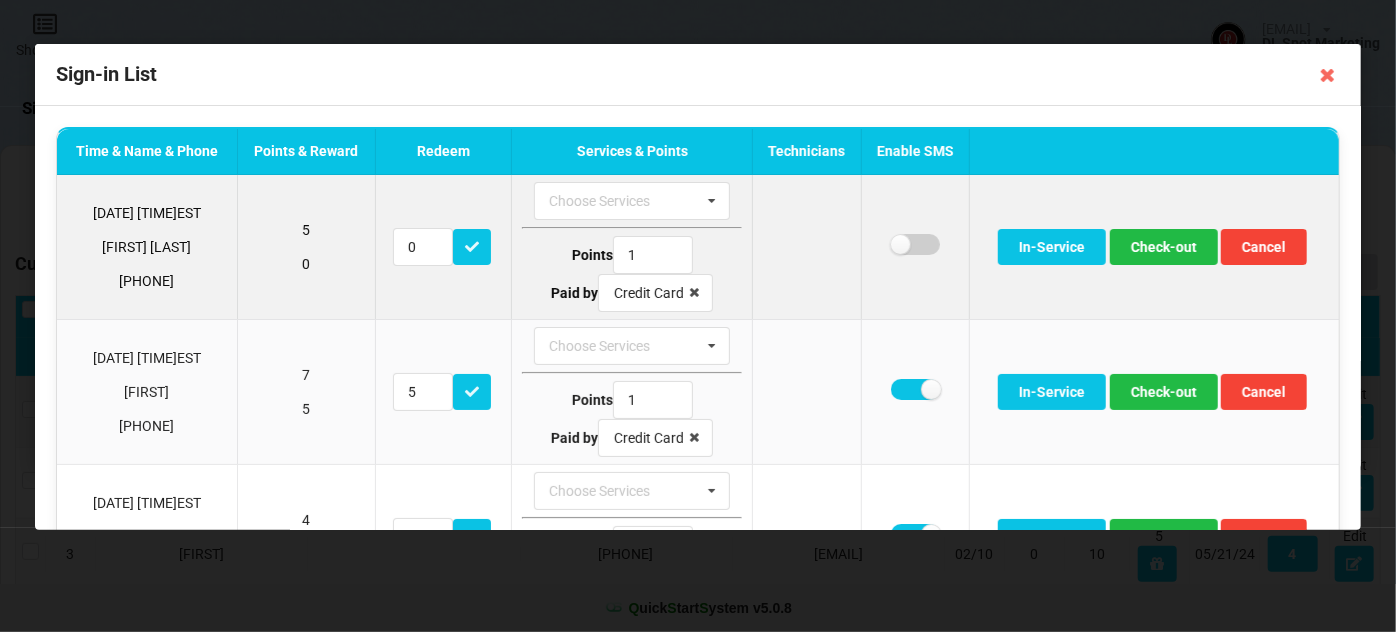 checkbox on "false" 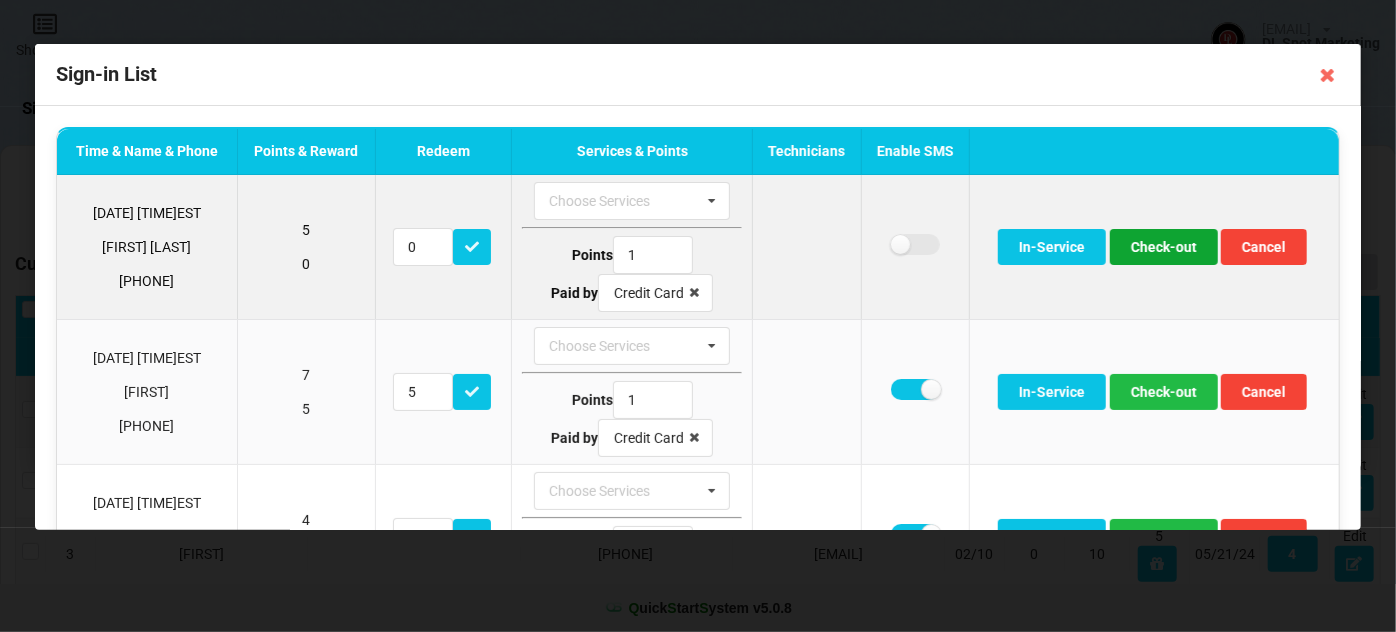 click on "Check-out" at bounding box center [1164, 247] 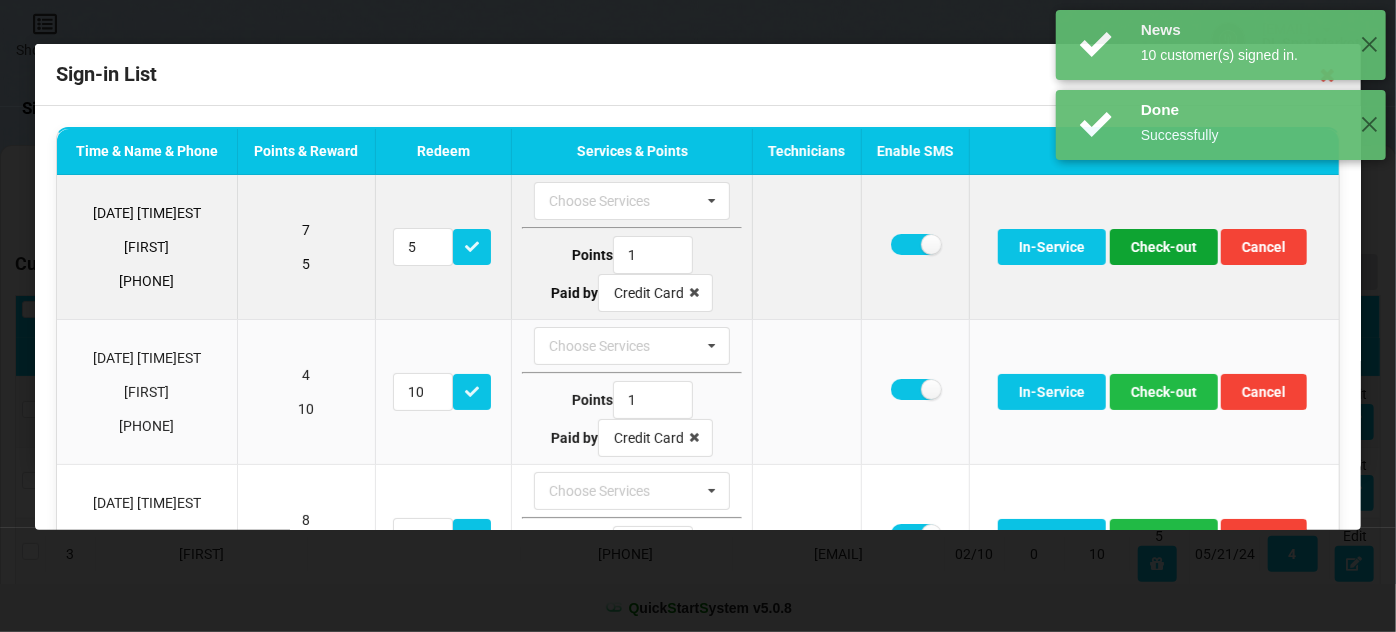 click on "Check-out" at bounding box center [1164, 247] 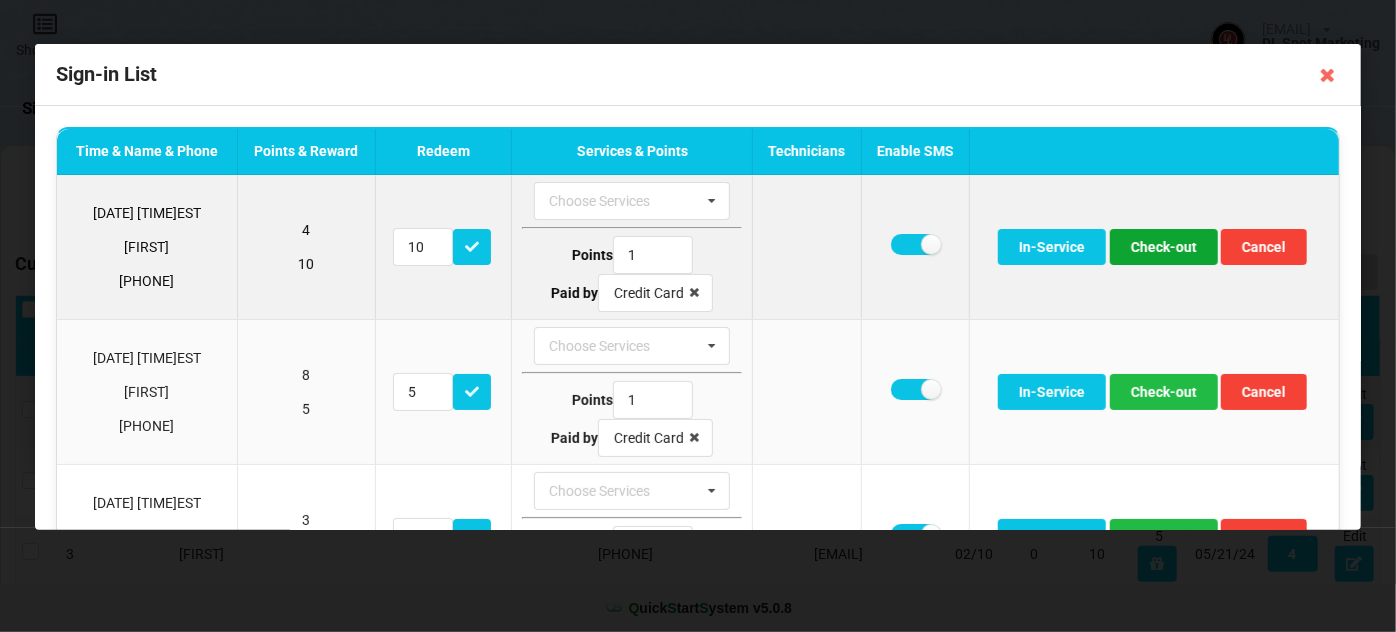 click on "Check-out" at bounding box center [1164, 247] 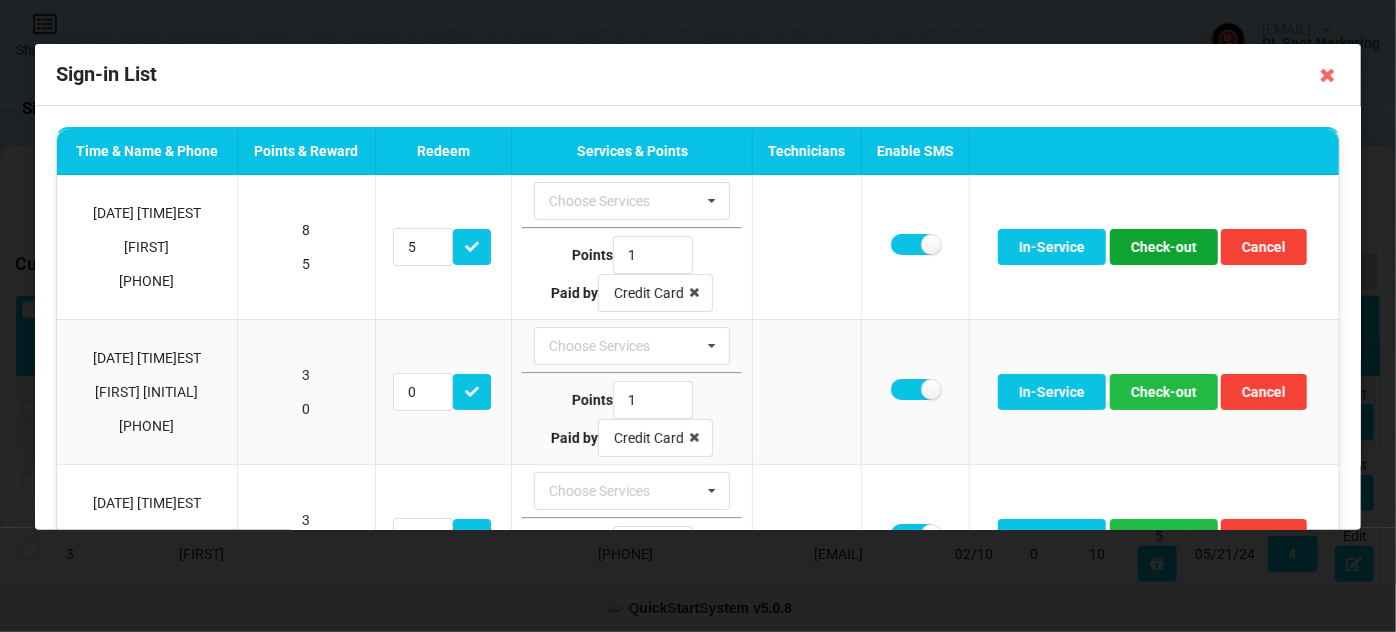 click on "Check-out" at bounding box center [1164, 247] 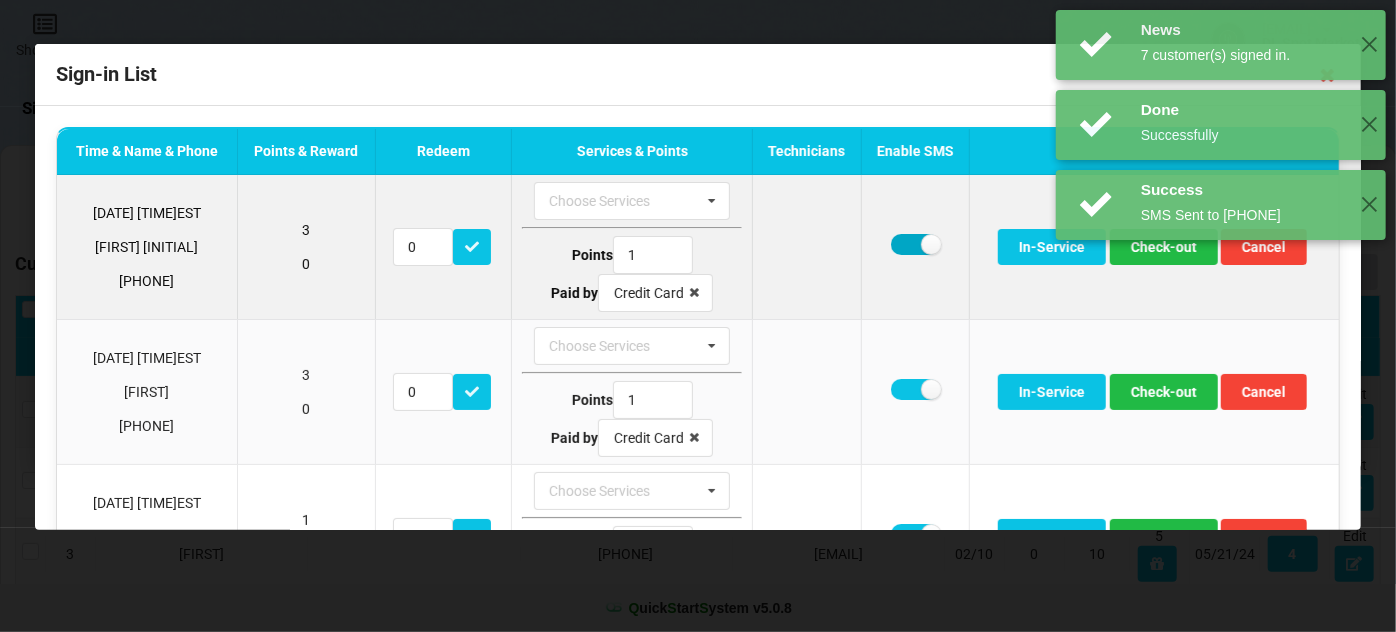 click at bounding box center [915, 244] 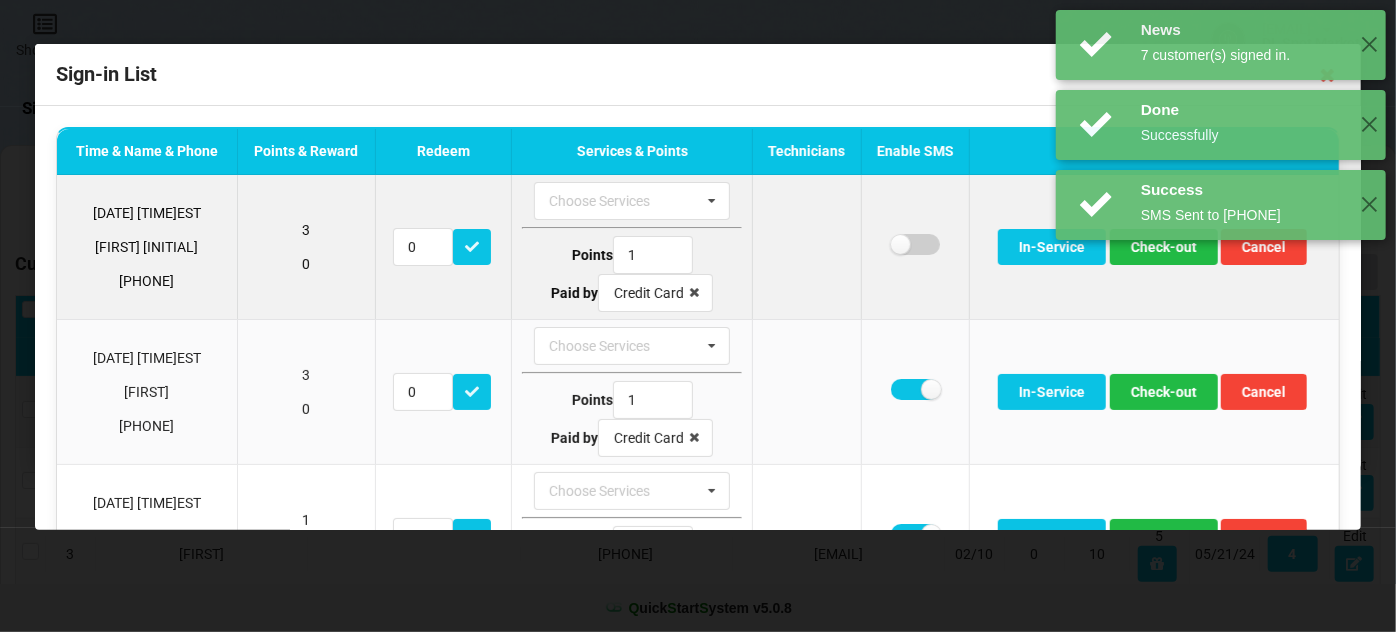 checkbox on "false" 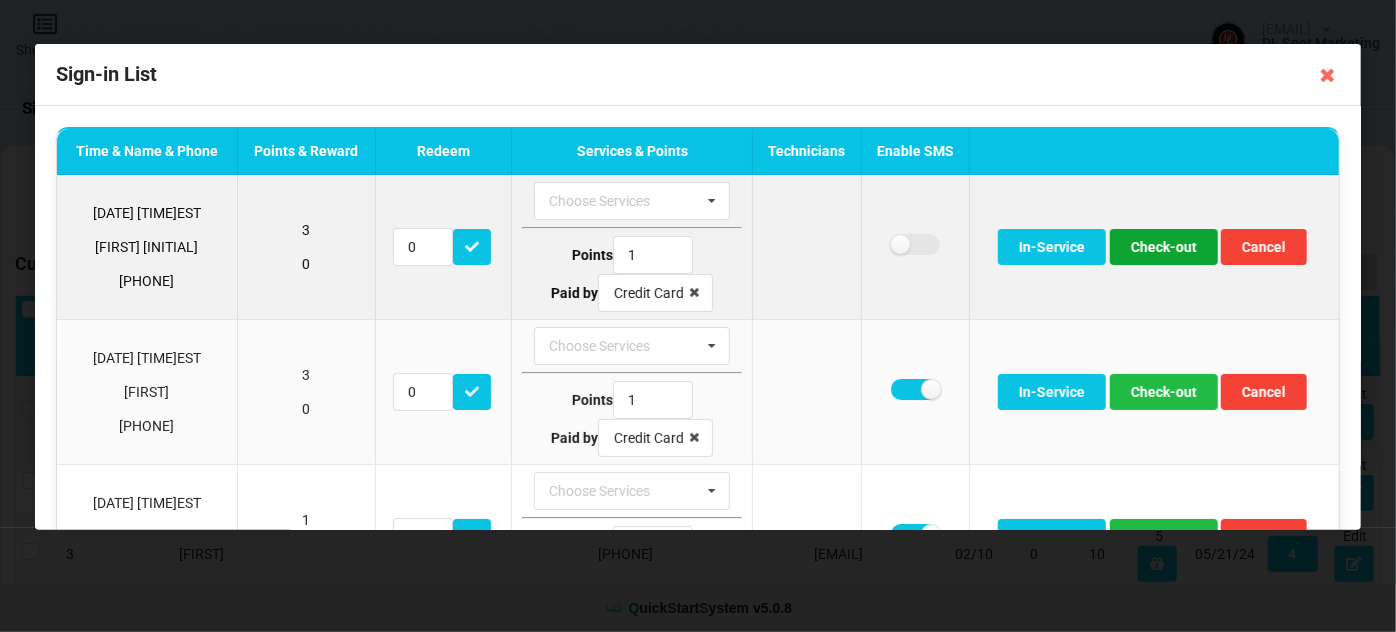 click on "Check-out" at bounding box center [1164, 247] 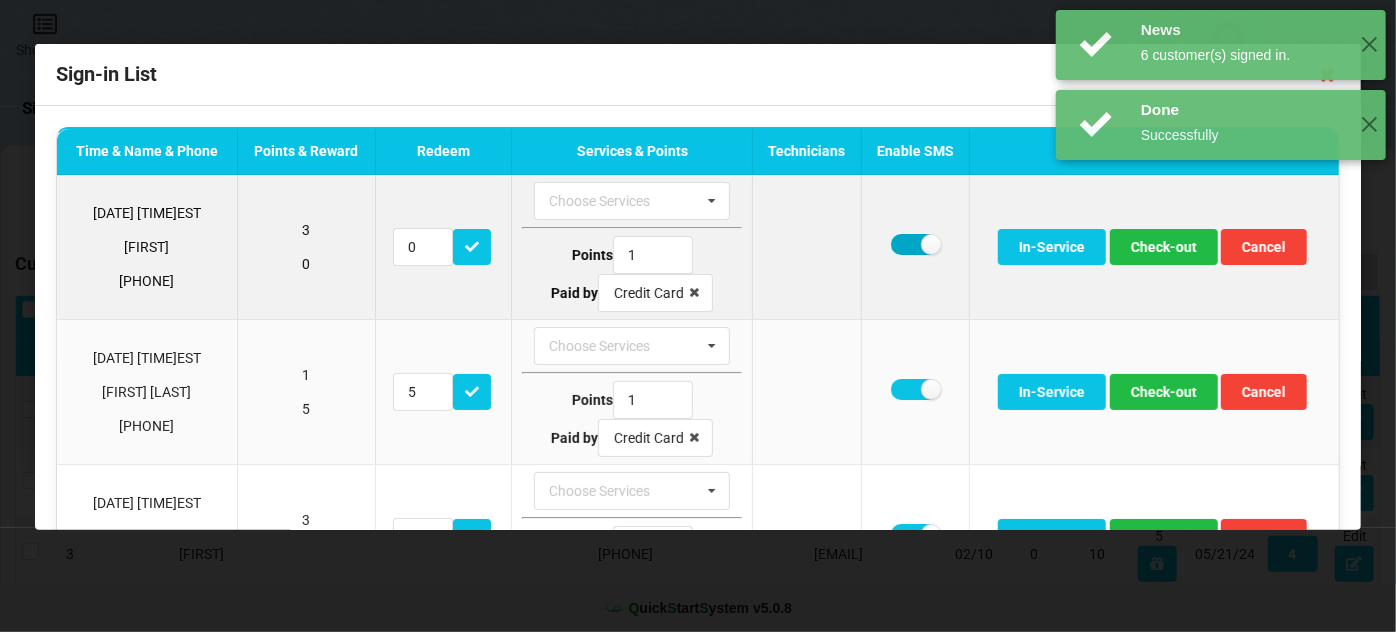 click at bounding box center (915, 244) 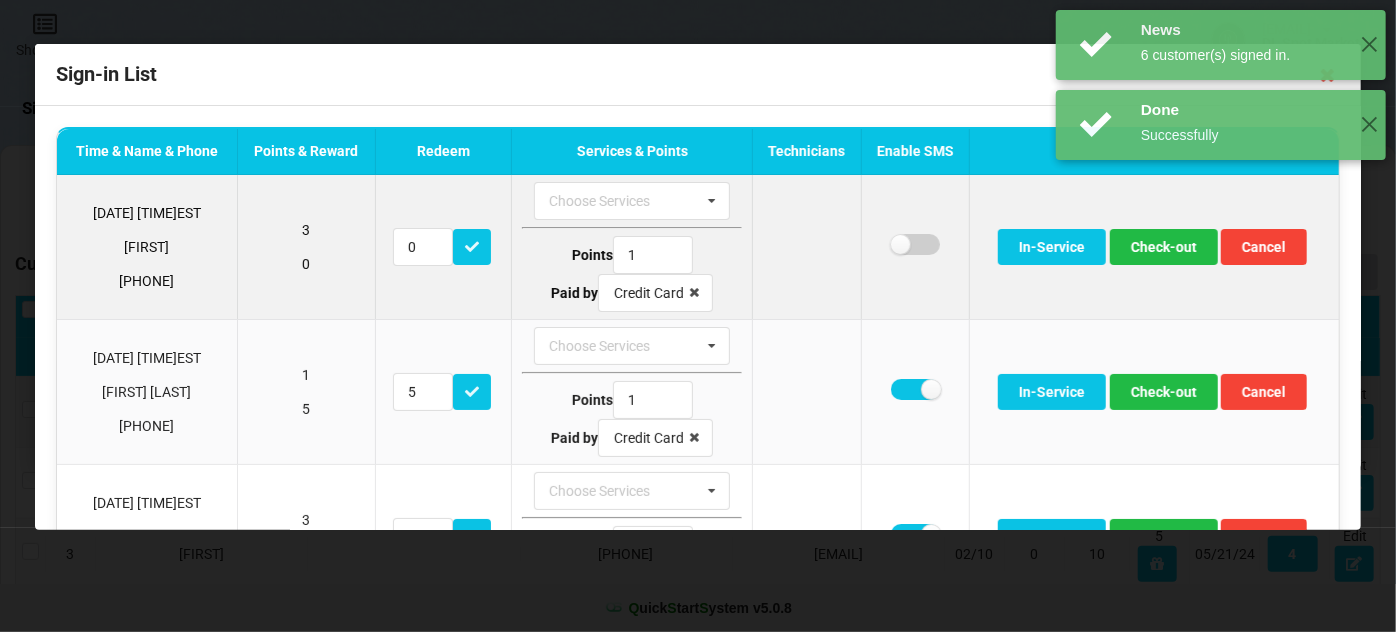 checkbox on "false" 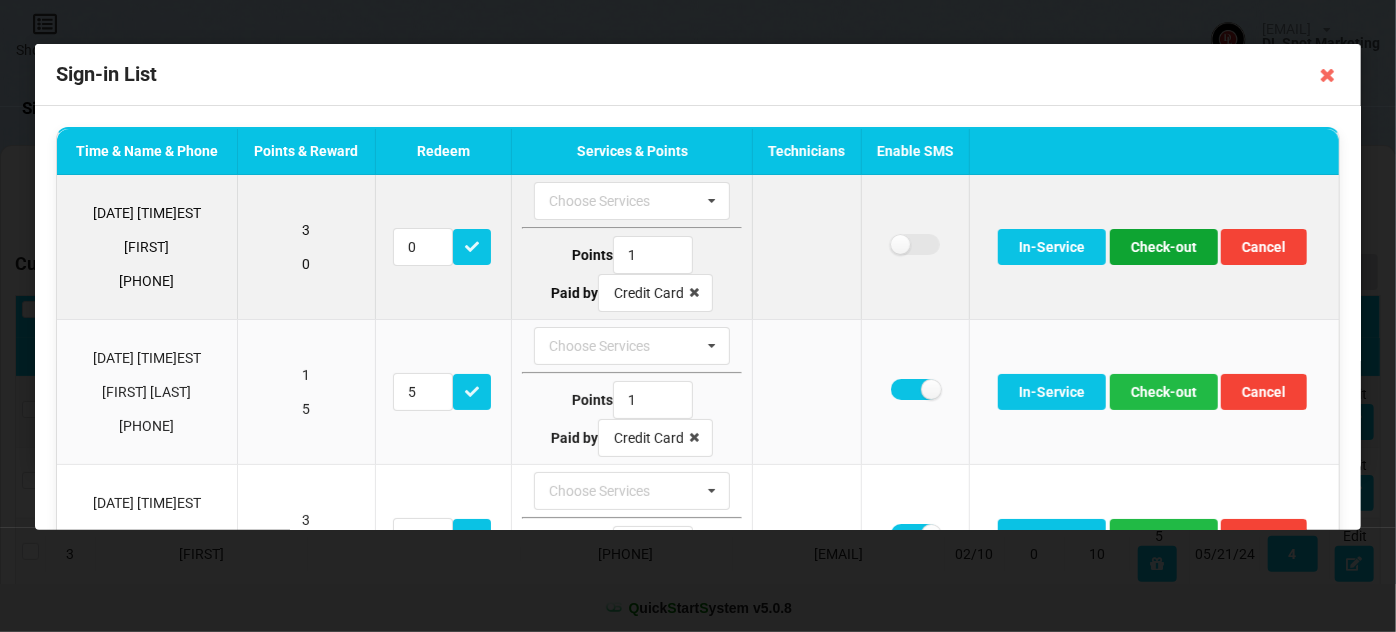 click on "Check-out" at bounding box center (1164, 247) 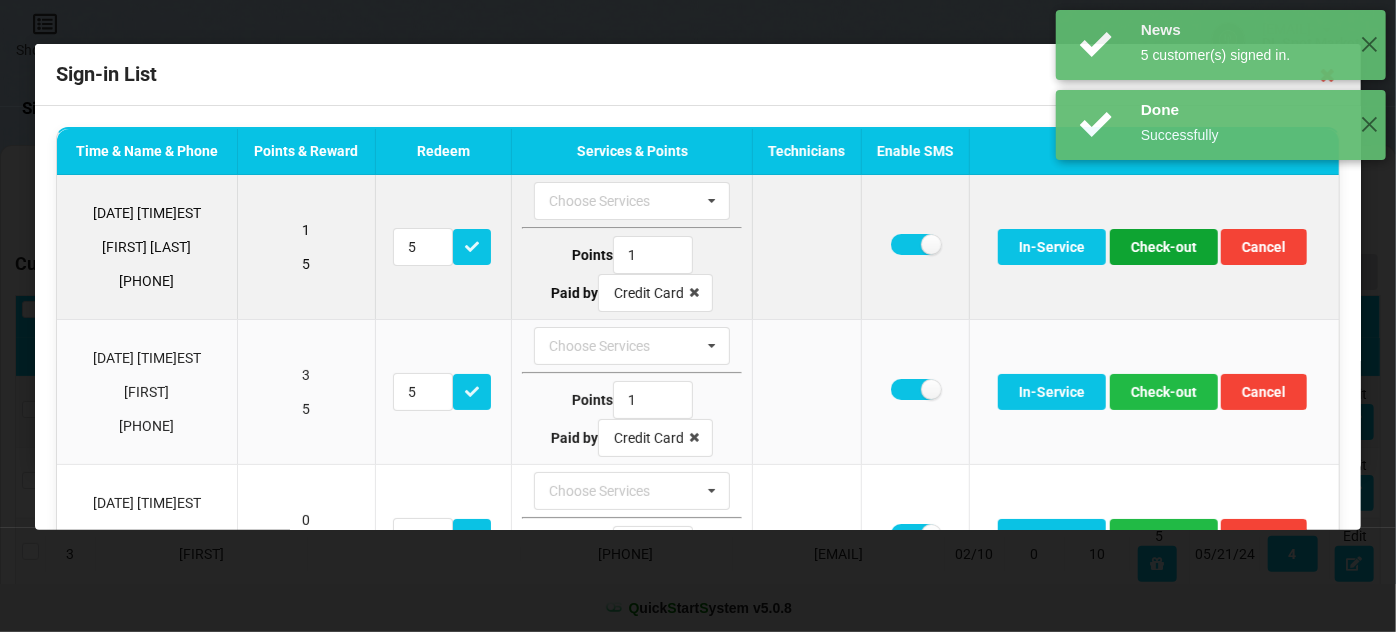 click on "Check-out" at bounding box center (1164, 247) 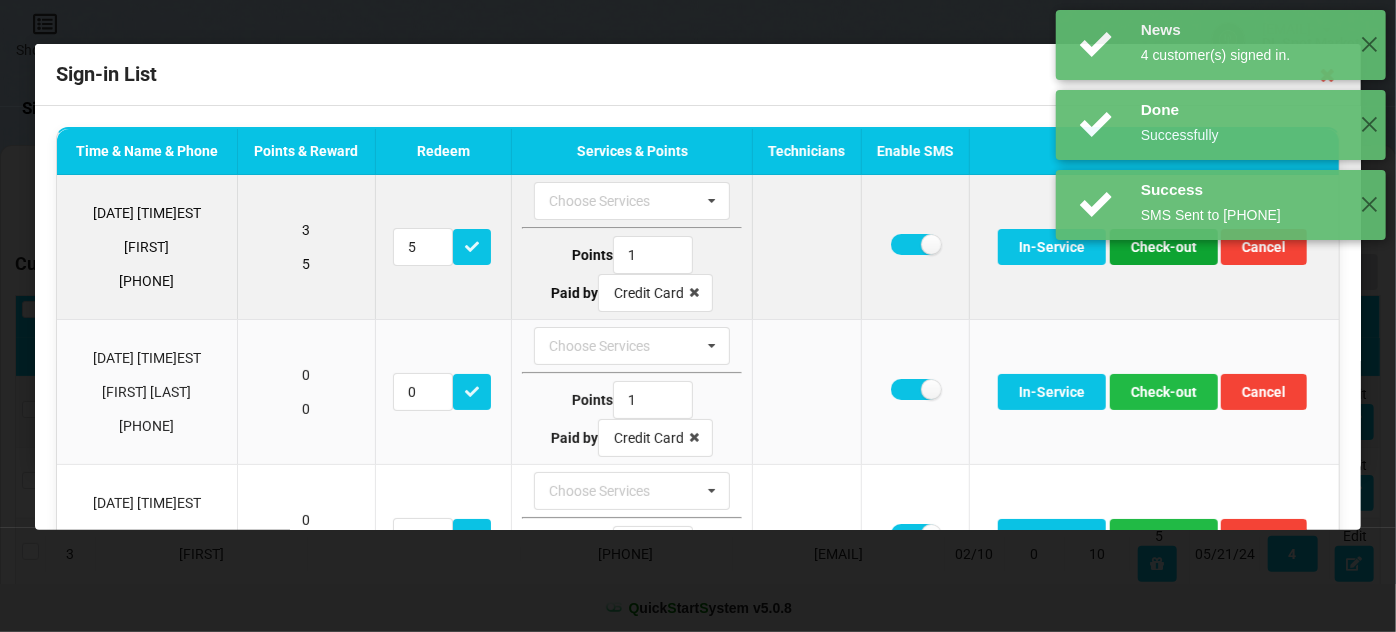 click on "Check-out" at bounding box center [1164, 247] 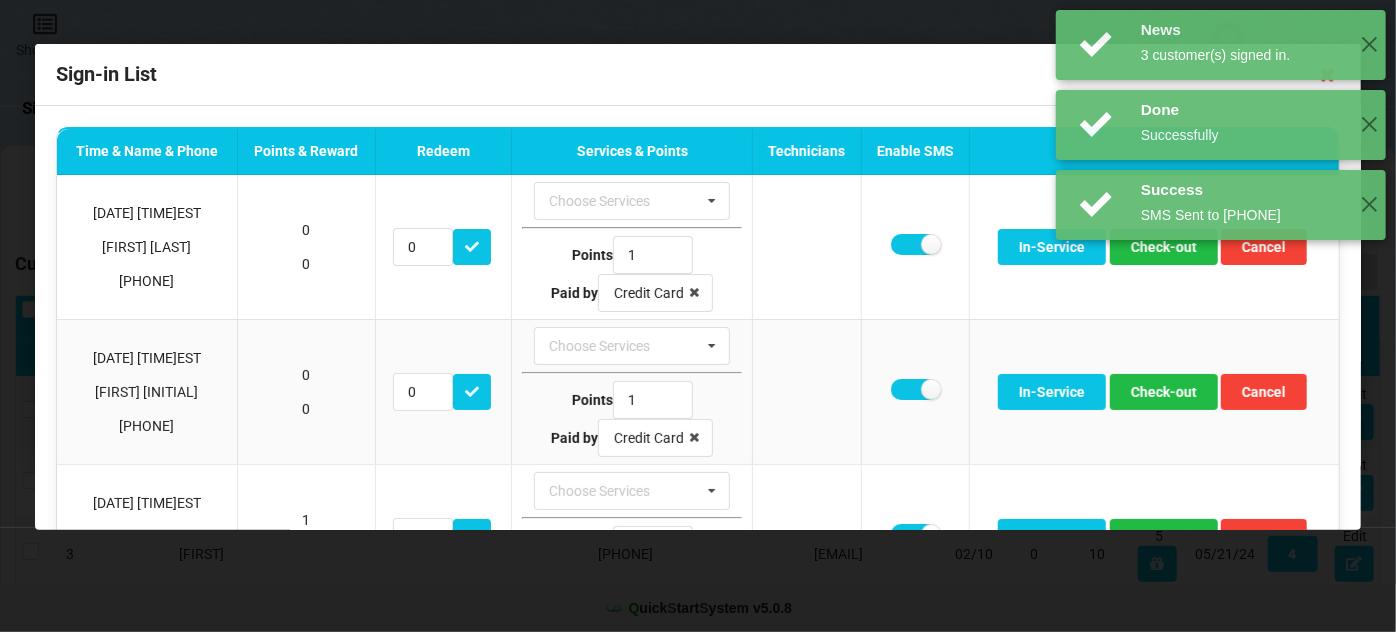 click on "News 4 customer(s) signed in. ✕" at bounding box center [1221, 285] 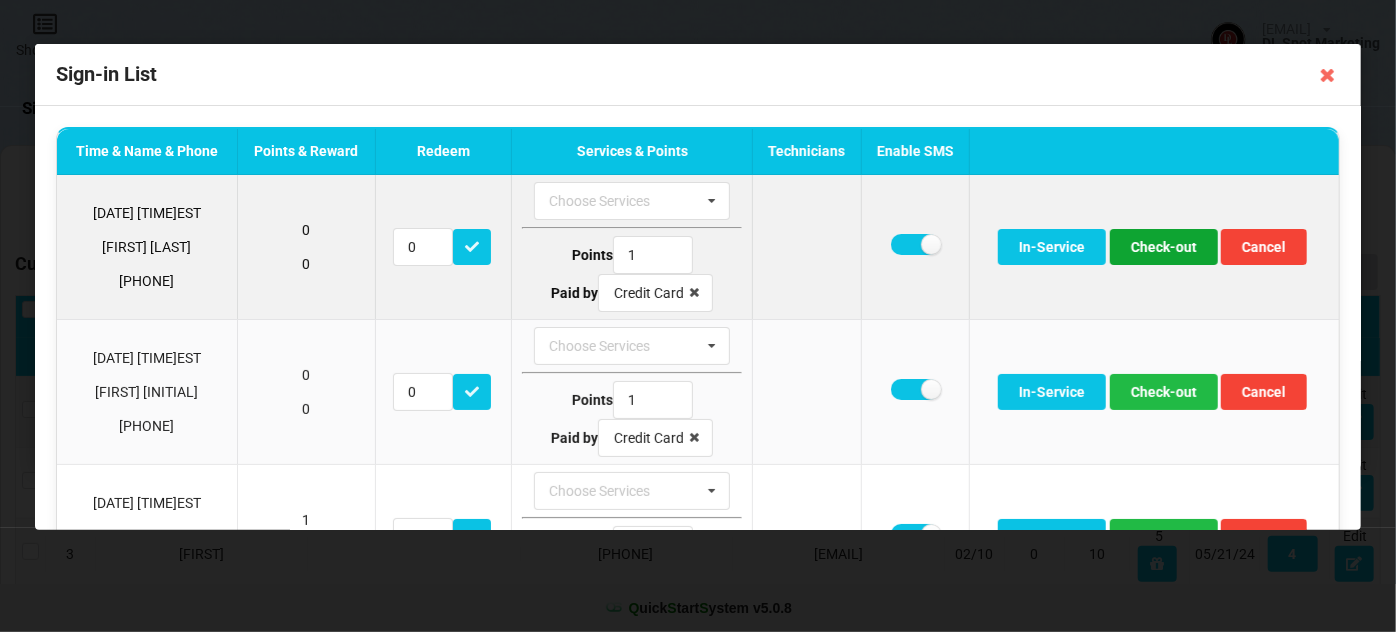 click on "Check-out" at bounding box center (1164, 247) 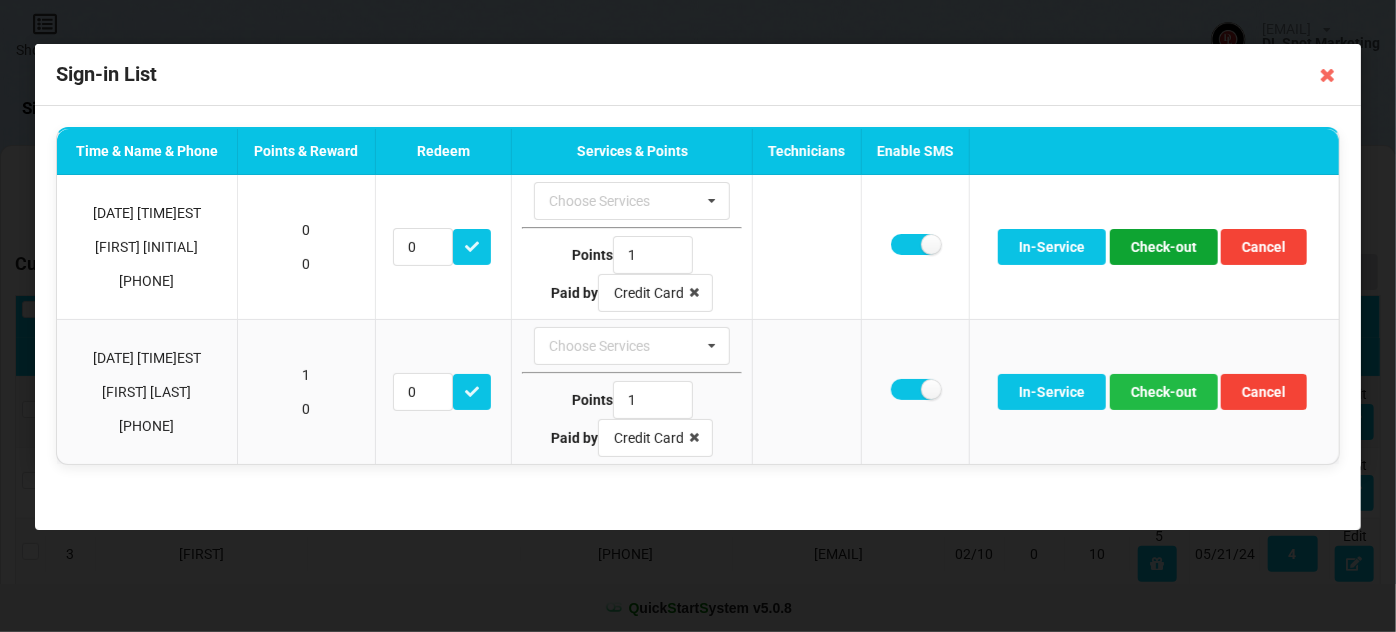click on "Check-out" at bounding box center [1164, 247] 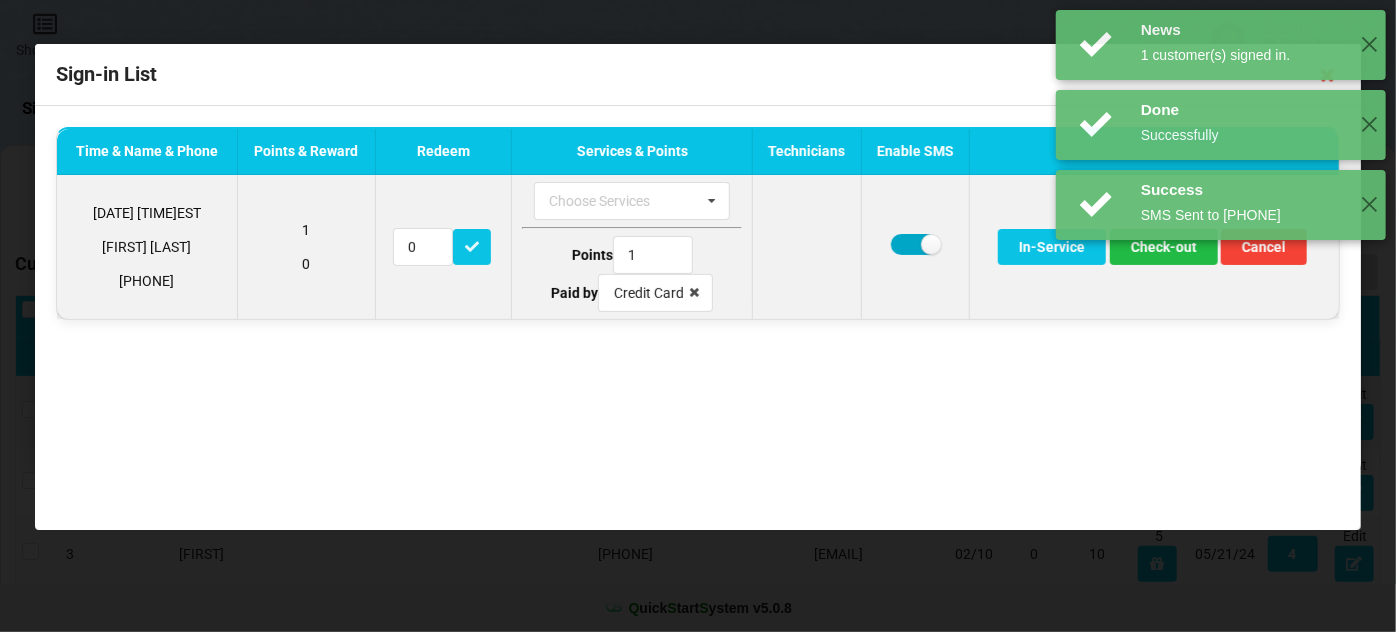 click at bounding box center [915, 244] 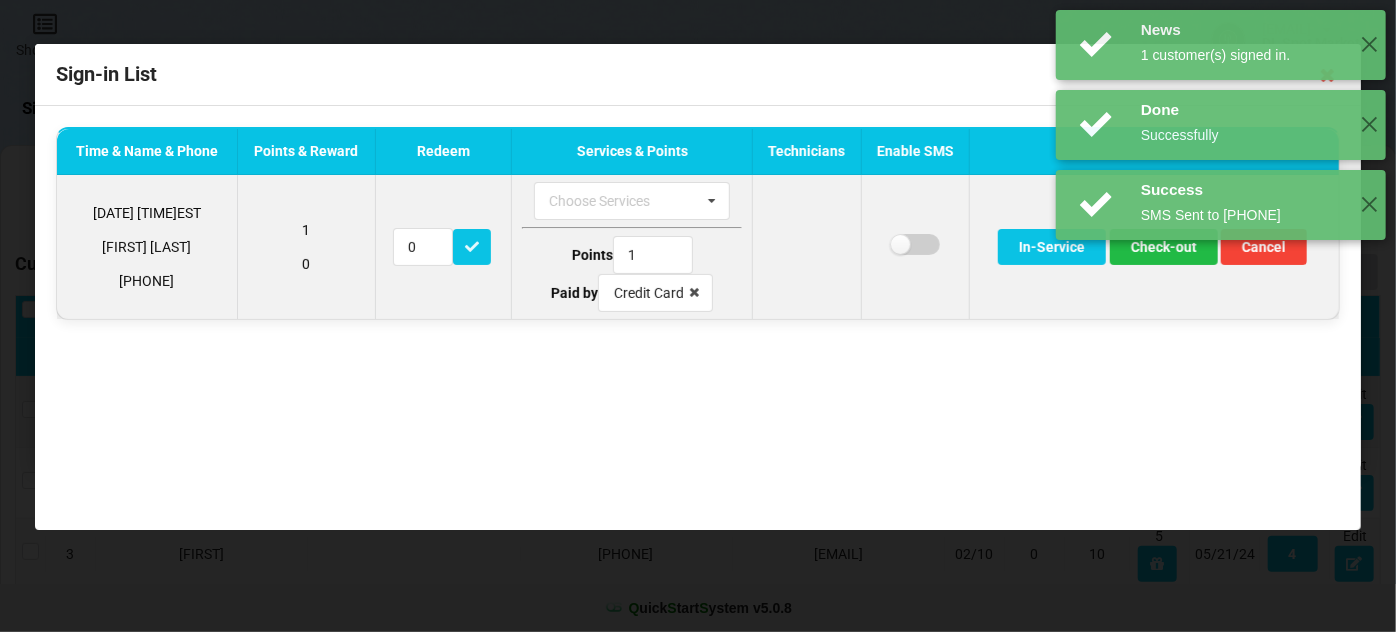 checkbox on "false" 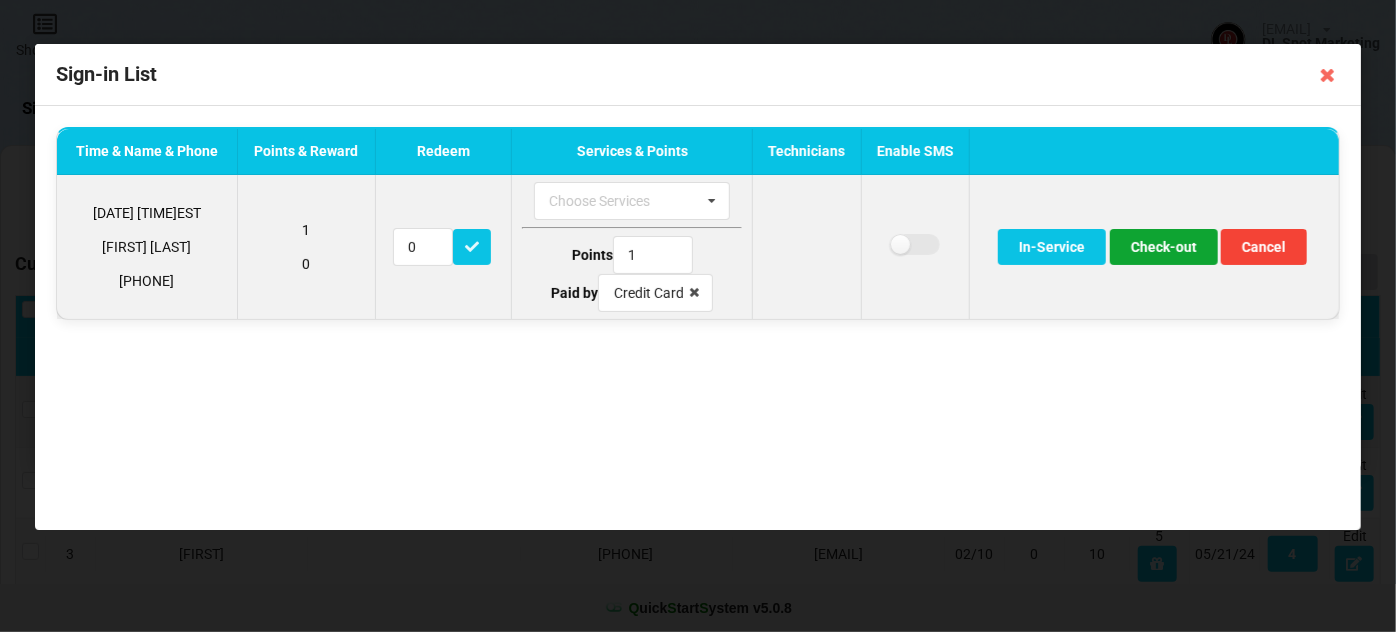 click on "Check-out" at bounding box center [1164, 247] 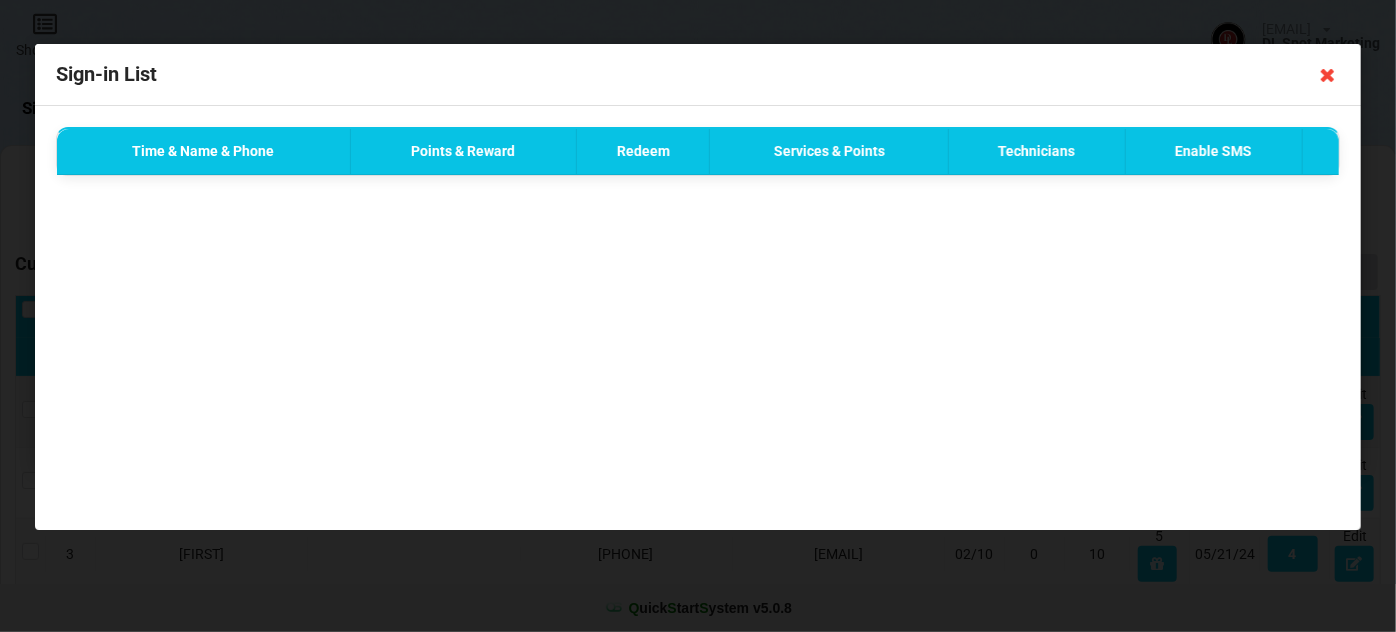 click at bounding box center [1328, 75] 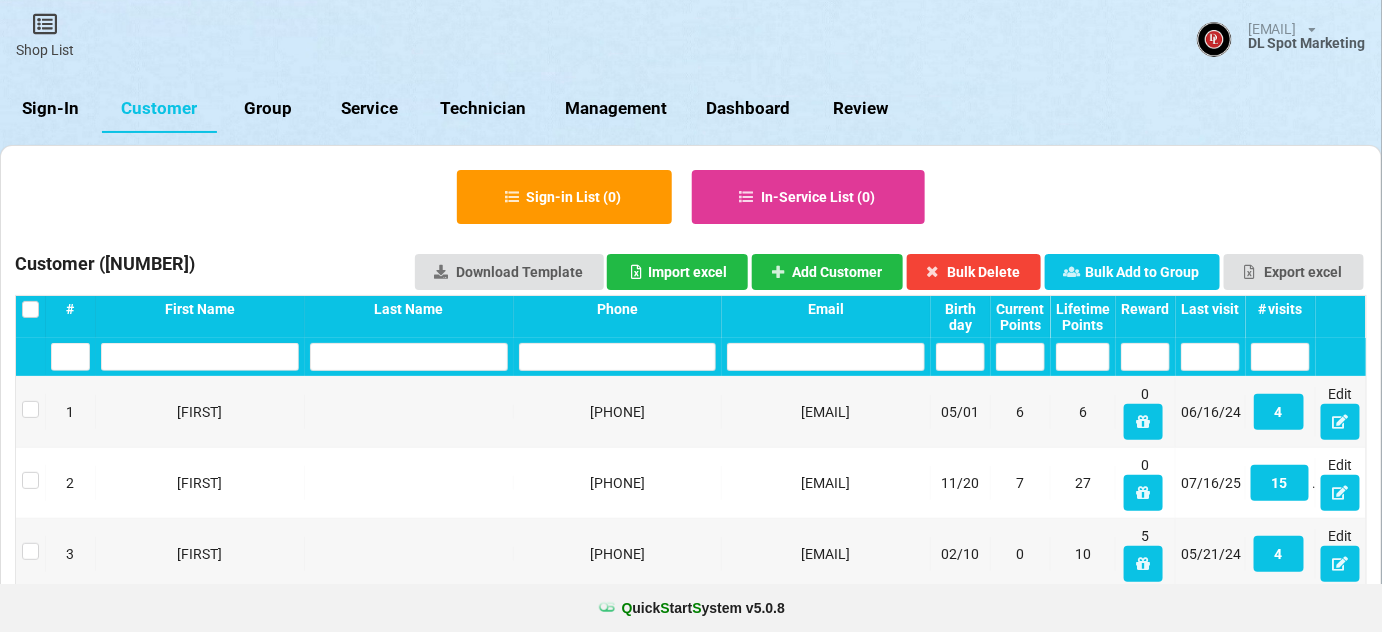 click on "Sign-In" at bounding box center [51, 109] 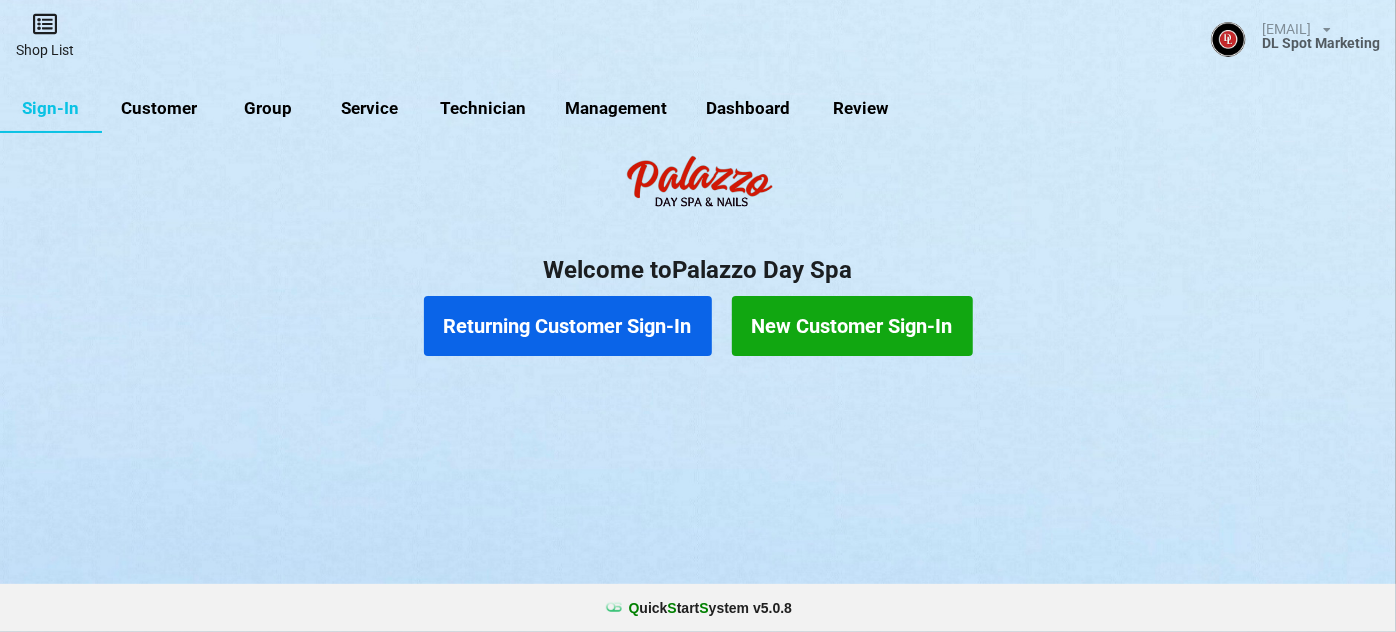 click at bounding box center (45, 24) 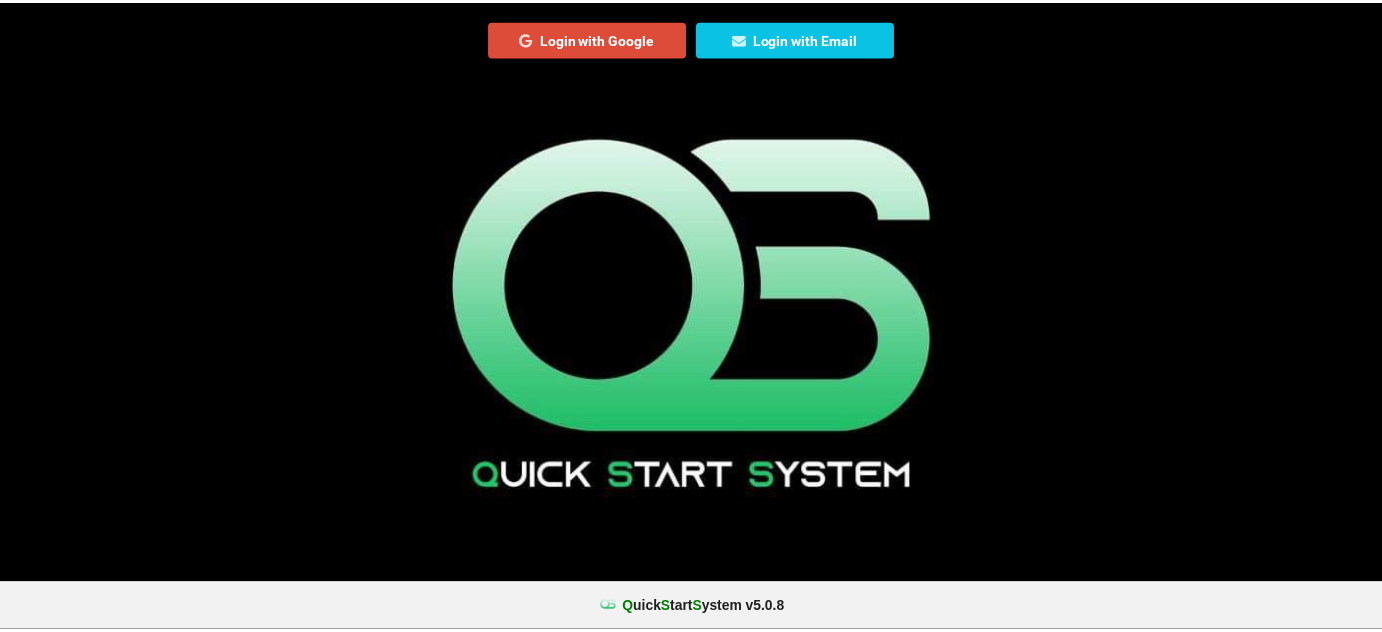 scroll, scrollTop: 0, scrollLeft: 0, axis: both 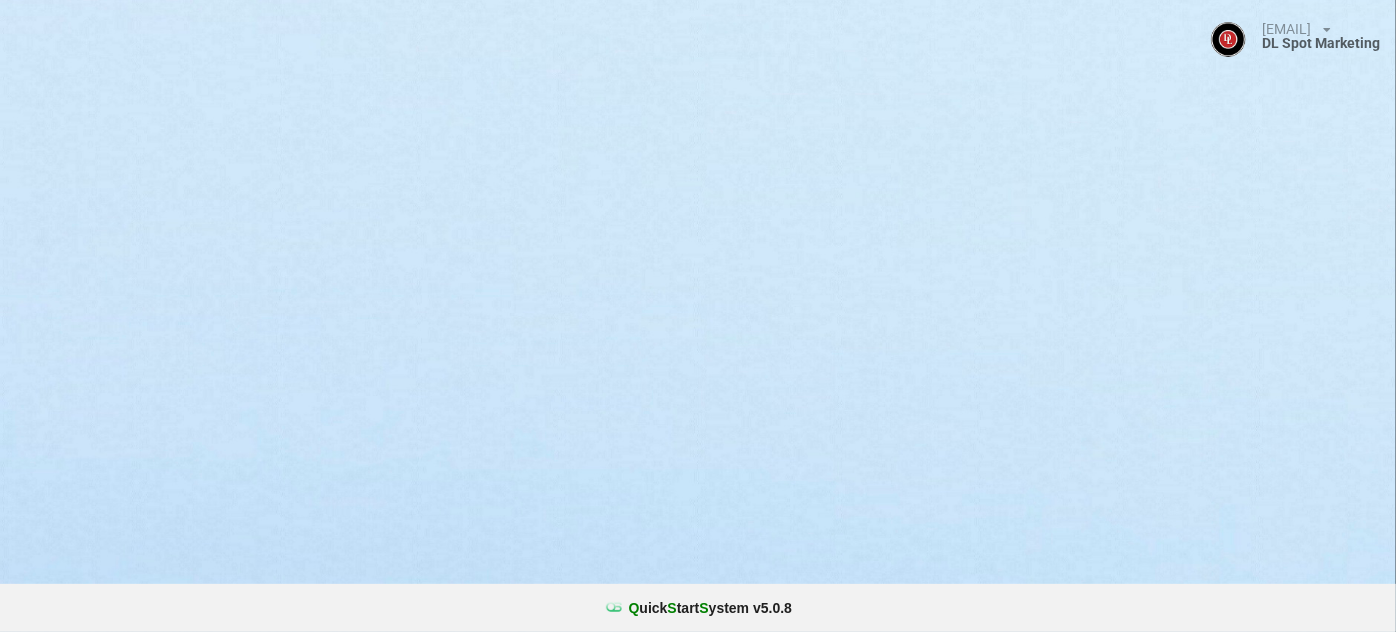 select on "25" 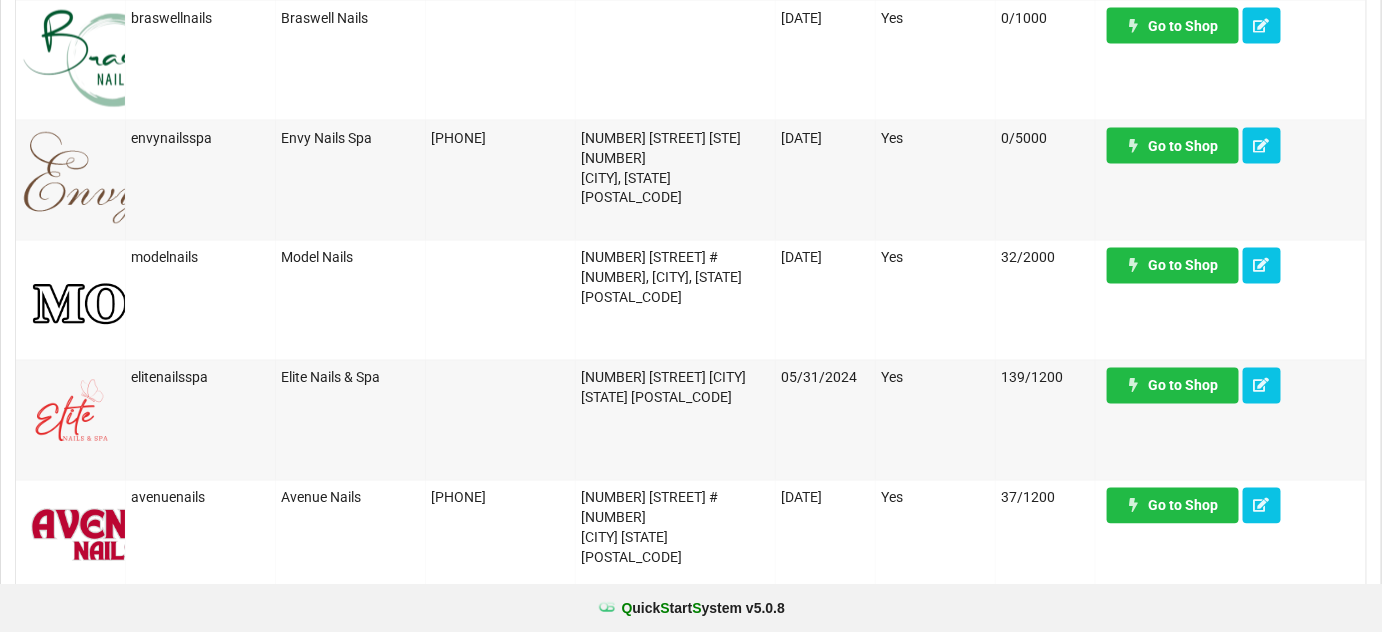 scroll, scrollTop: 1090, scrollLeft: 0, axis: vertical 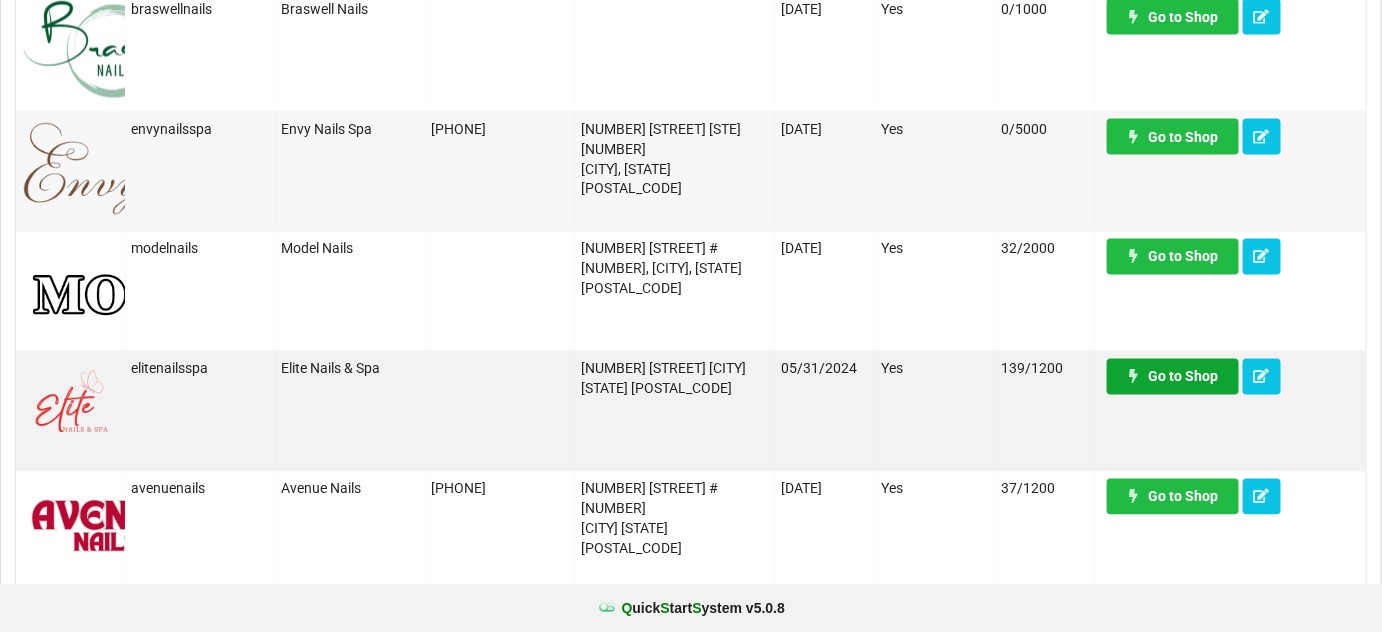 click on "Go to Shop" at bounding box center [1173, 377] 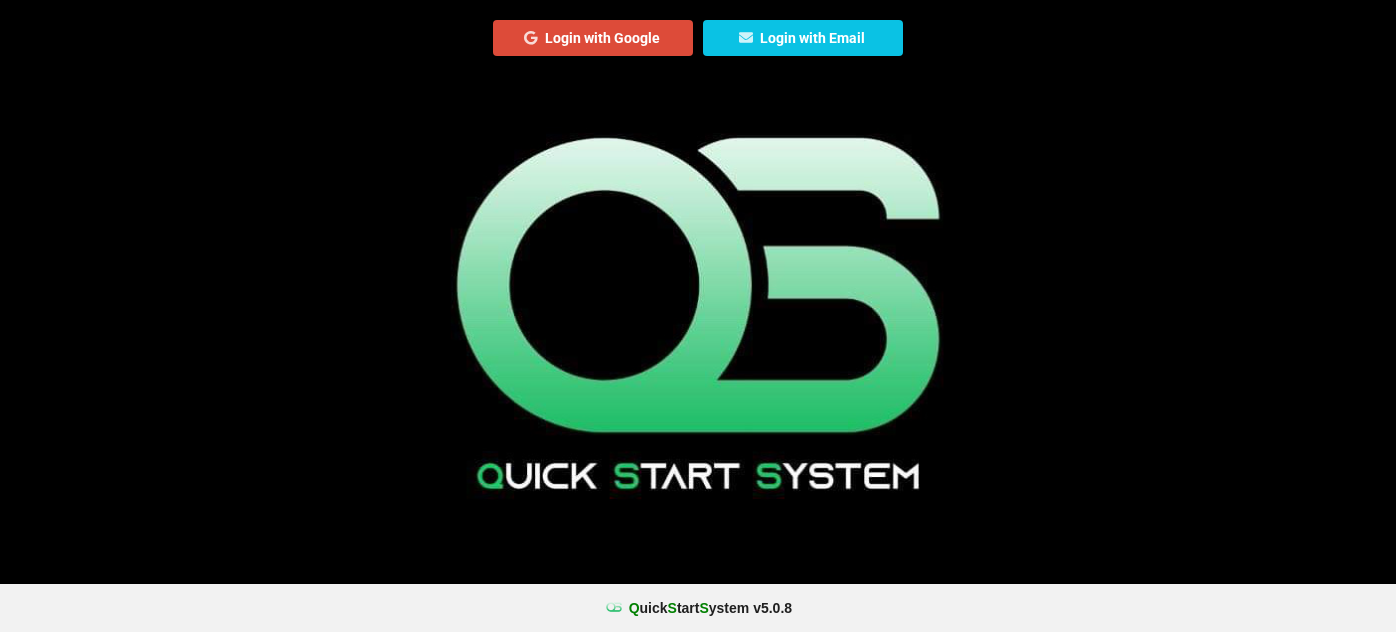 scroll, scrollTop: 0, scrollLeft: 0, axis: both 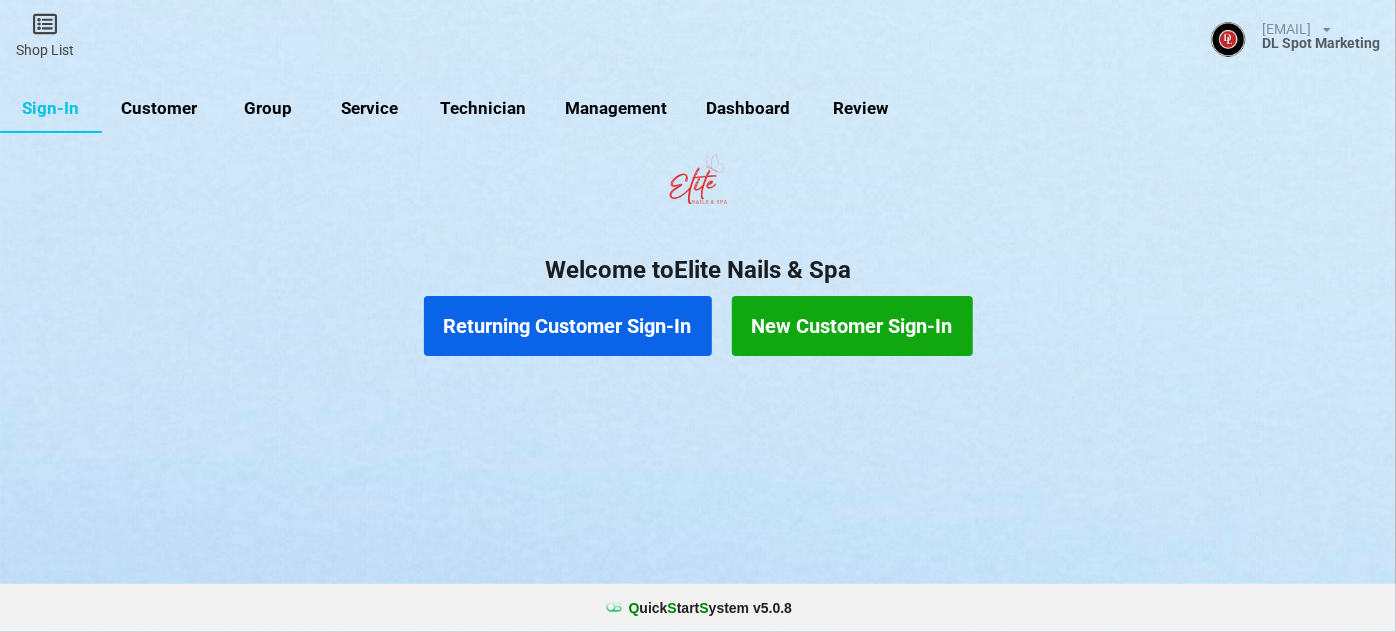 click on "Customer" at bounding box center [159, 109] 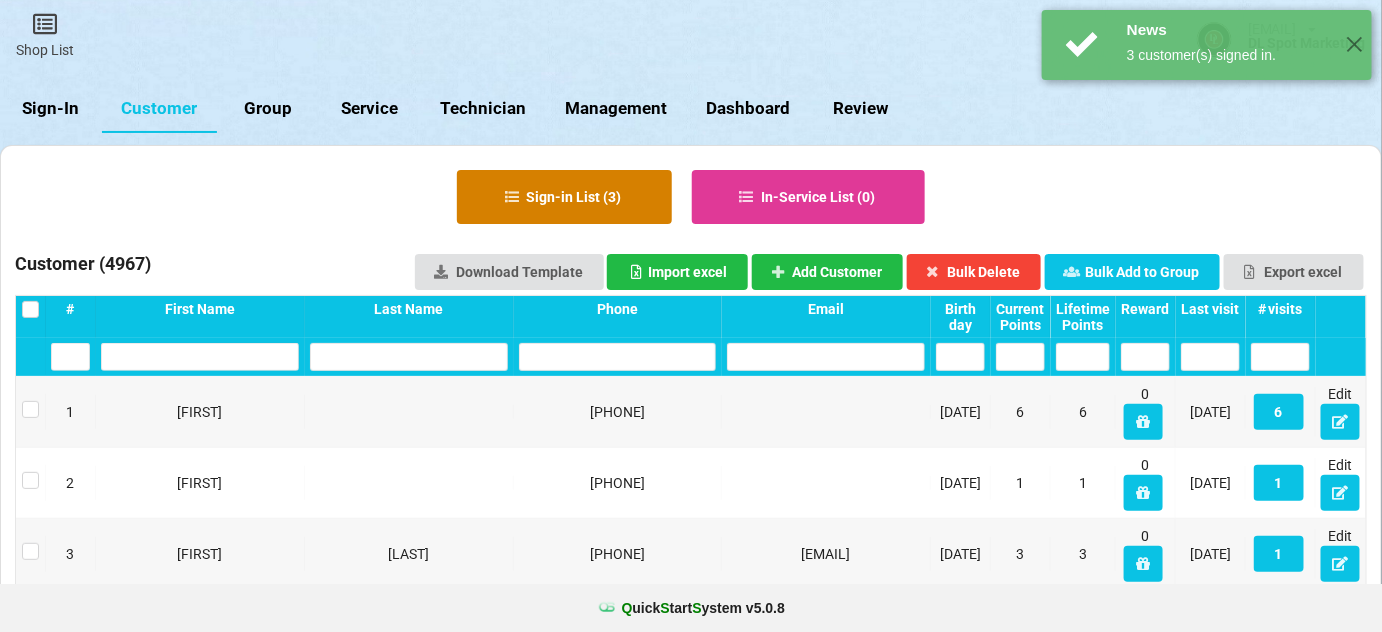 click on "Sign-in List ( 3 )" at bounding box center [564, 197] 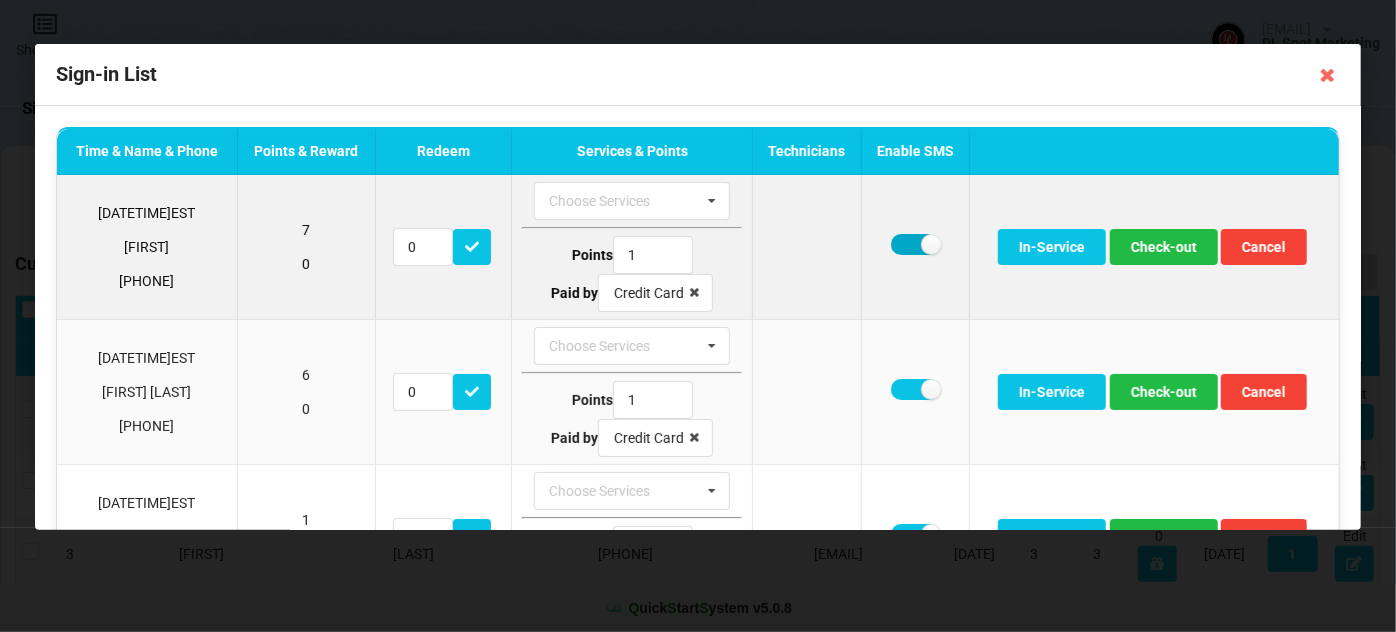 click at bounding box center (915, 244) 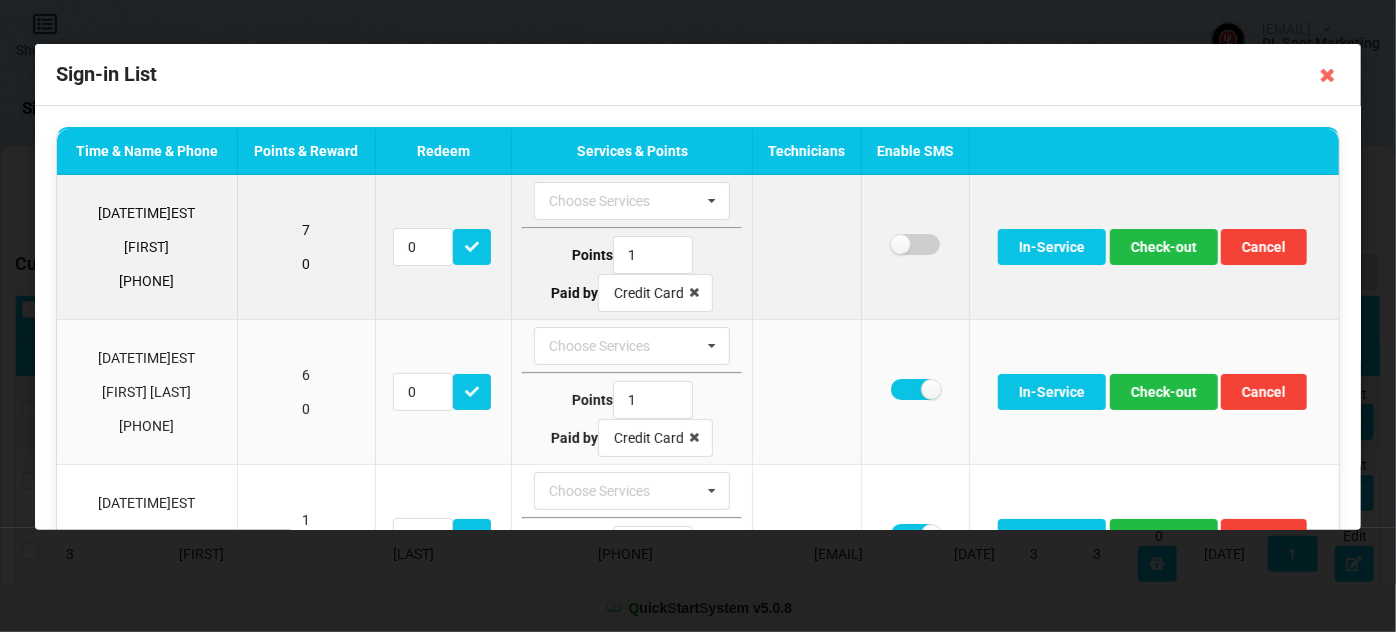 checkbox on "false" 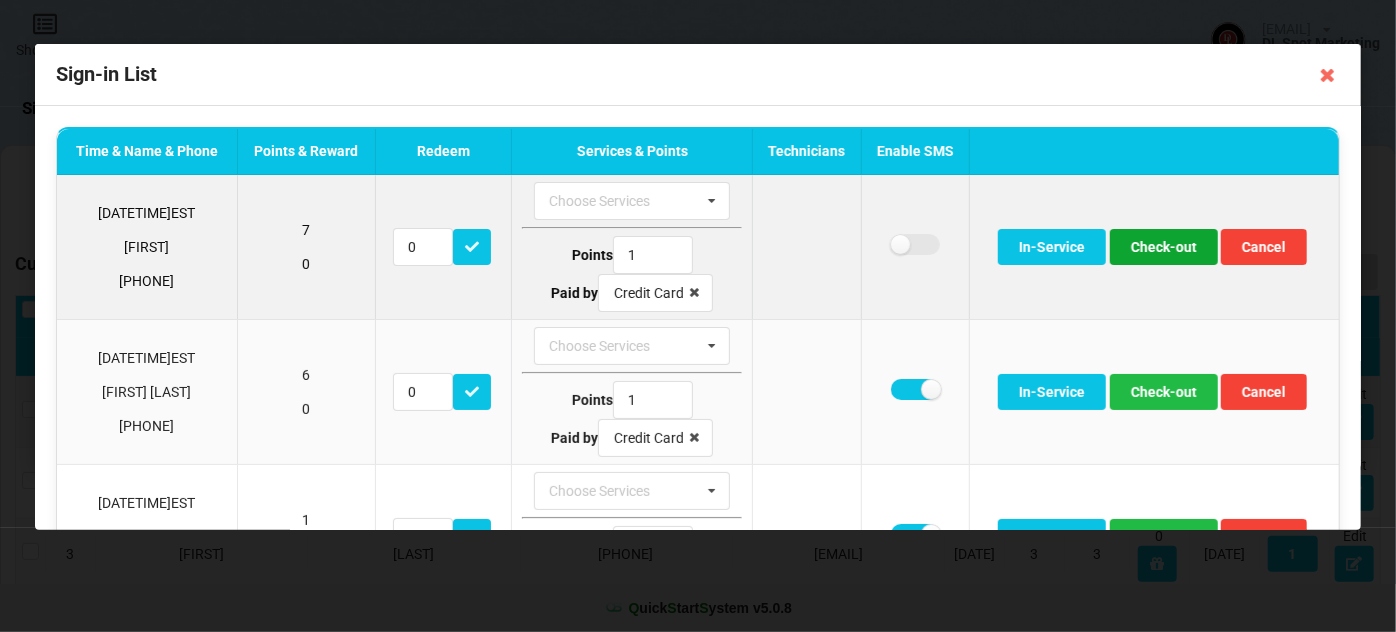 click on "Check-out" at bounding box center [1164, 247] 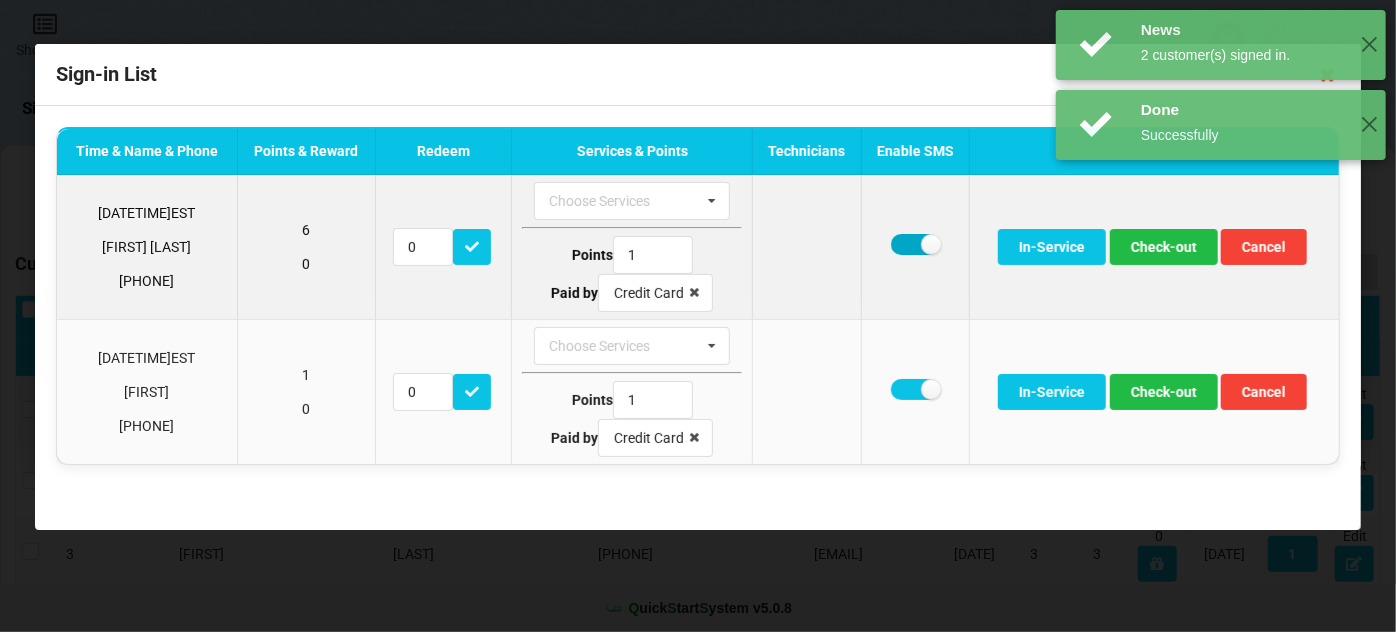 click at bounding box center (915, 244) 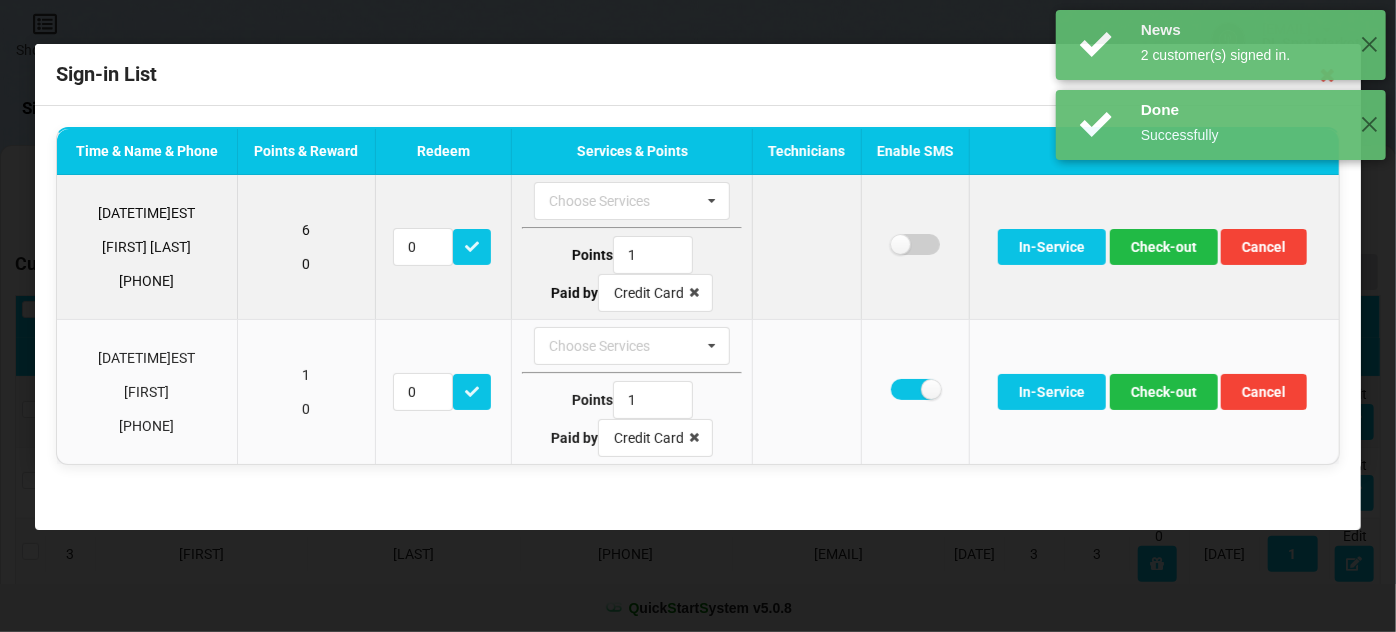 checkbox on "false" 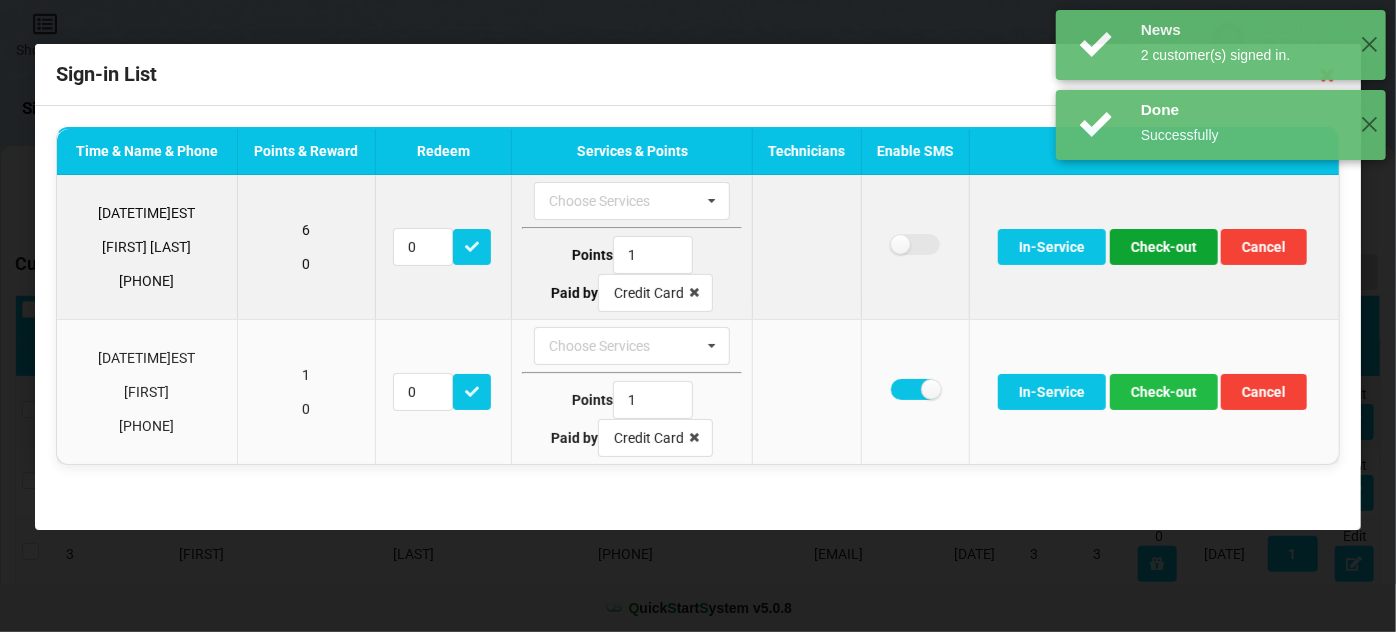 click on "Check-out" at bounding box center (1164, 247) 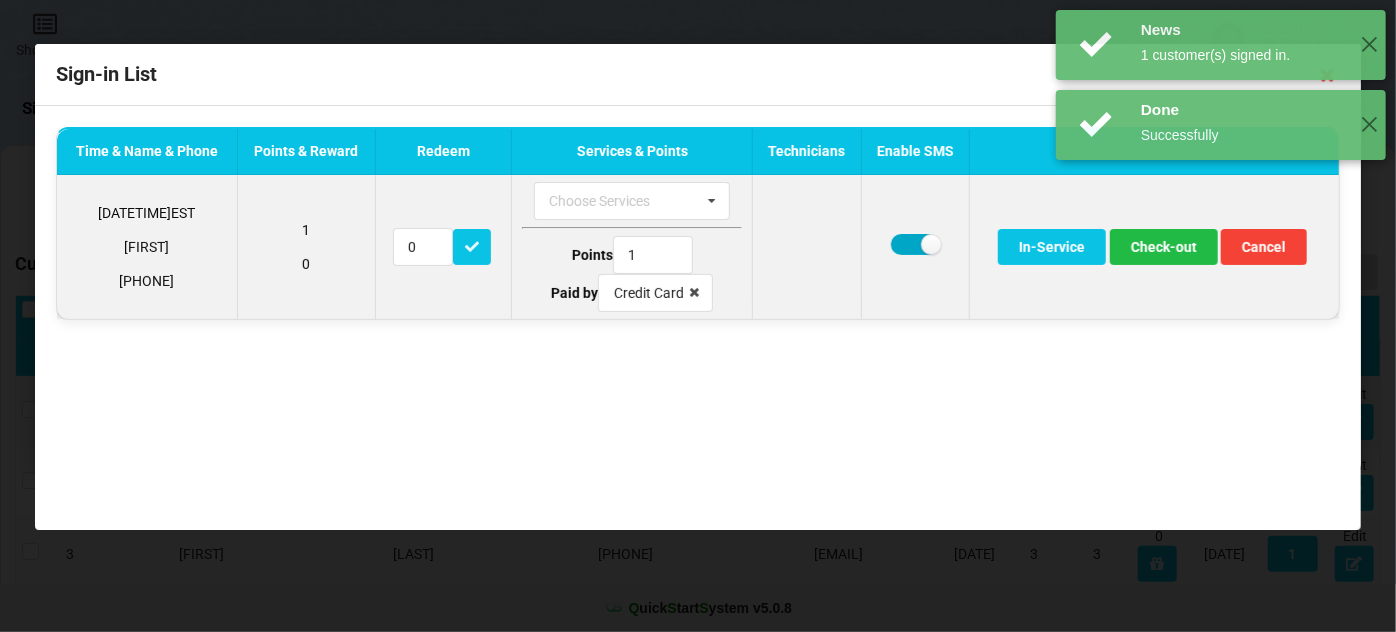 click at bounding box center (915, 244) 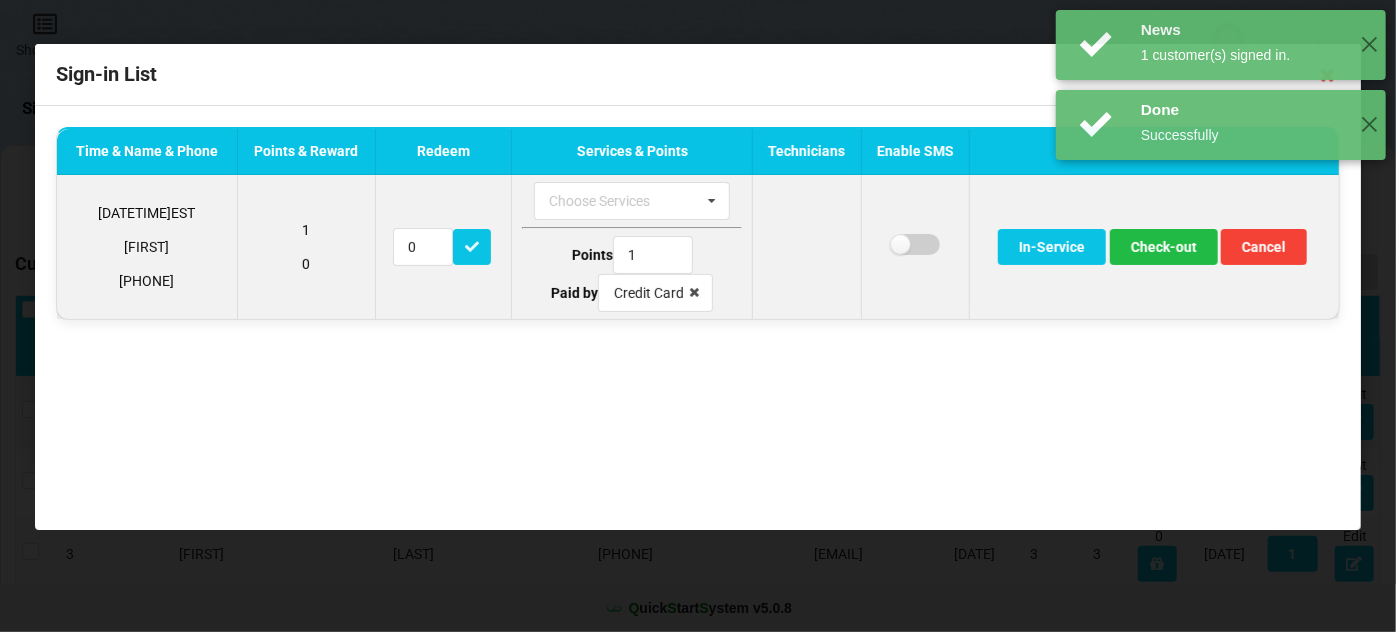 checkbox on "false" 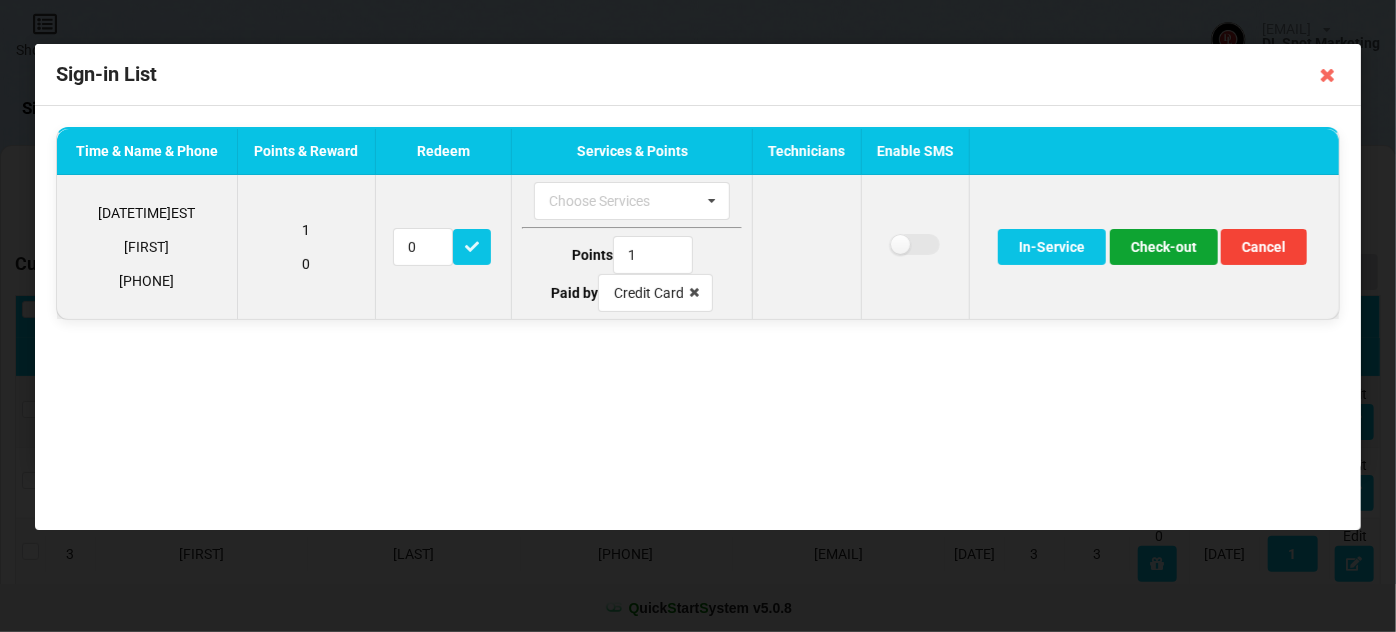 click on "Check-out" at bounding box center (1164, 247) 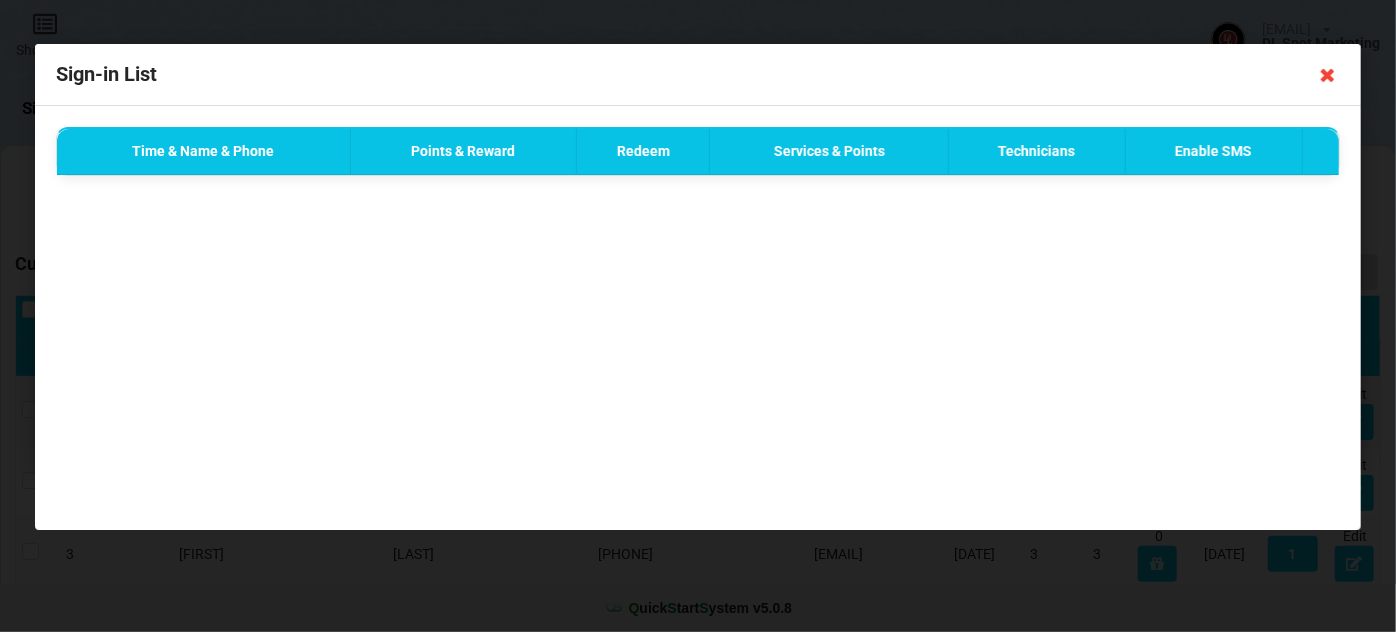 click at bounding box center [1328, 75] 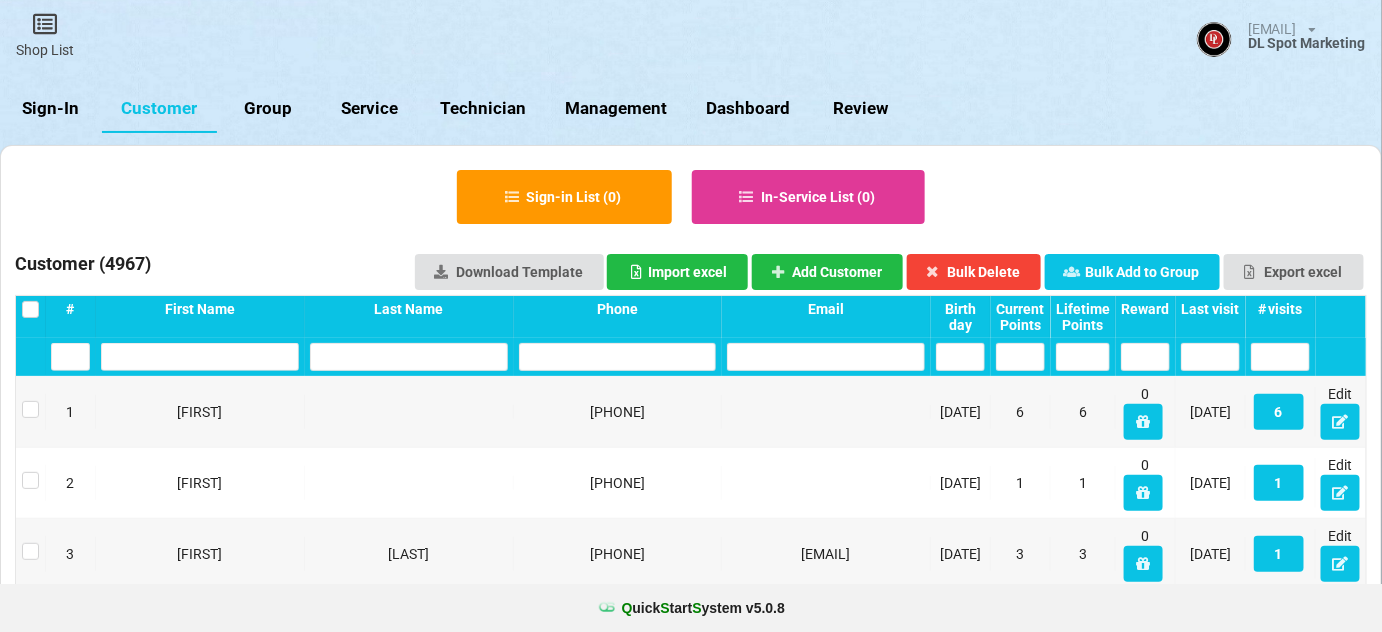 click on "Sign-In" at bounding box center [51, 109] 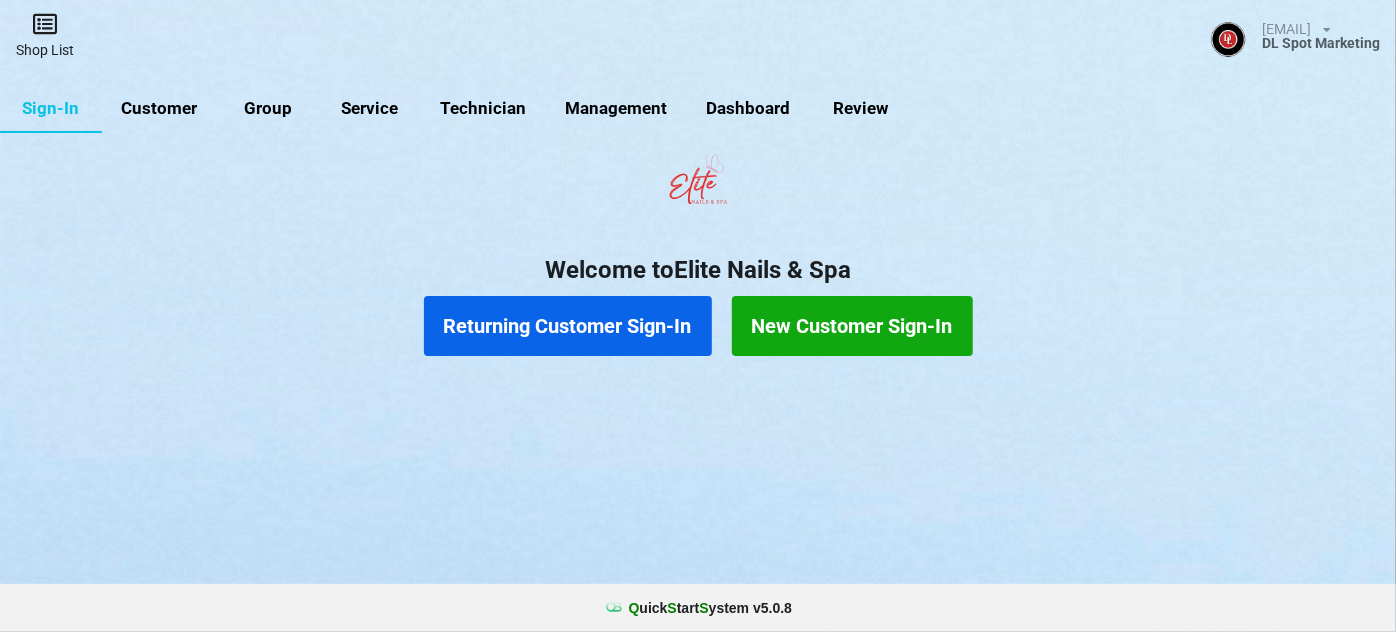 click on "Shop List" at bounding box center [45, 35] 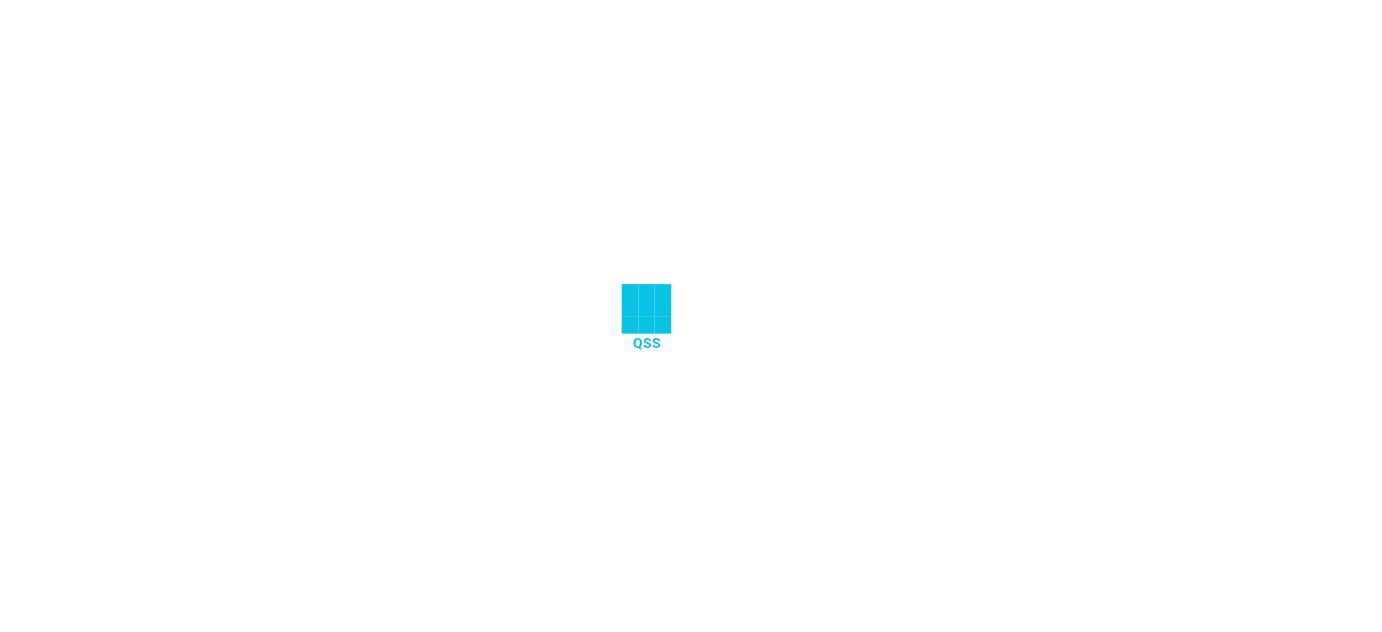 scroll, scrollTop: 0, scrollLeft: 0, axis: both 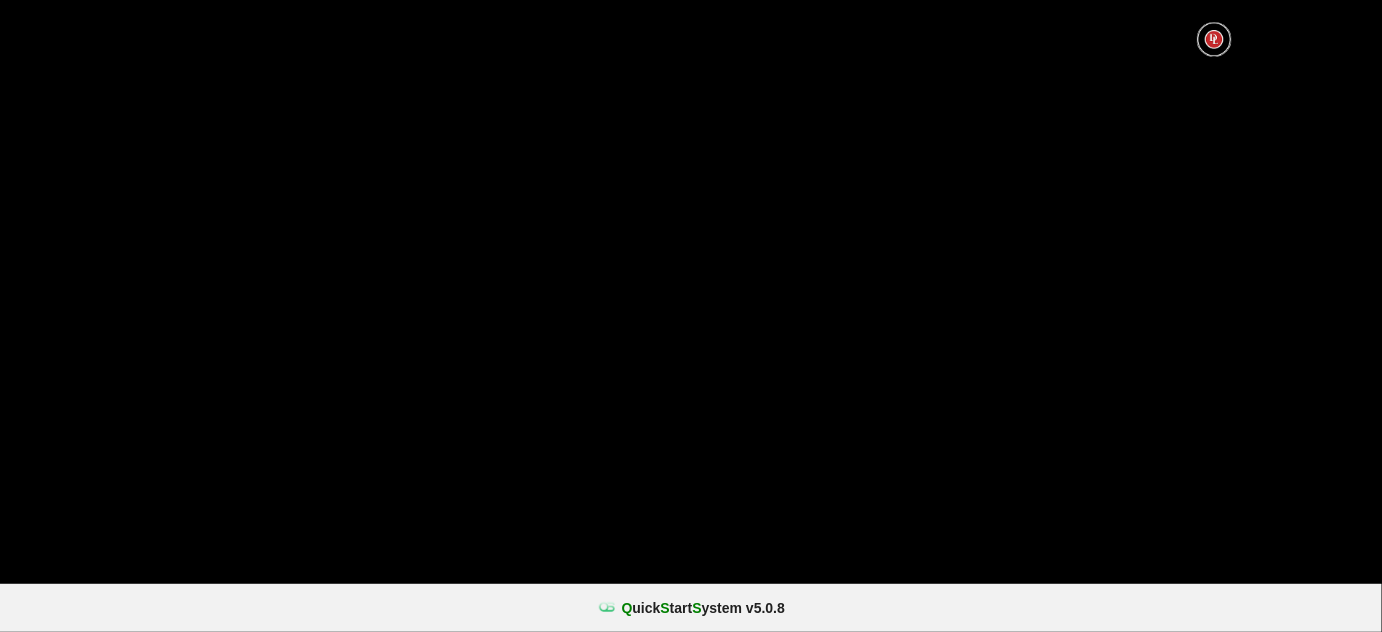 select on "25" 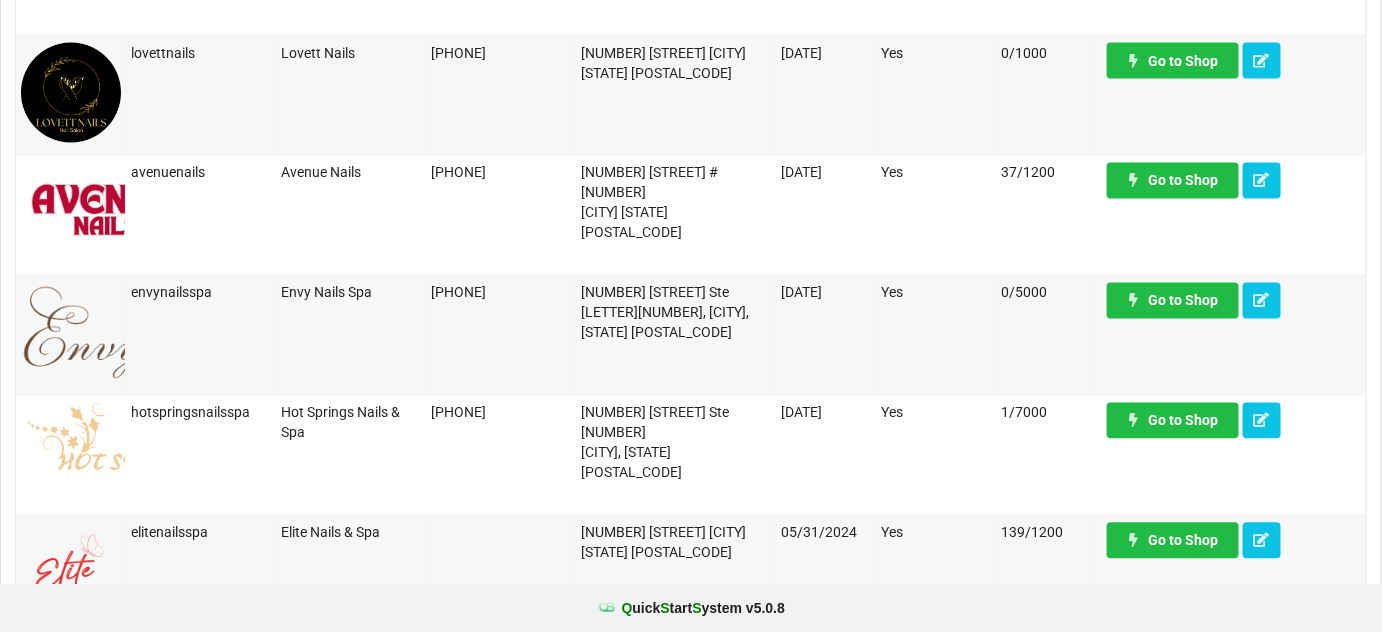 scroll, scrollTop: 1212, scrollLeft: 0, axis: vertical 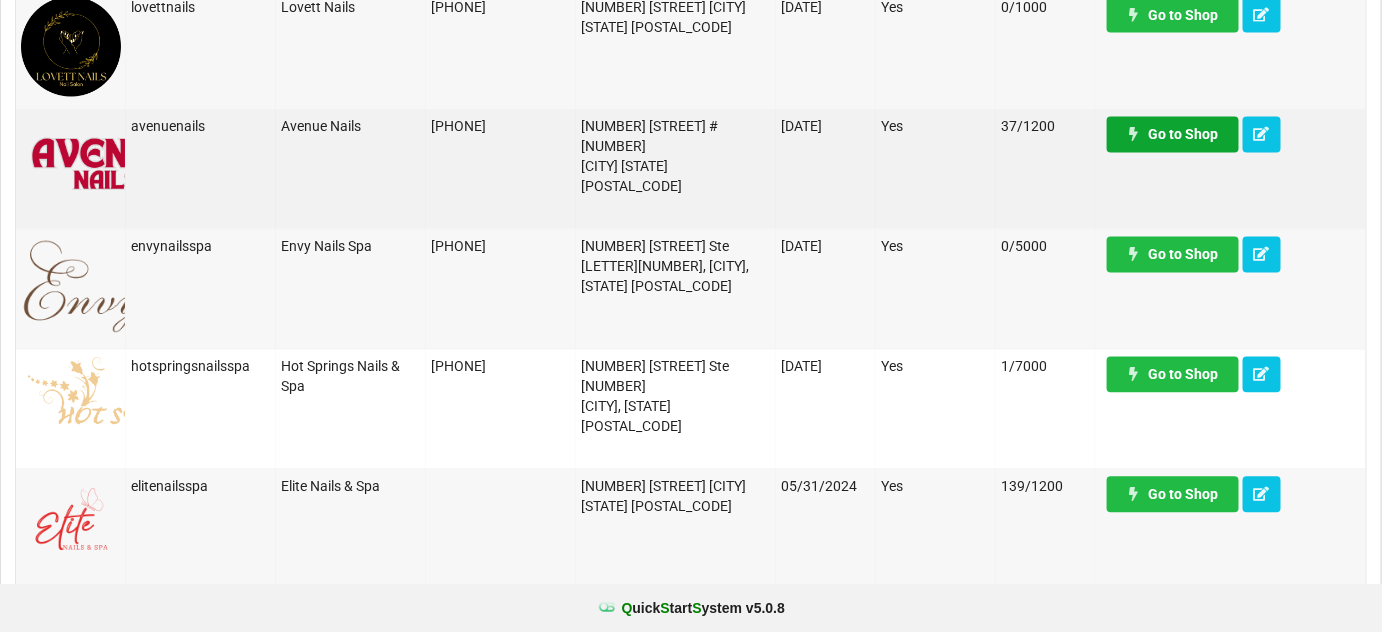 click on "Go to Shop" at bounding box center (1173, 135) 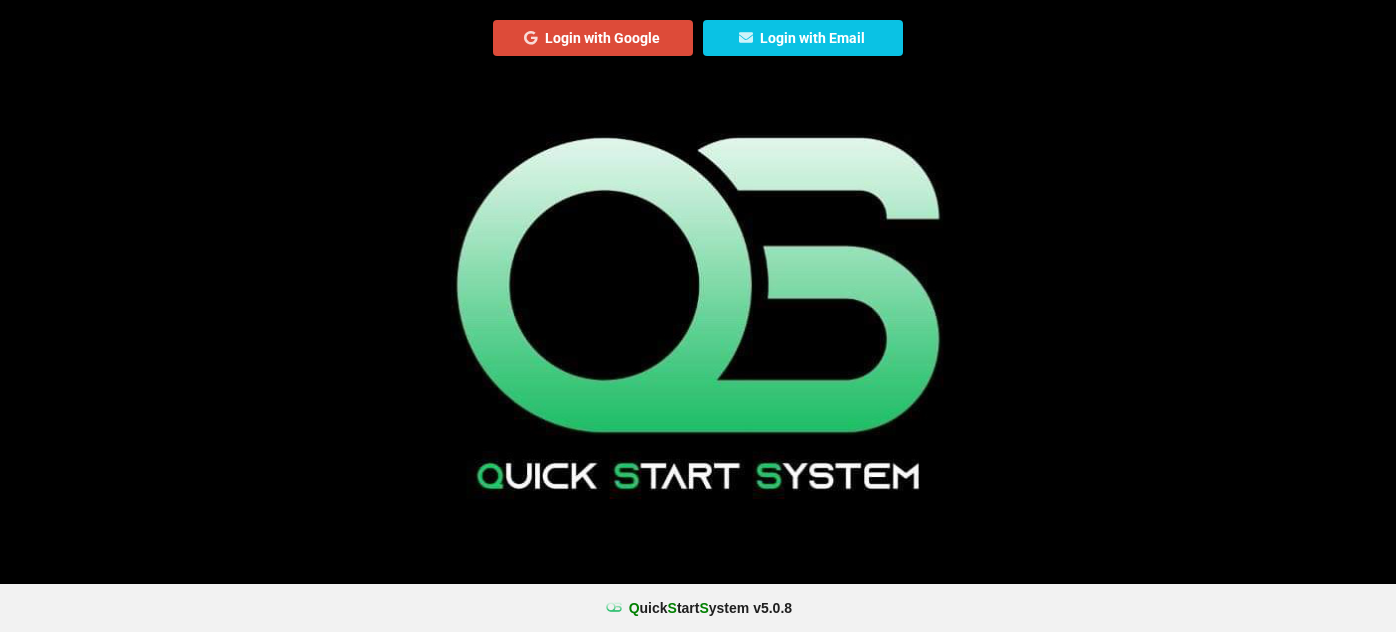 scroll, scrollTop: 0, scrollLeft: 0, axis: both 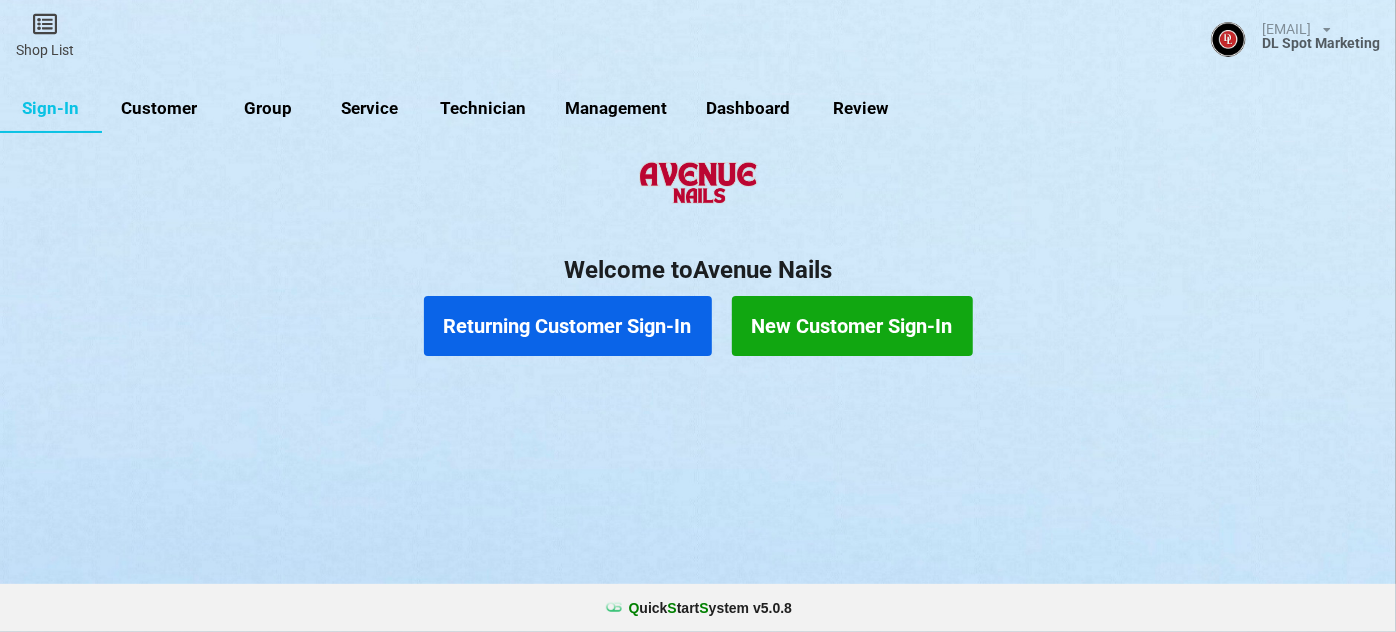 click on "Customer" at bounding box center (159, 109) 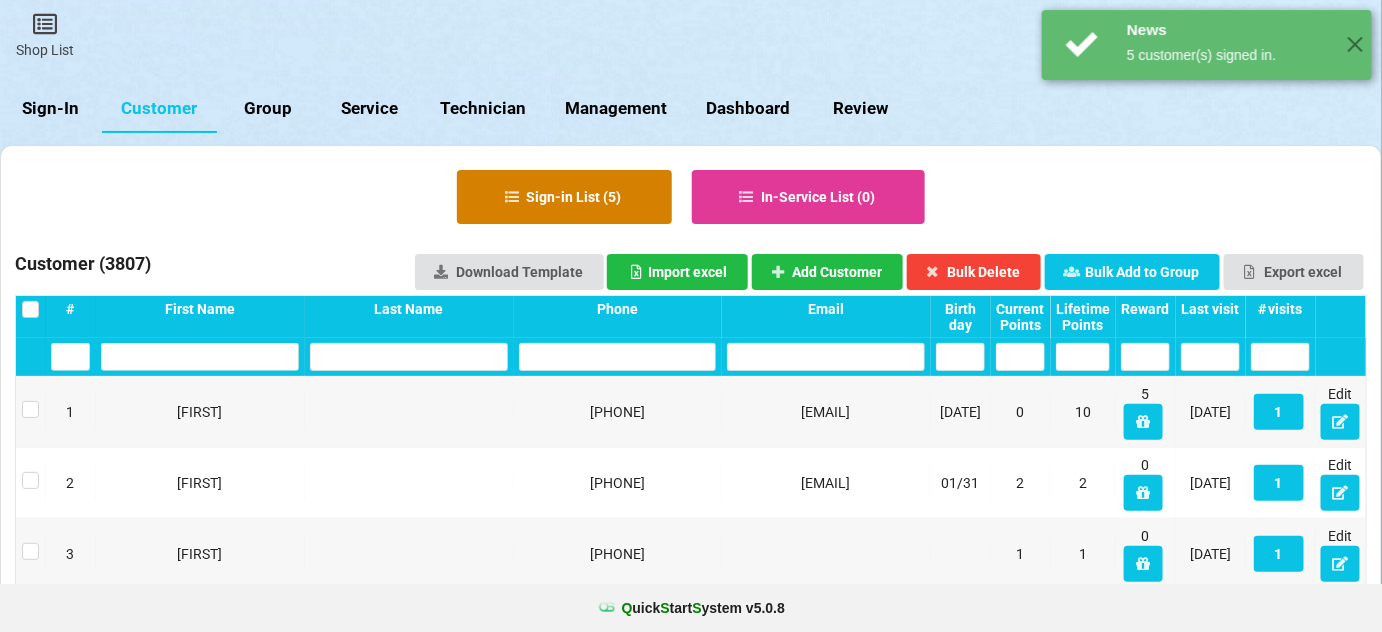 click on "Sign-in List ( 5 )" at bounding box center (564, 197) 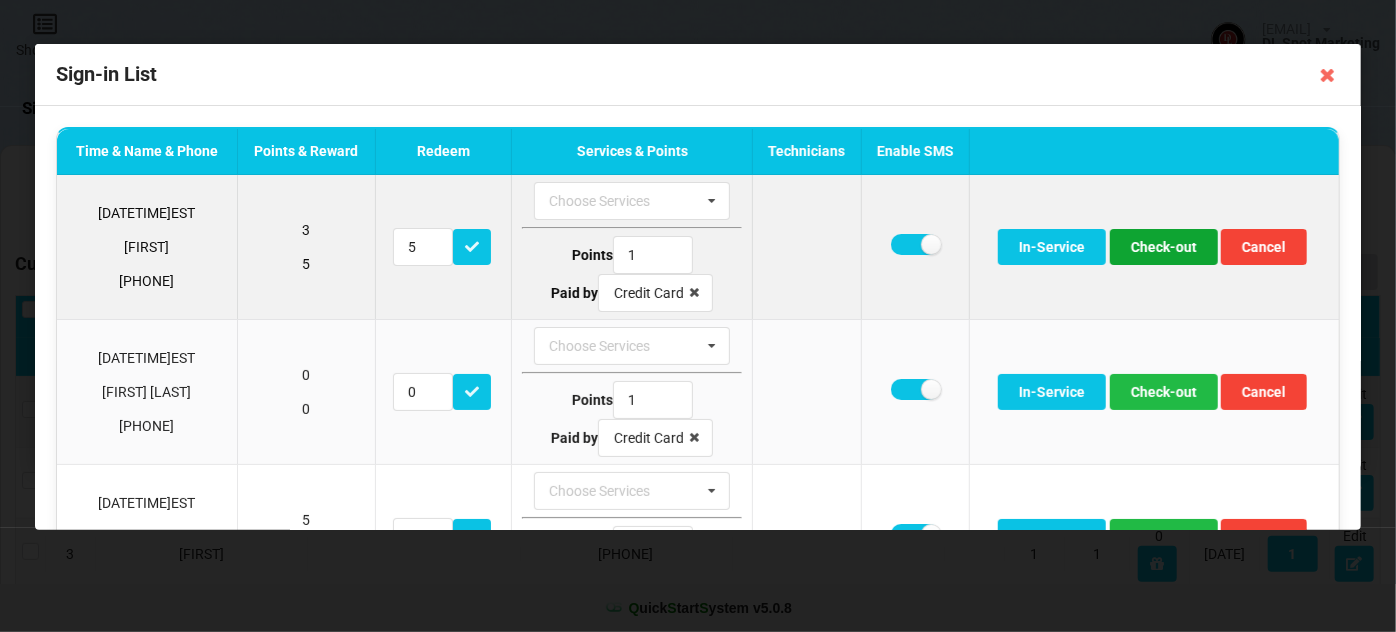 click on "Check-out" at bounding box center (1164, 247) 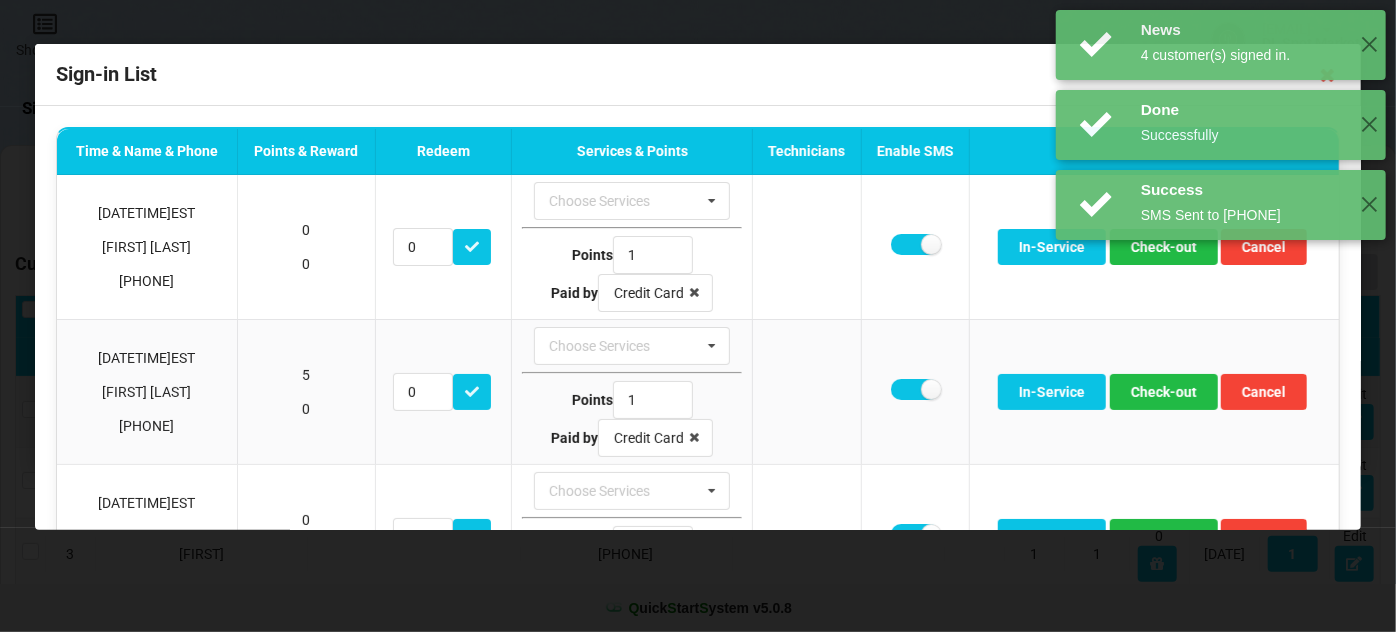 click on "News 4 customer(s) signed in. ✕ Done Successfully ✕ Success SMS Sent to +13212973878 ✕" at bounding box center (1221, 125) 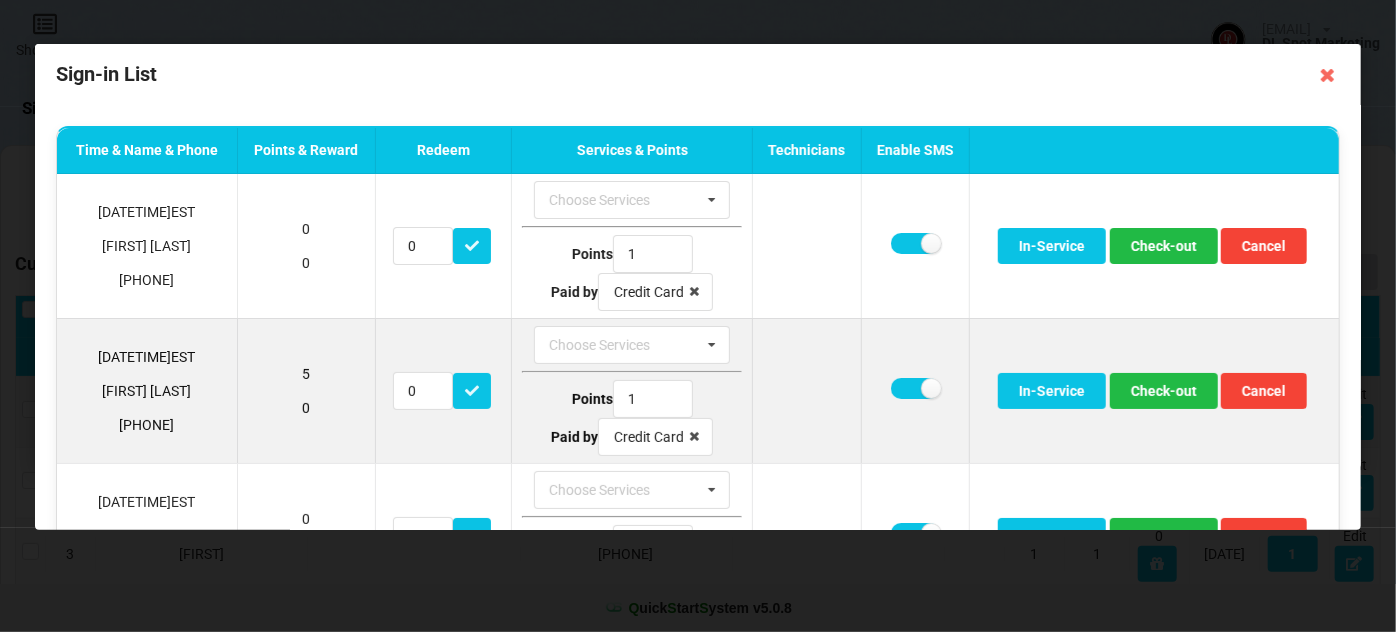 scroll, scrollTop: 0, scrollLeft: 0, axis: both 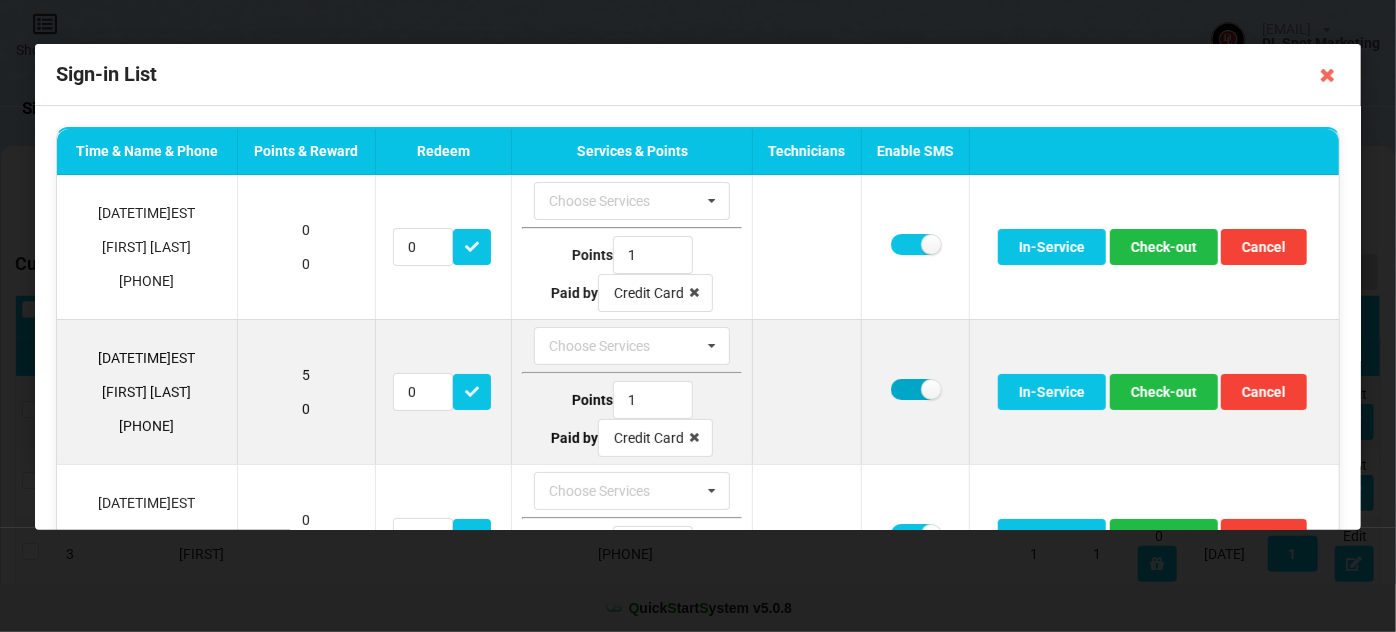 click at bounding box center (915, 389) 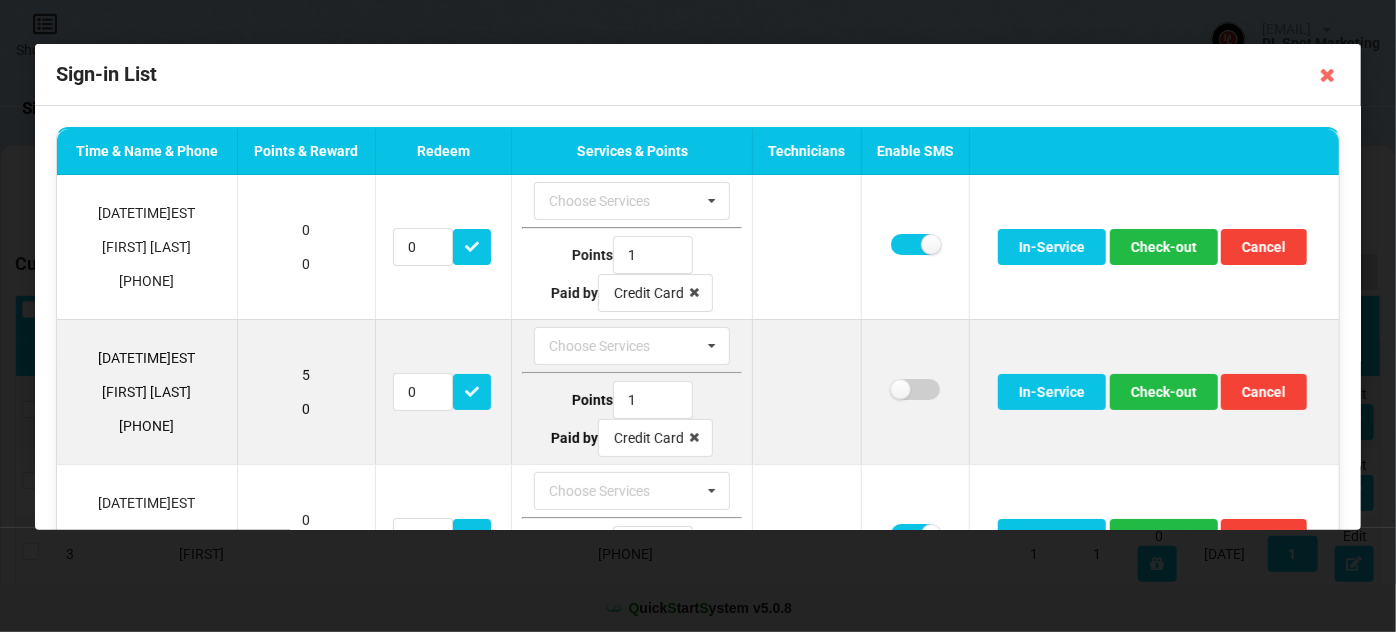 checkbox on "false" 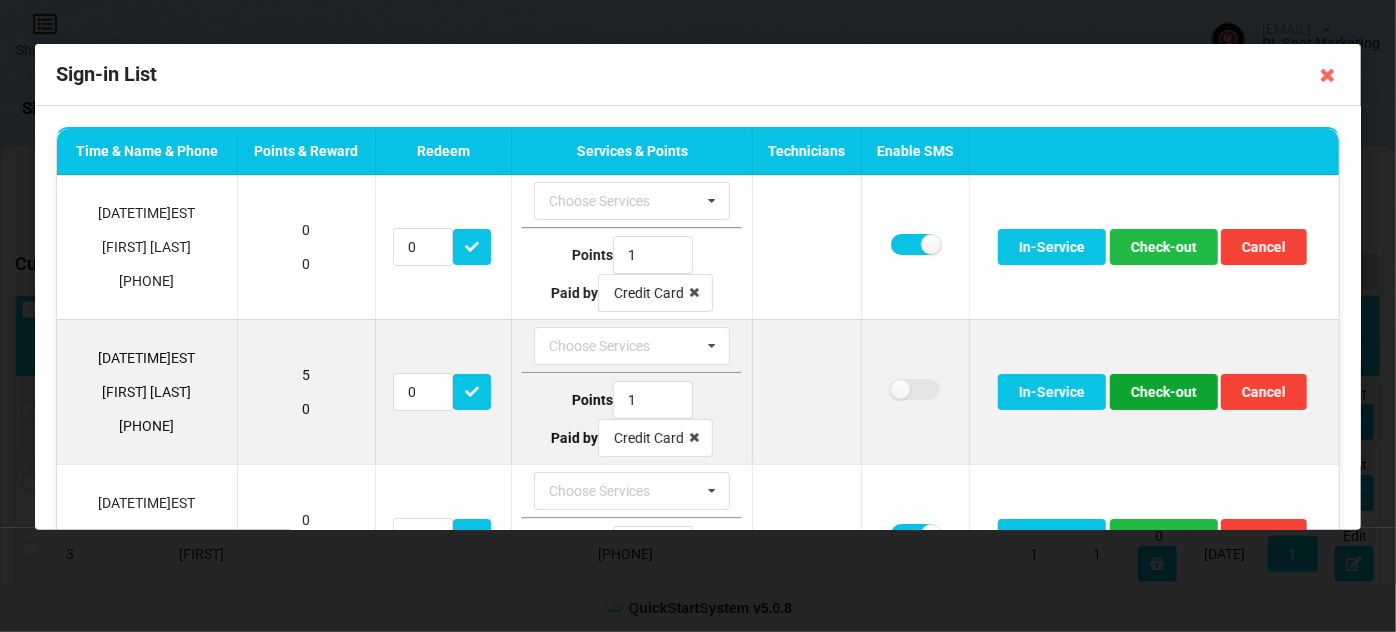 click on "Check-out" at bounding box center (1164, 392) 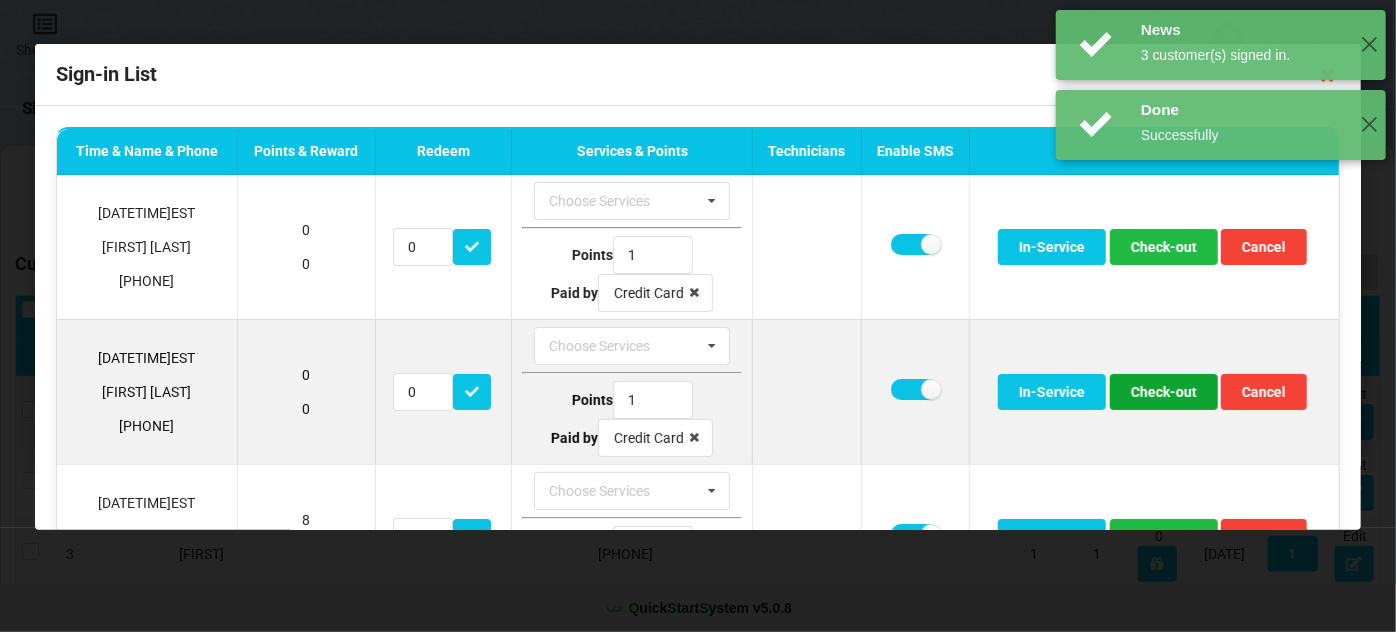 click on "Check-out" at bounding box center [1164, 392] 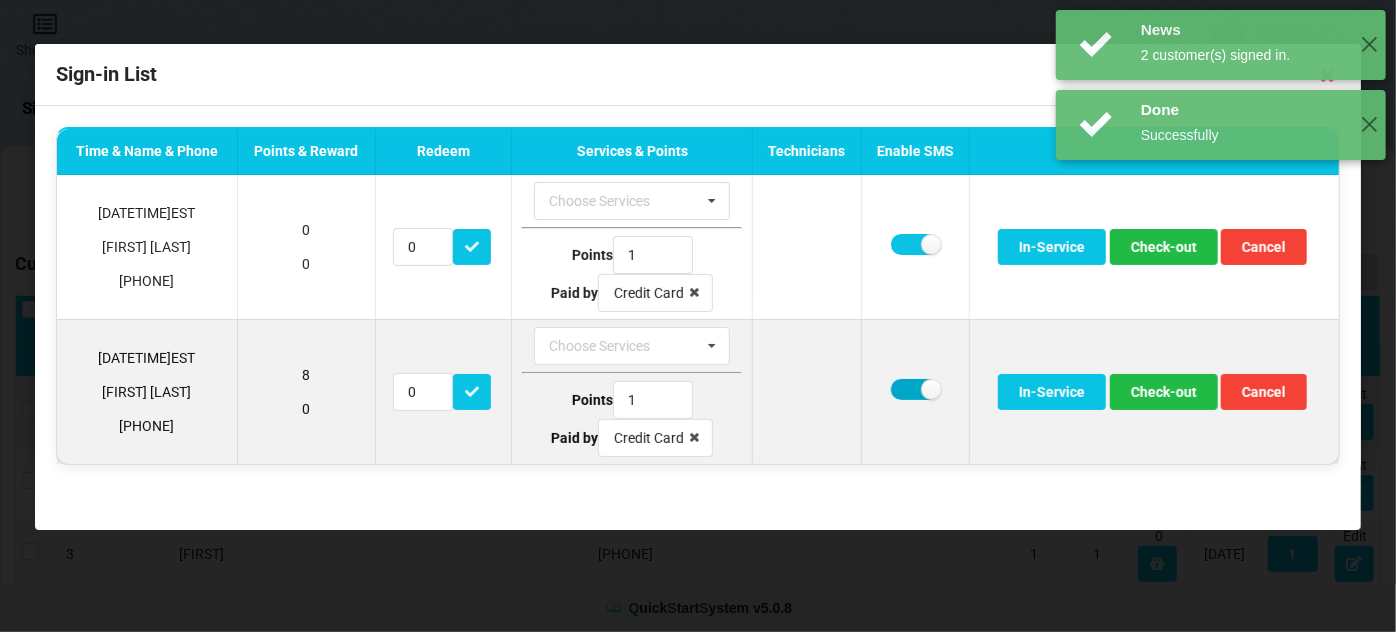 click at bounding box center [915, 389] 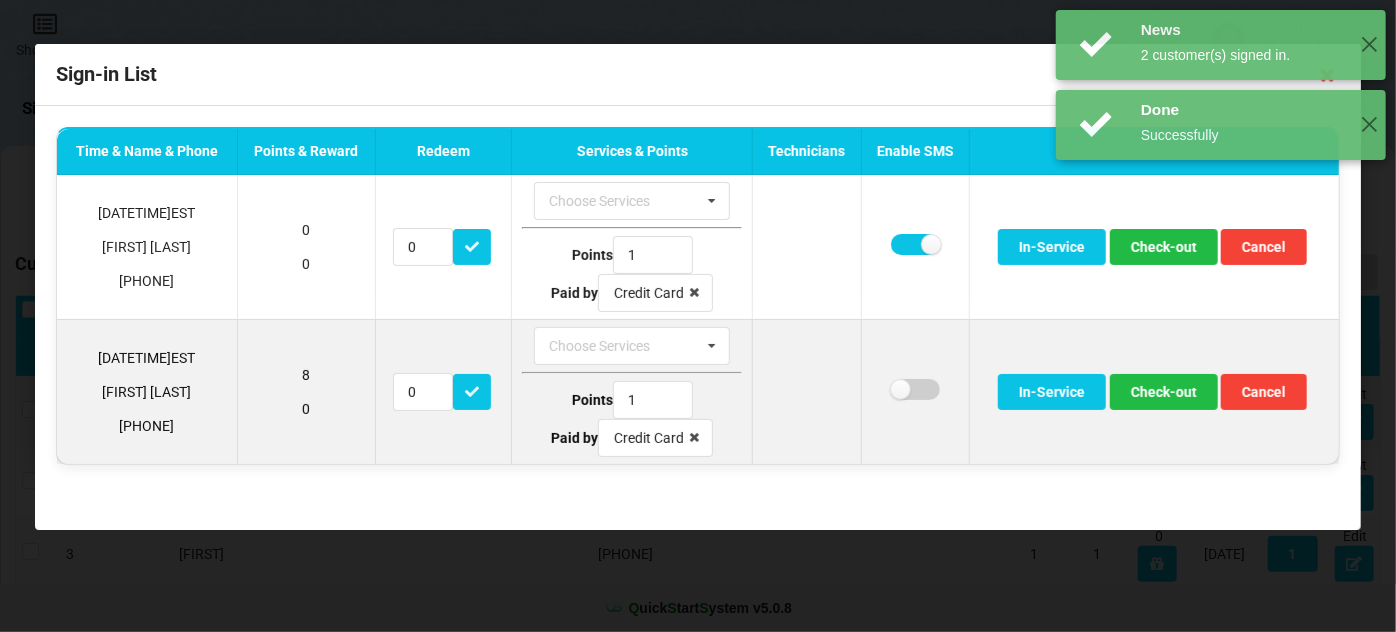 checkbox on "false" 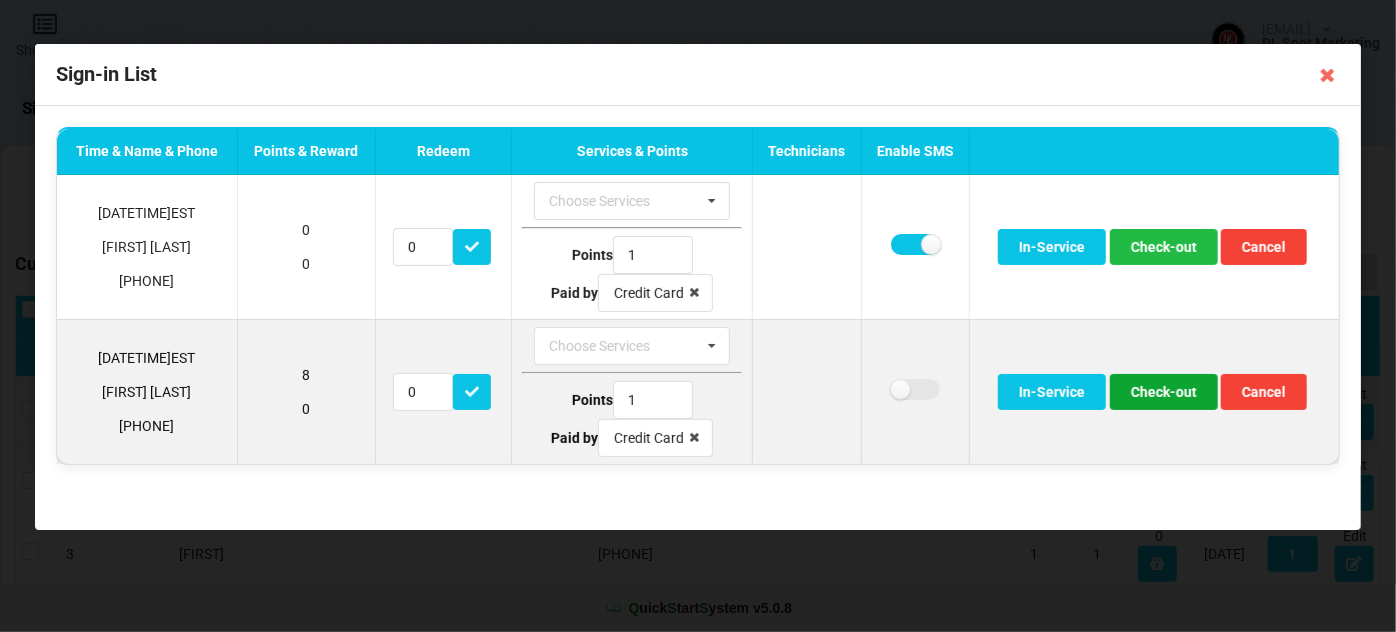 click on "Check-out" at bounding box center [1164, 392] 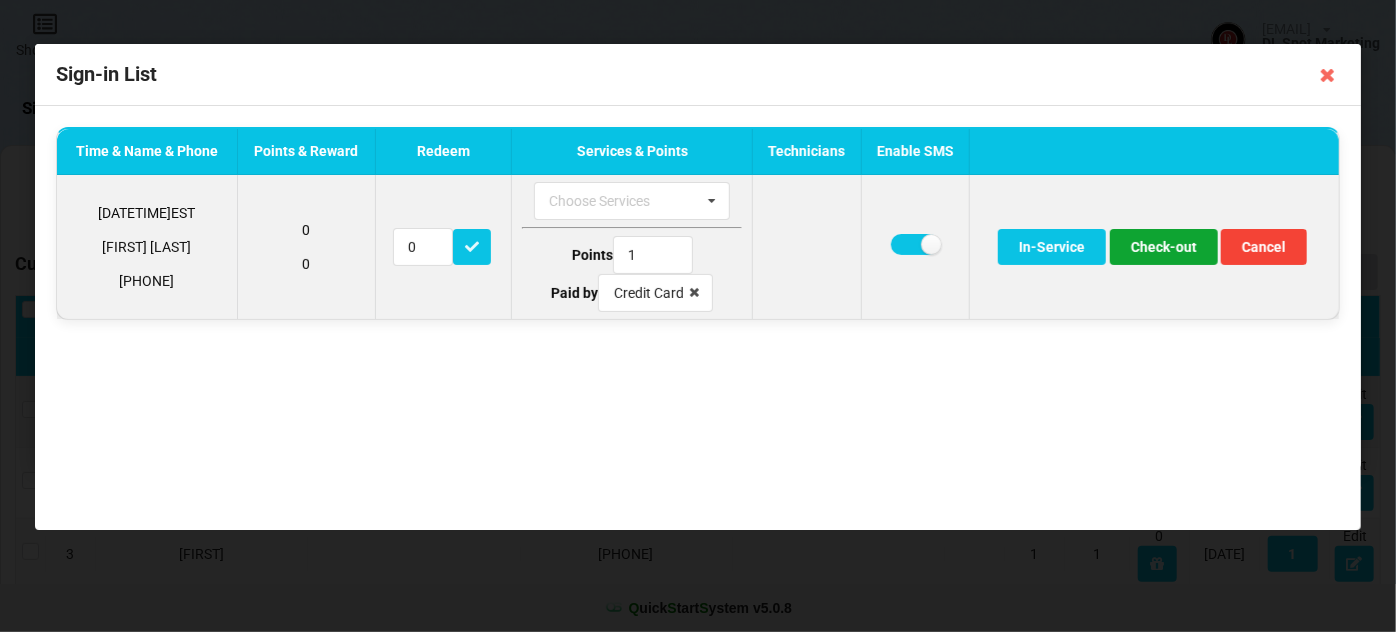 click on "Check-out" at bounding box center (1164, 247) 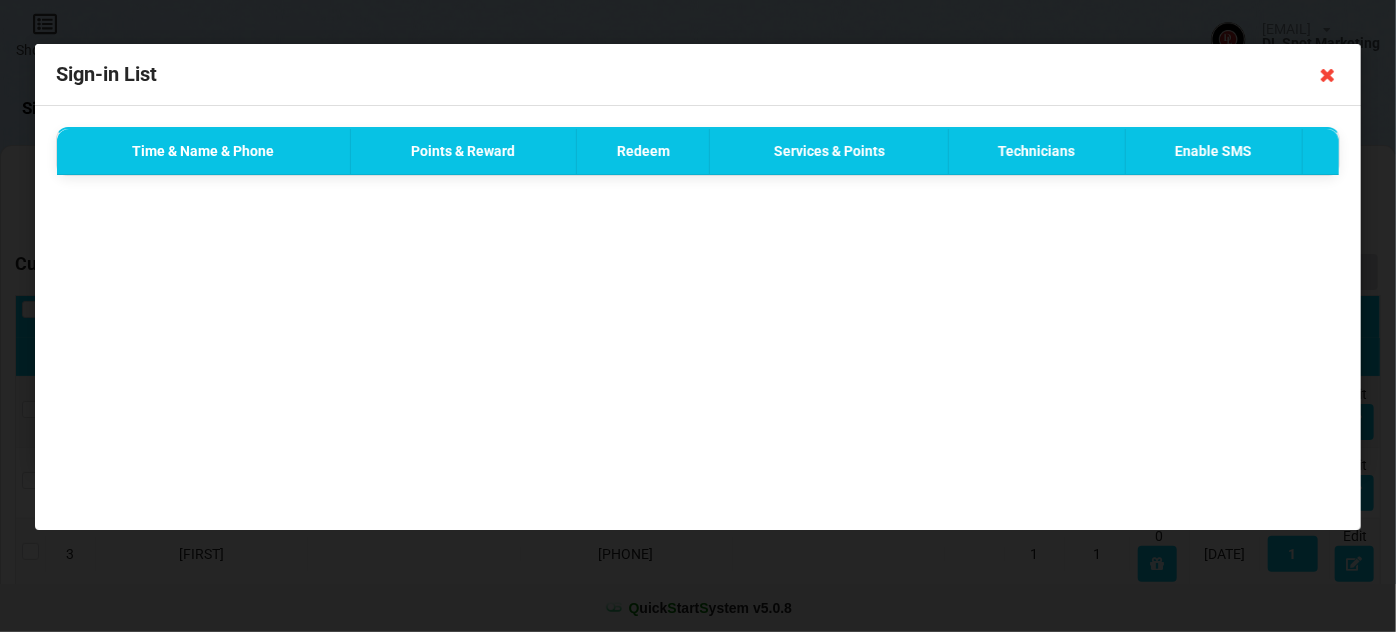 click at bounding box center [1328, 75] 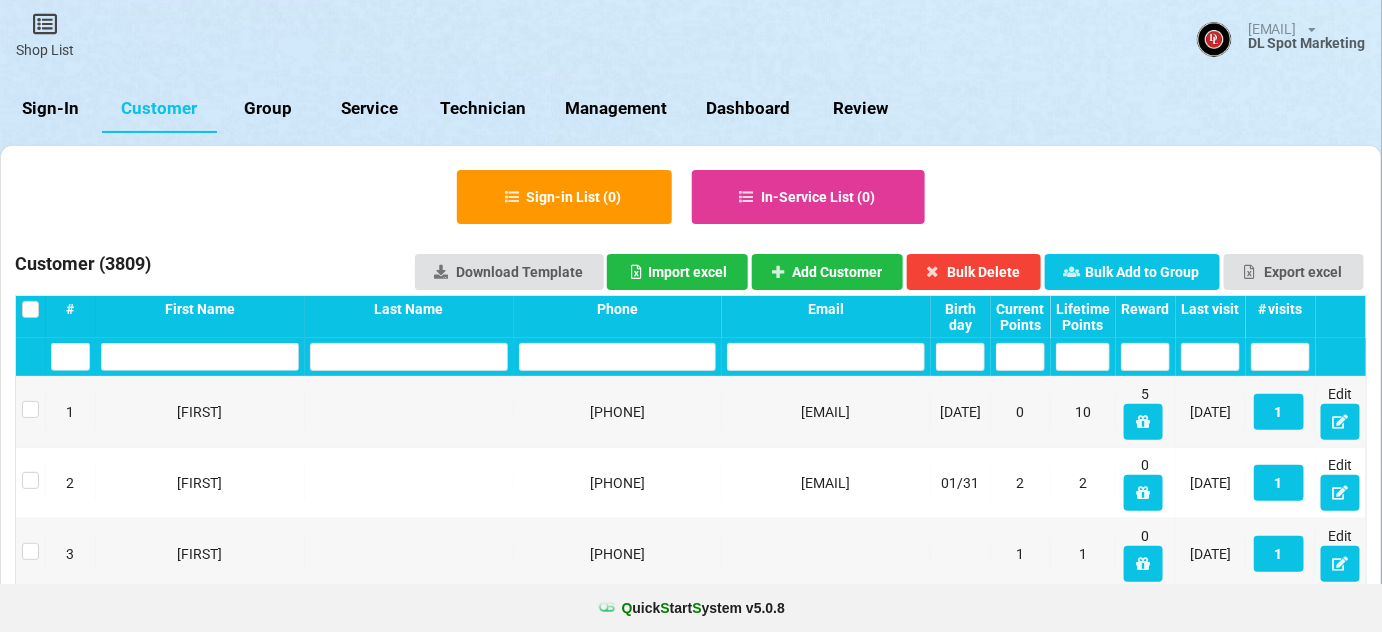click on "Sign-In" at bounding box center [51, 109] 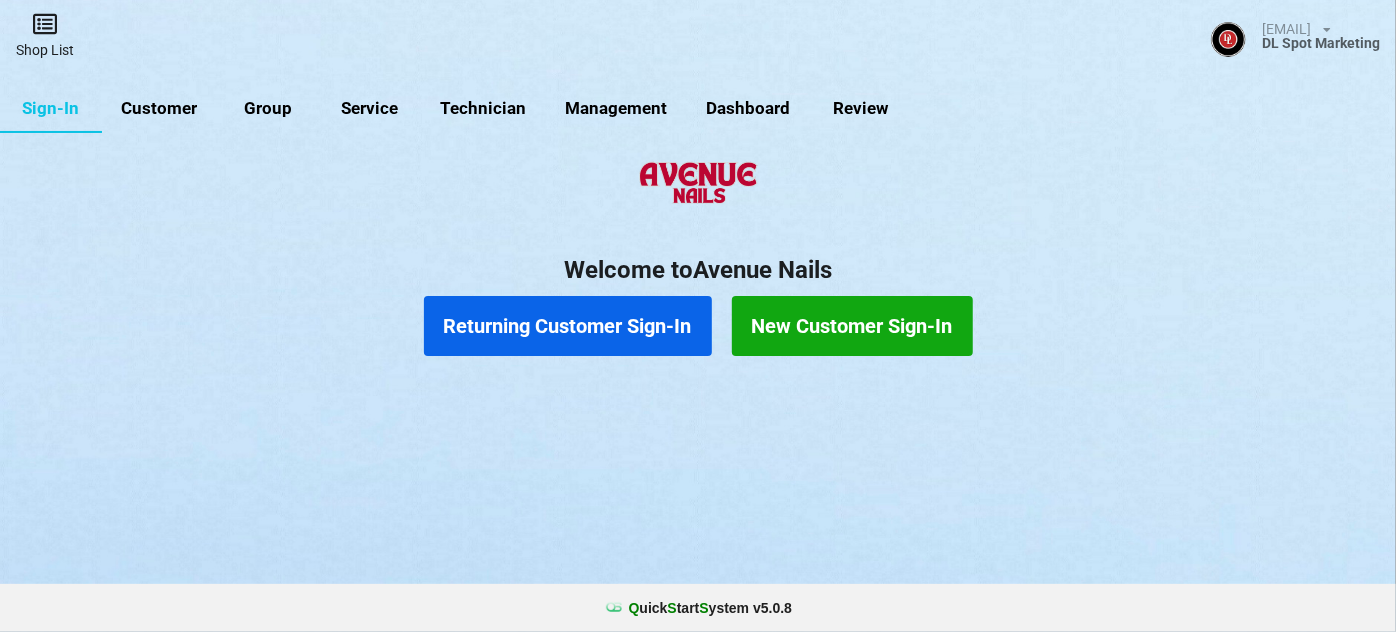 click on "Shop List" at bounding box center (45, 35) 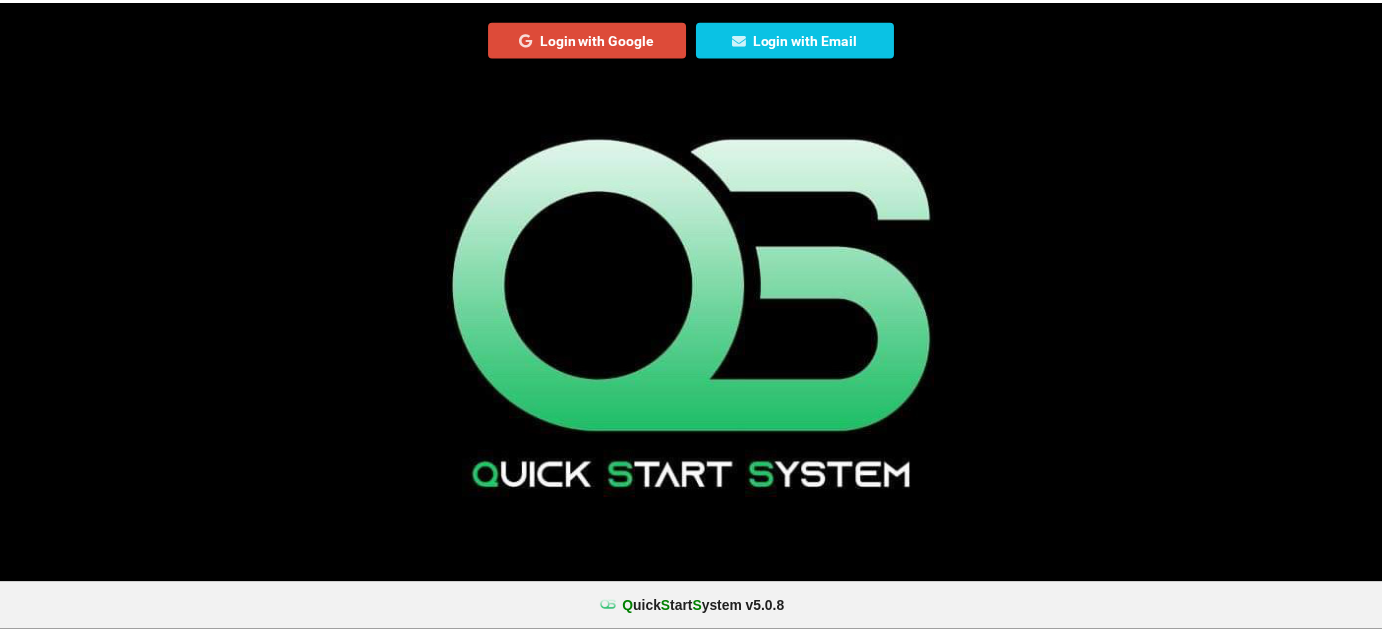 scroll, scrollTop: 0, scrollLeft: 0, axis: both 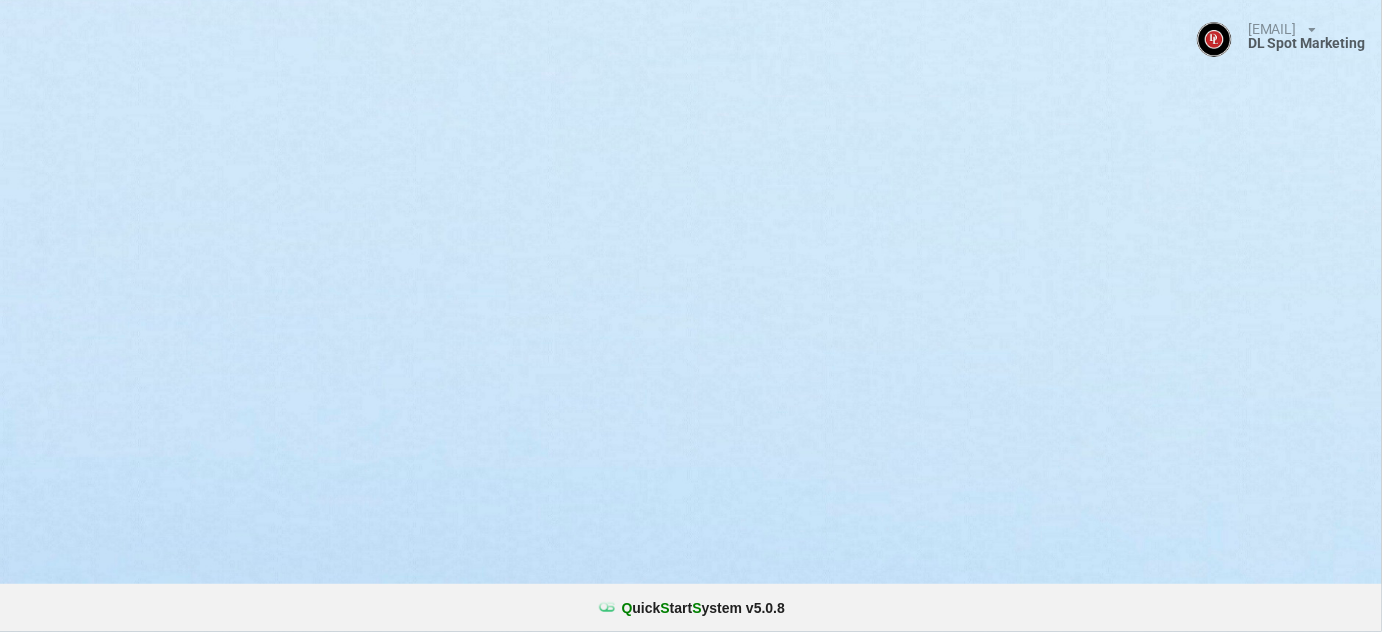 select on "25" 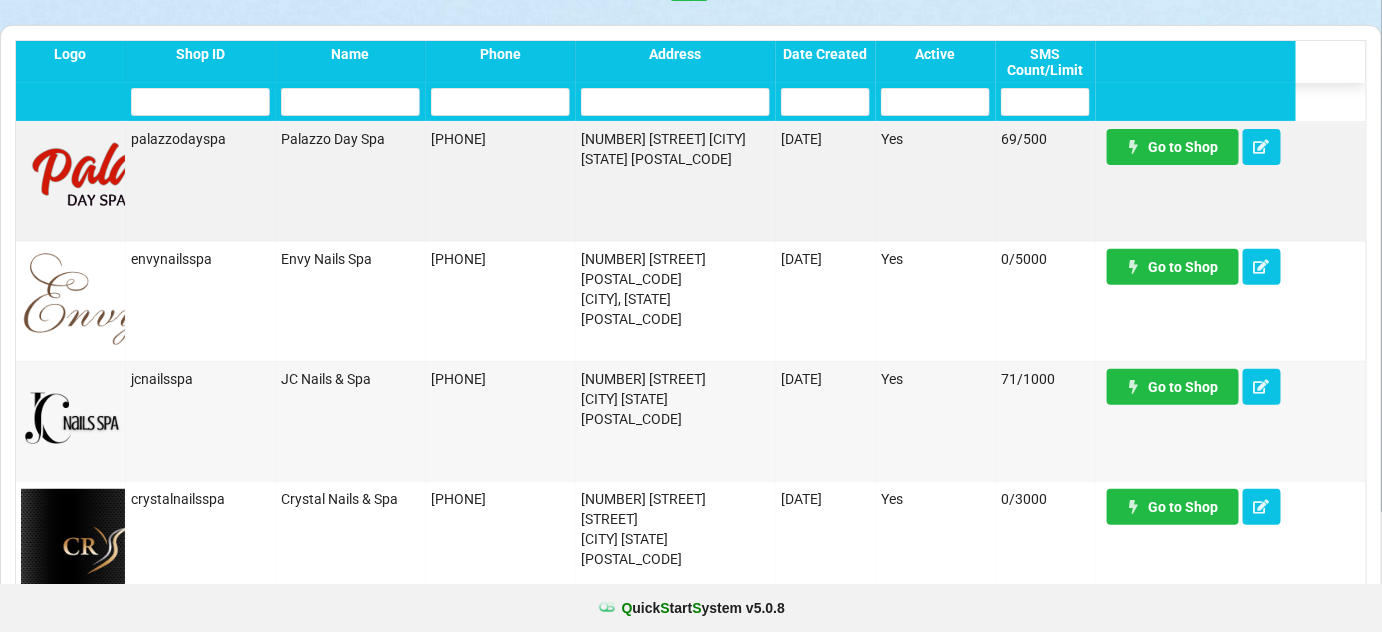 scroll, scrollTop: 121, scrollLeft: 0, axis: vertical 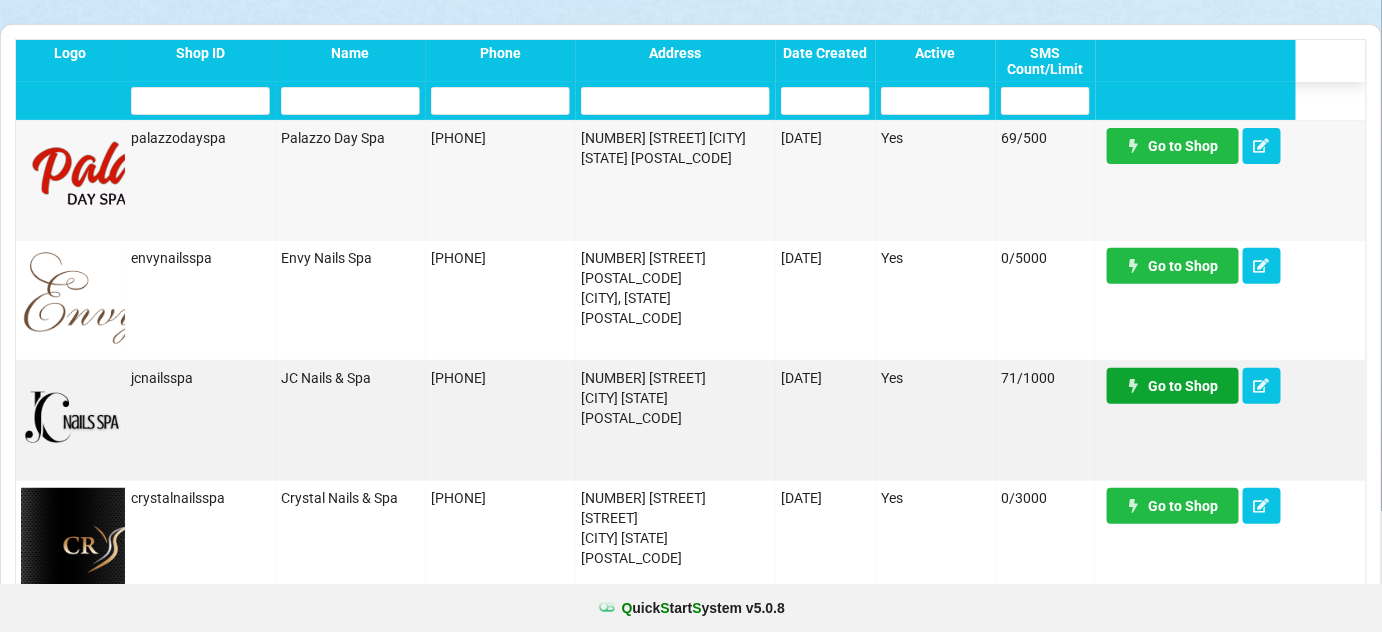 click on "Go to Shop" at bounding box center [1173, 386] 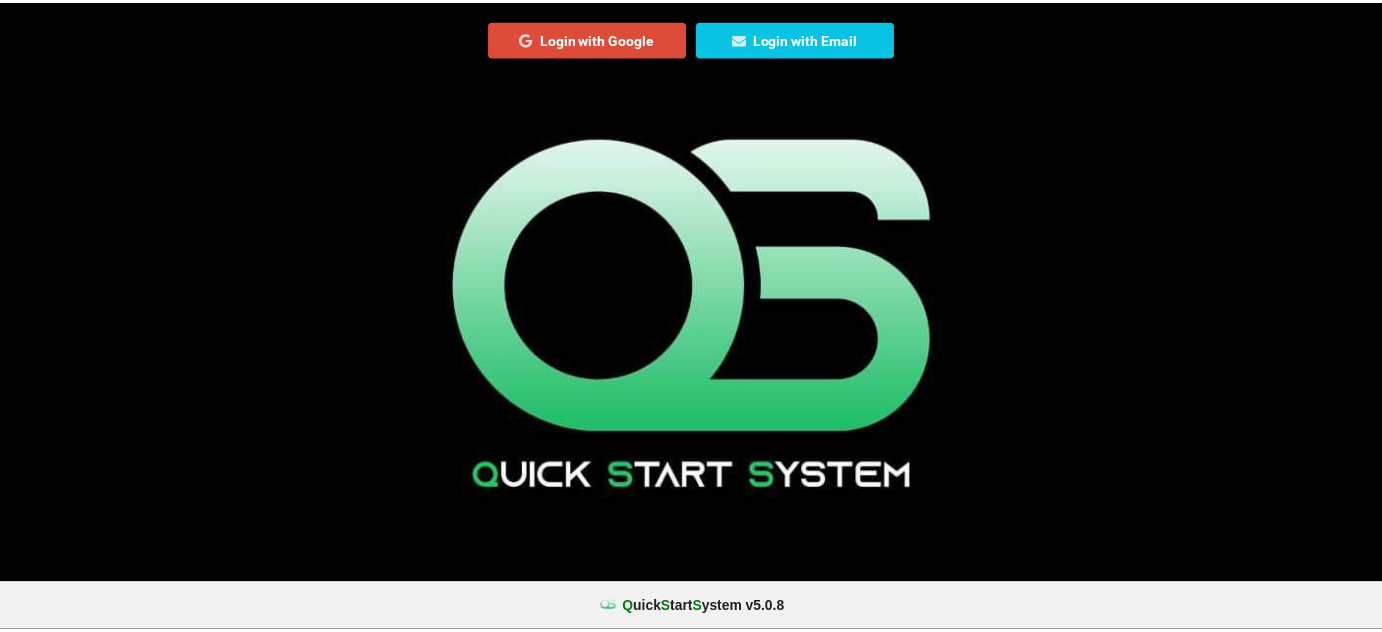 scroll, scrollTop: 0, scrollLeft: 0, axis: both 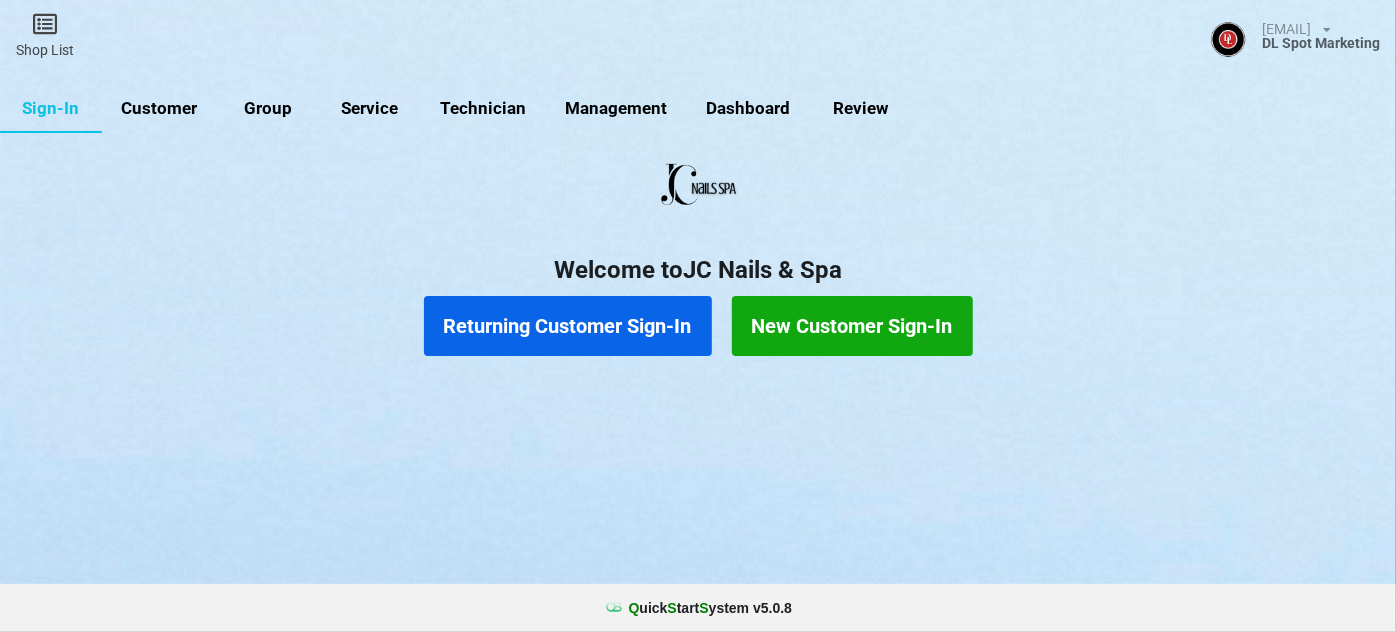 click on "Returning Customer Sign-In" at bounding box center [568, 326] 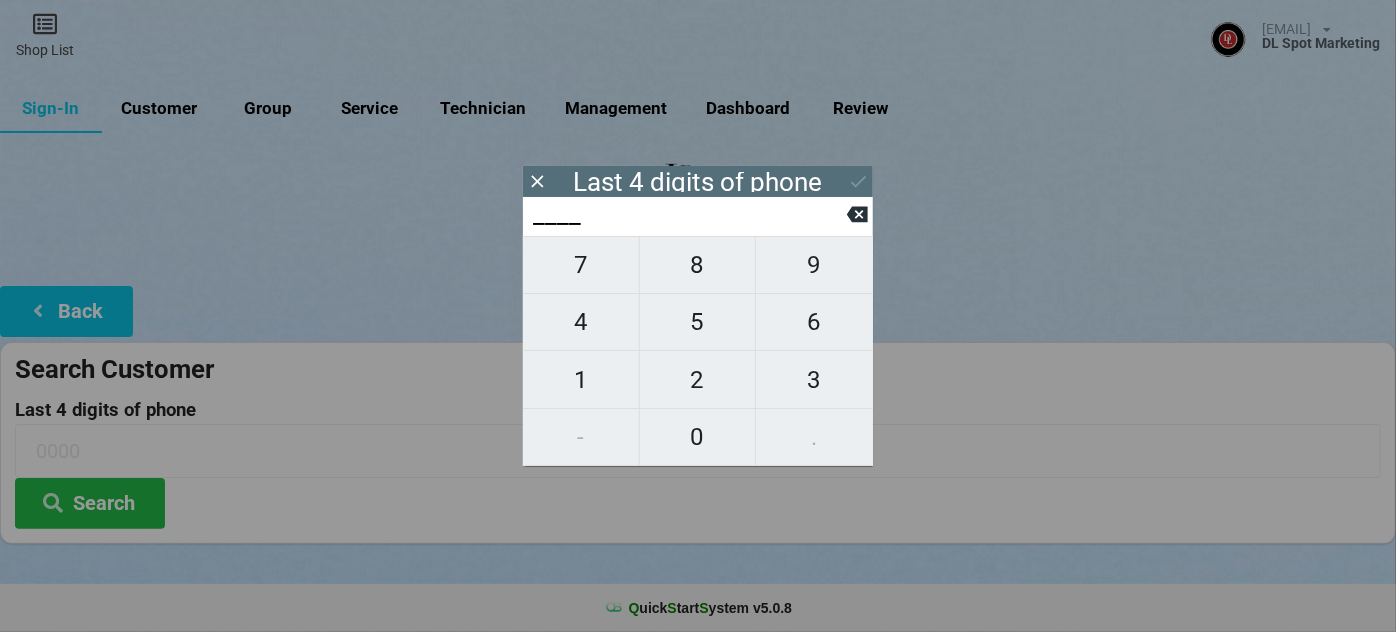 type on "5___" 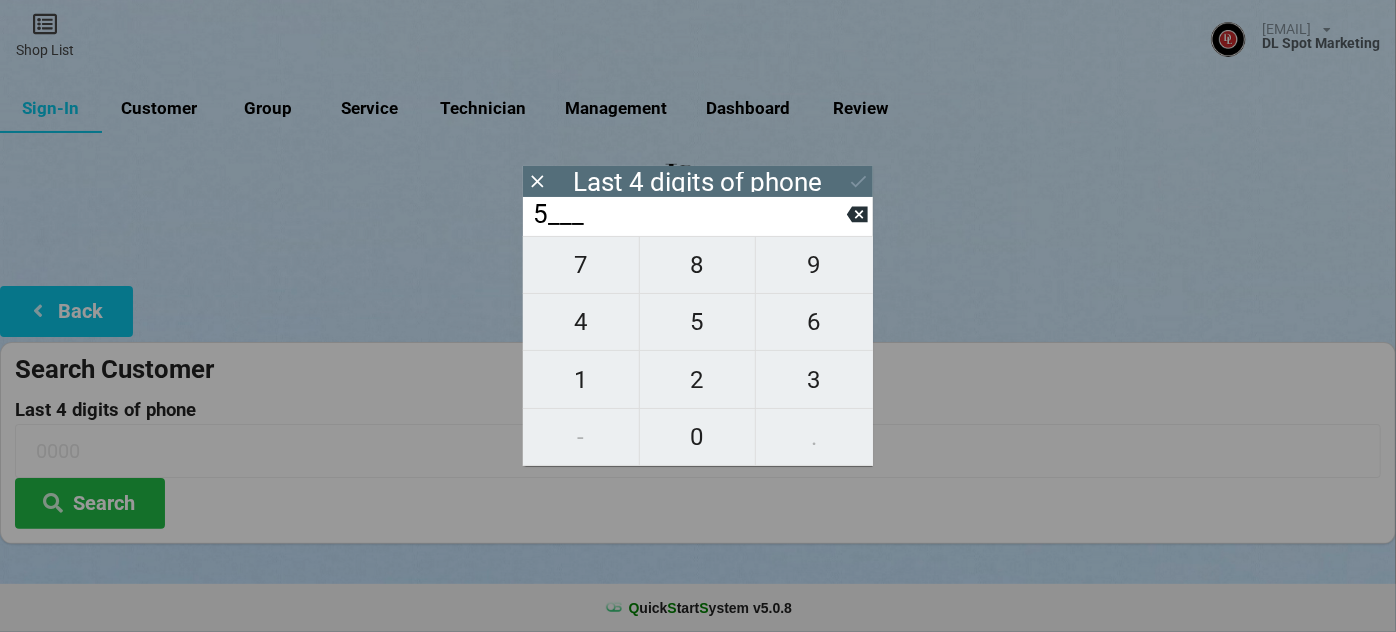 type on "5___" 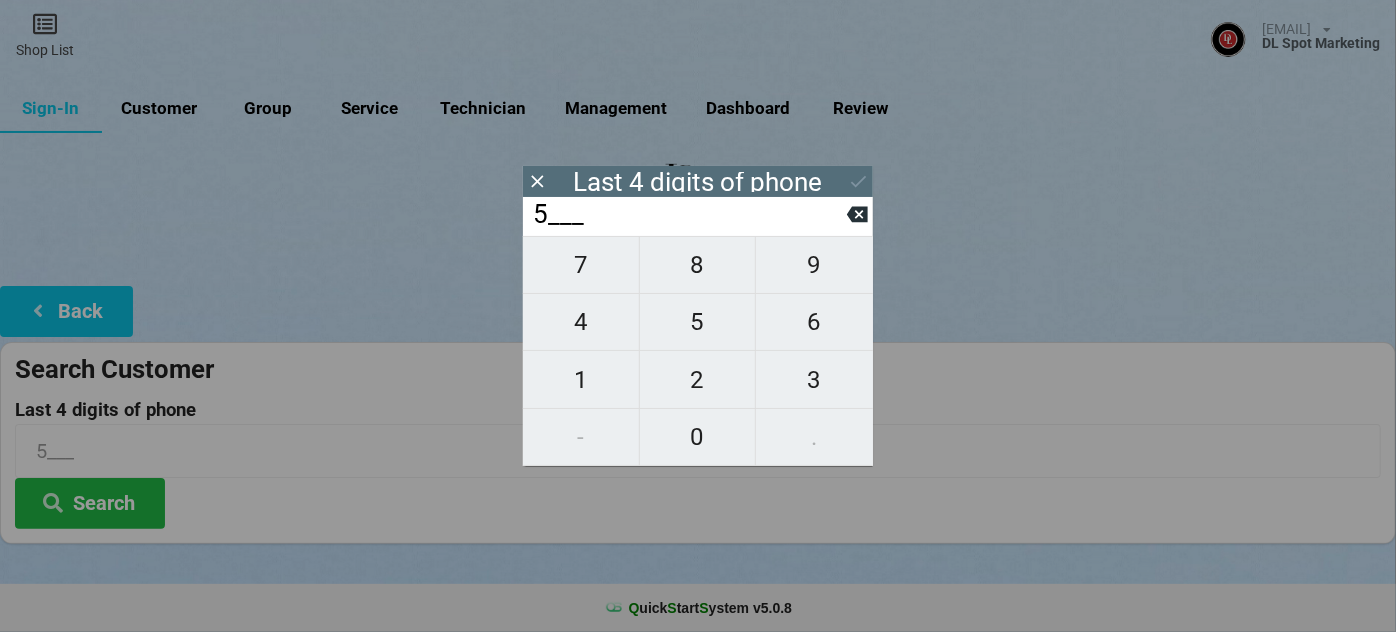type on "54__" 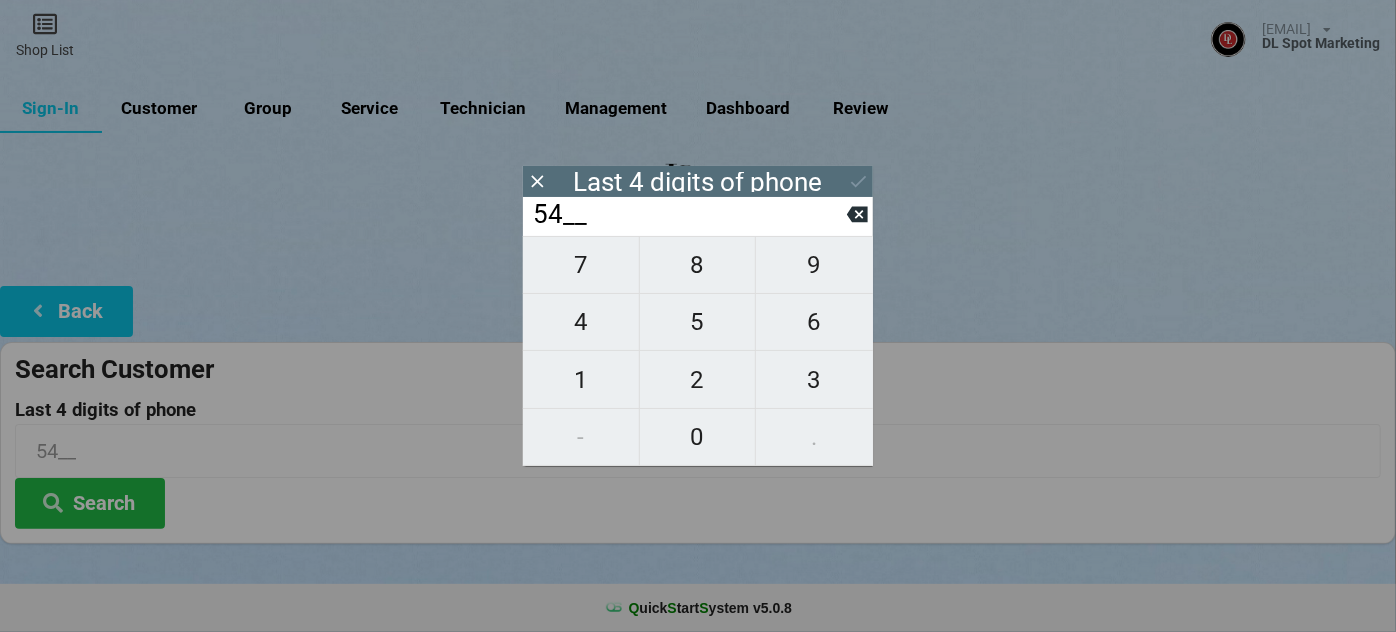 type on "[NUMBER]_" 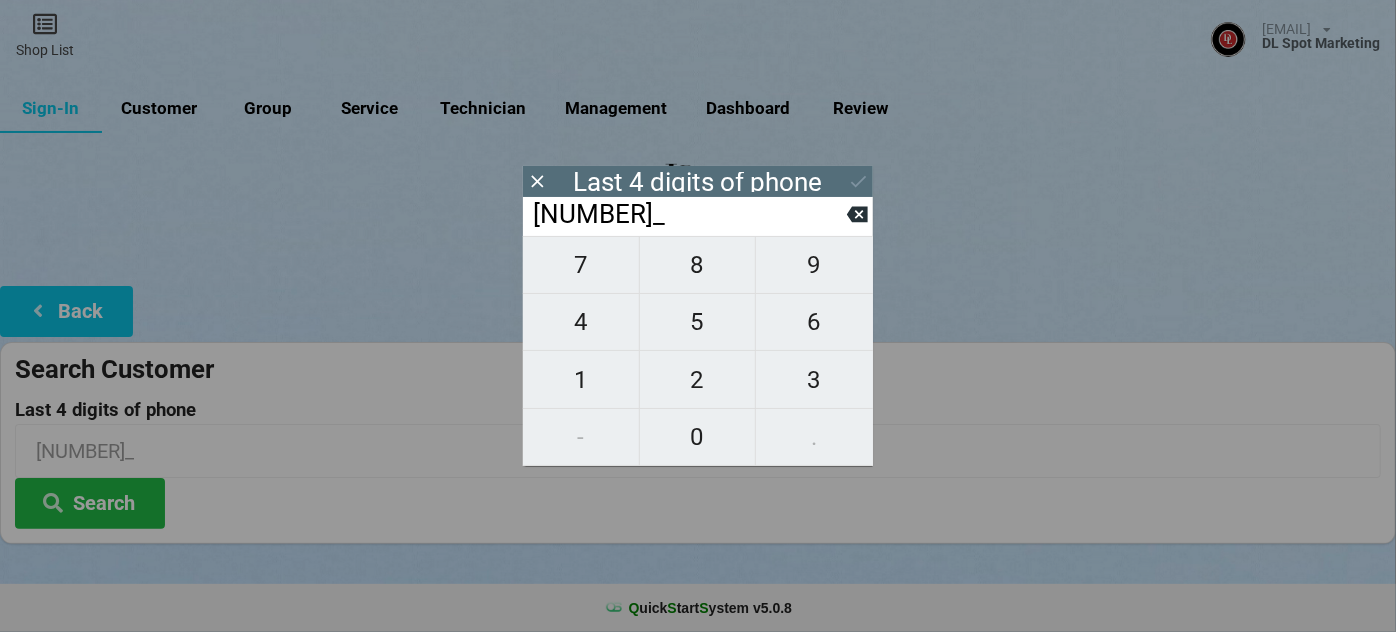 type on "5400" 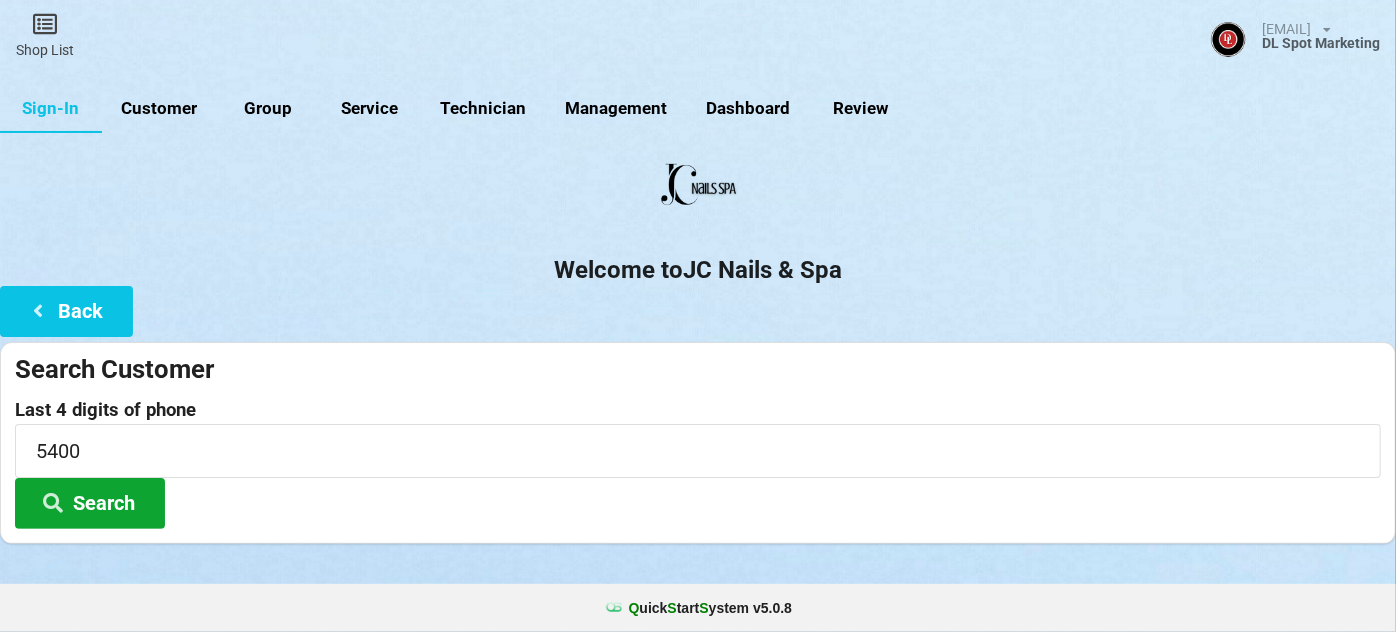 click on "Search" at bounding box center [90, 503] 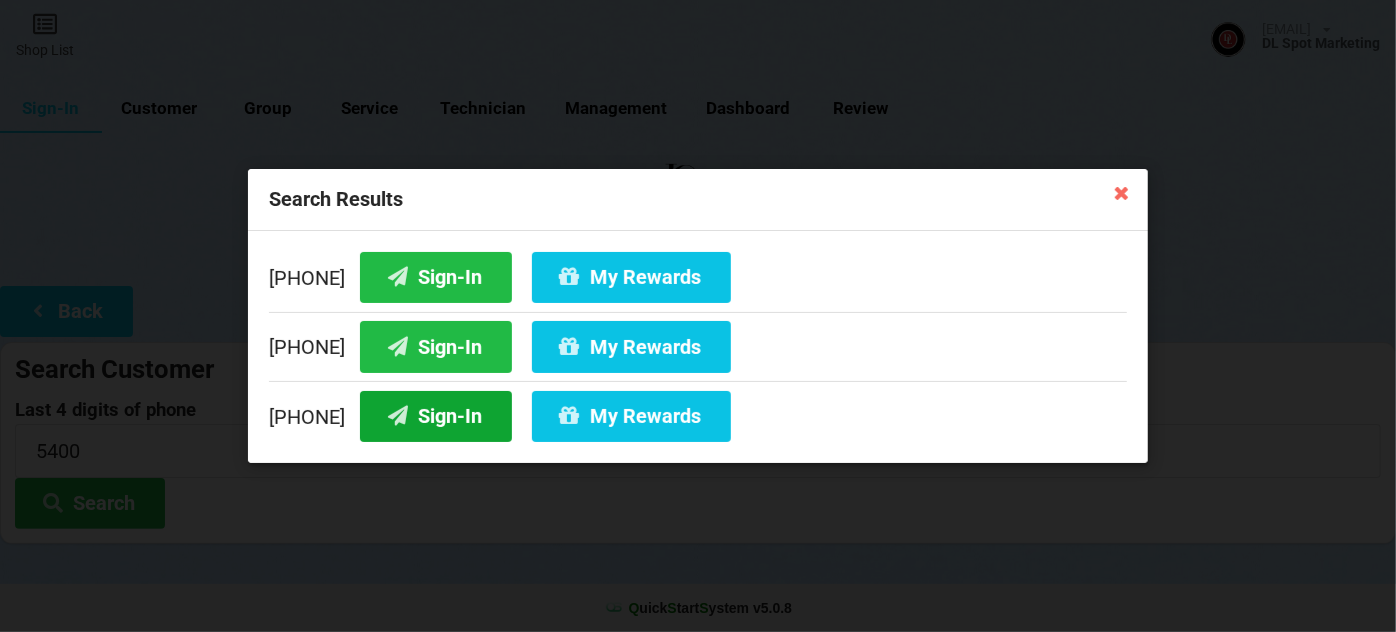click on "Sign-In" at bounding box center (436, 416) 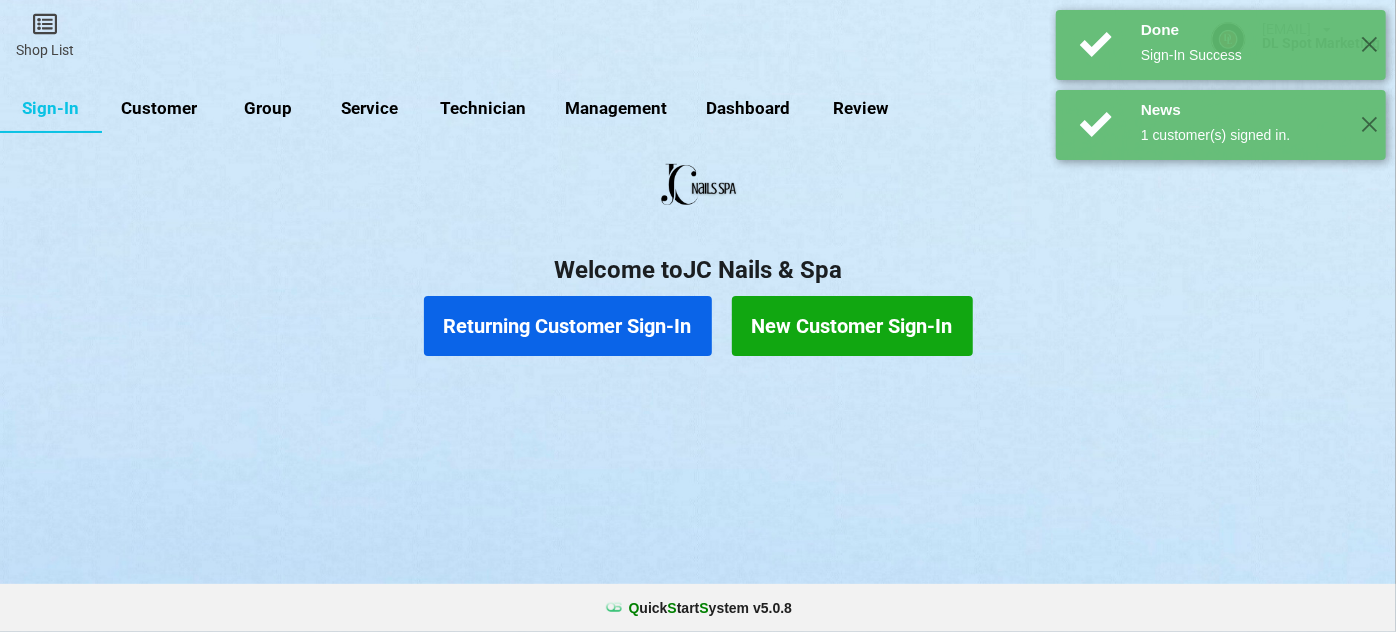 click on "Returning Customer Sign-In" at bounding box center (568, 326) 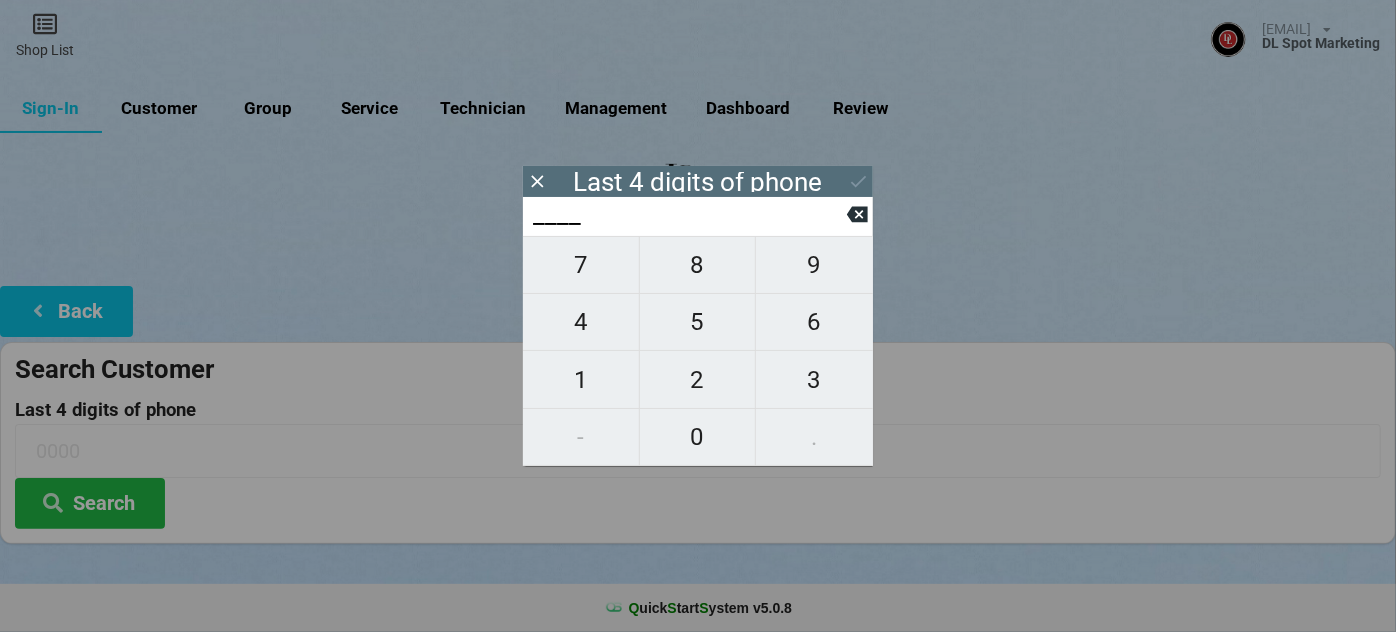 type on "4___" 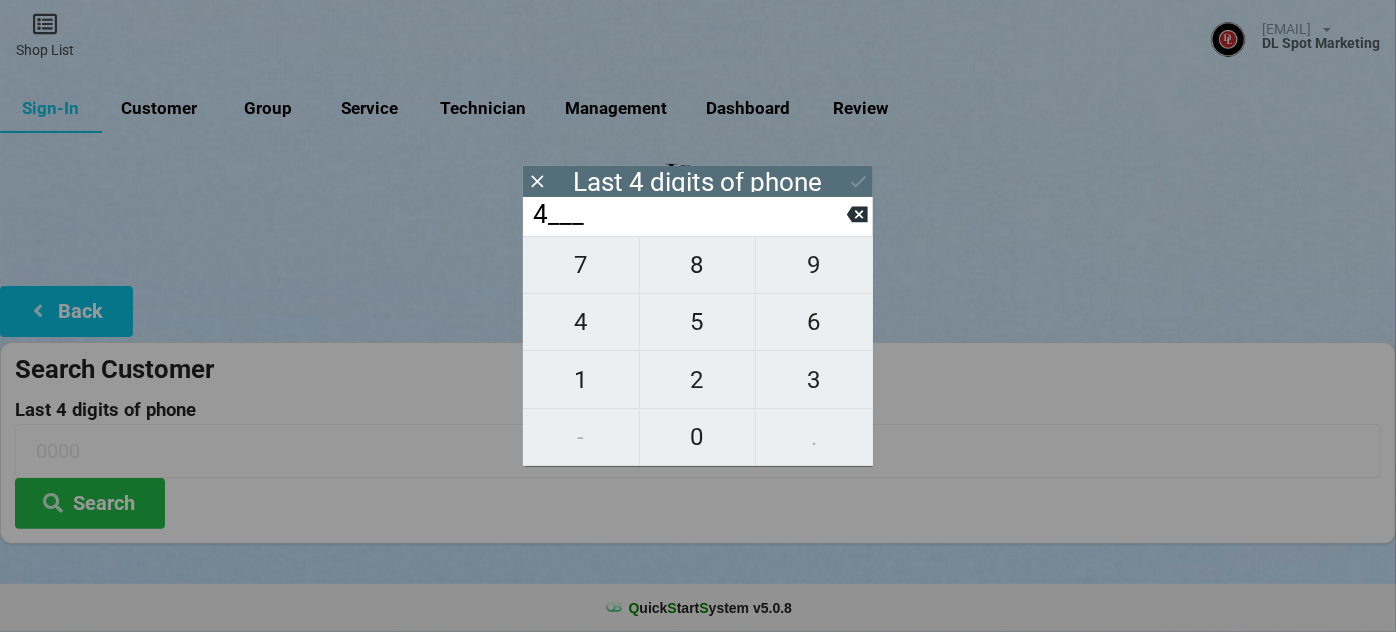 type on "4___" 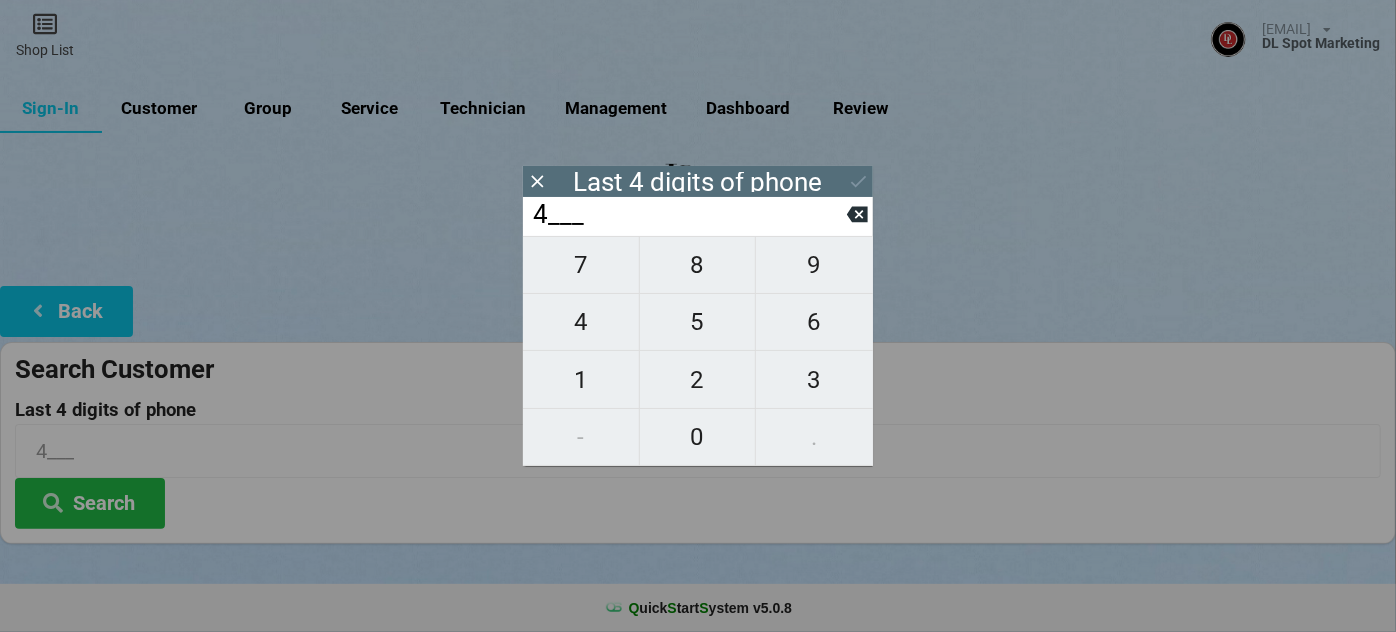 type on "40__" 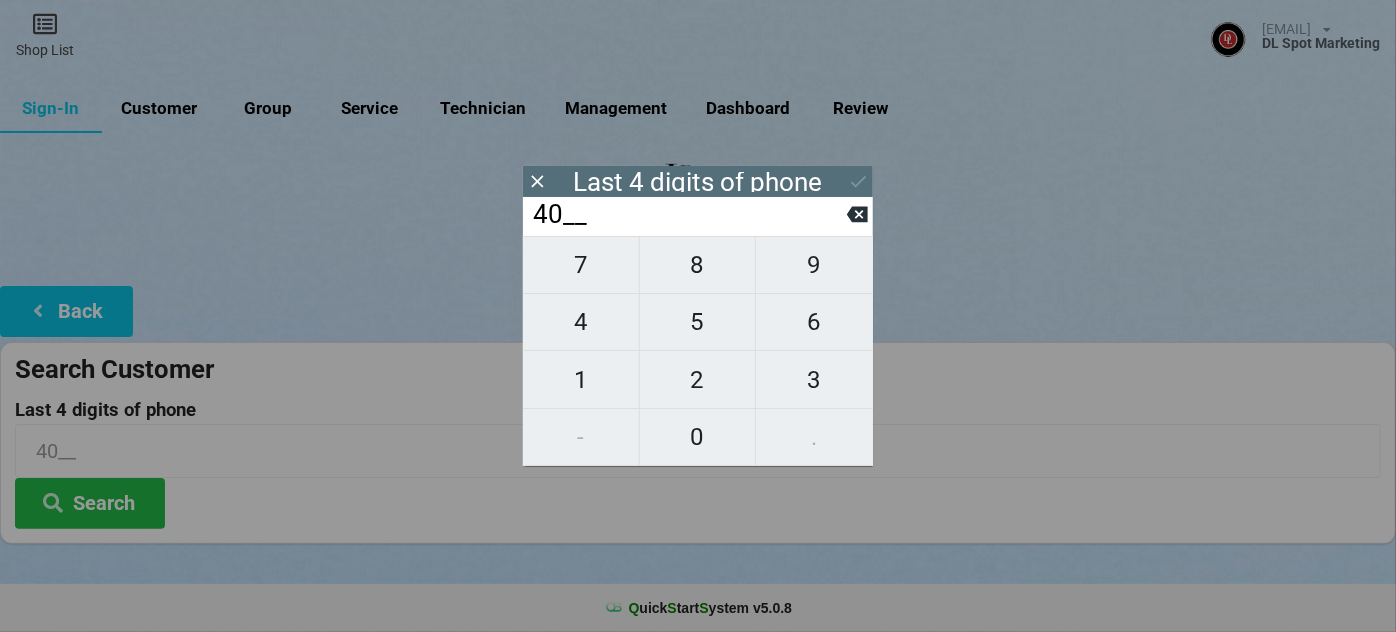 type on "[NUMBER]_" 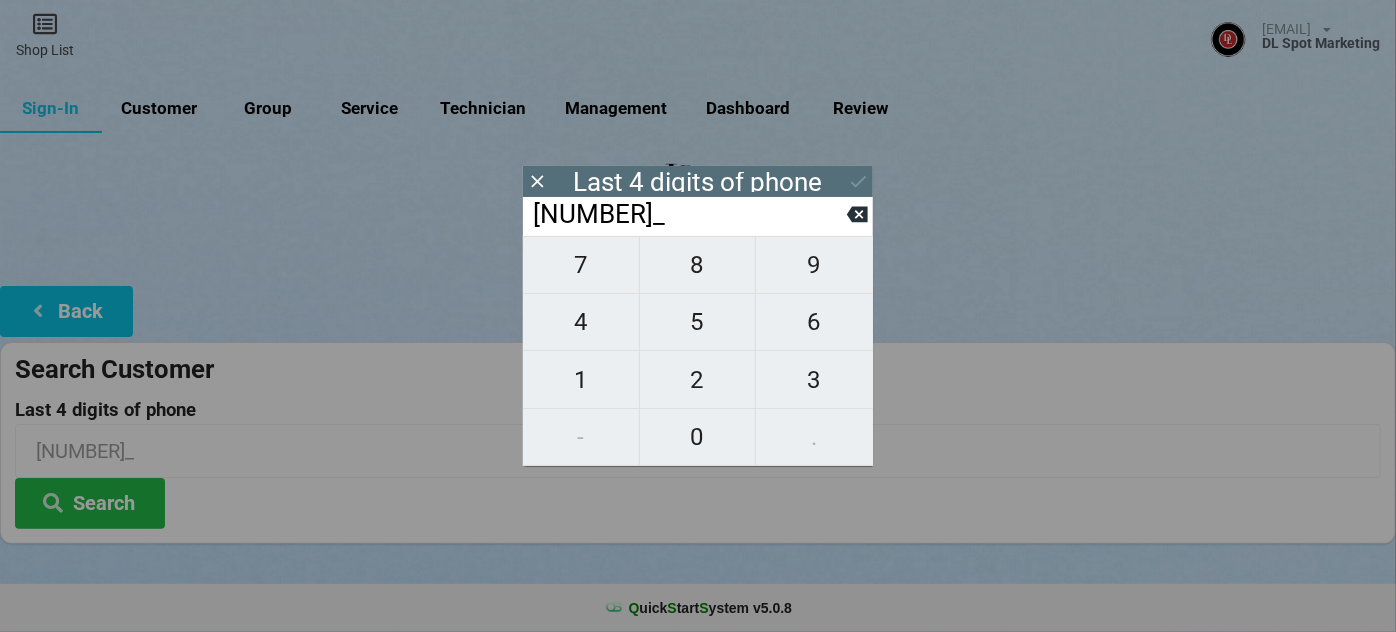 type on "4034" 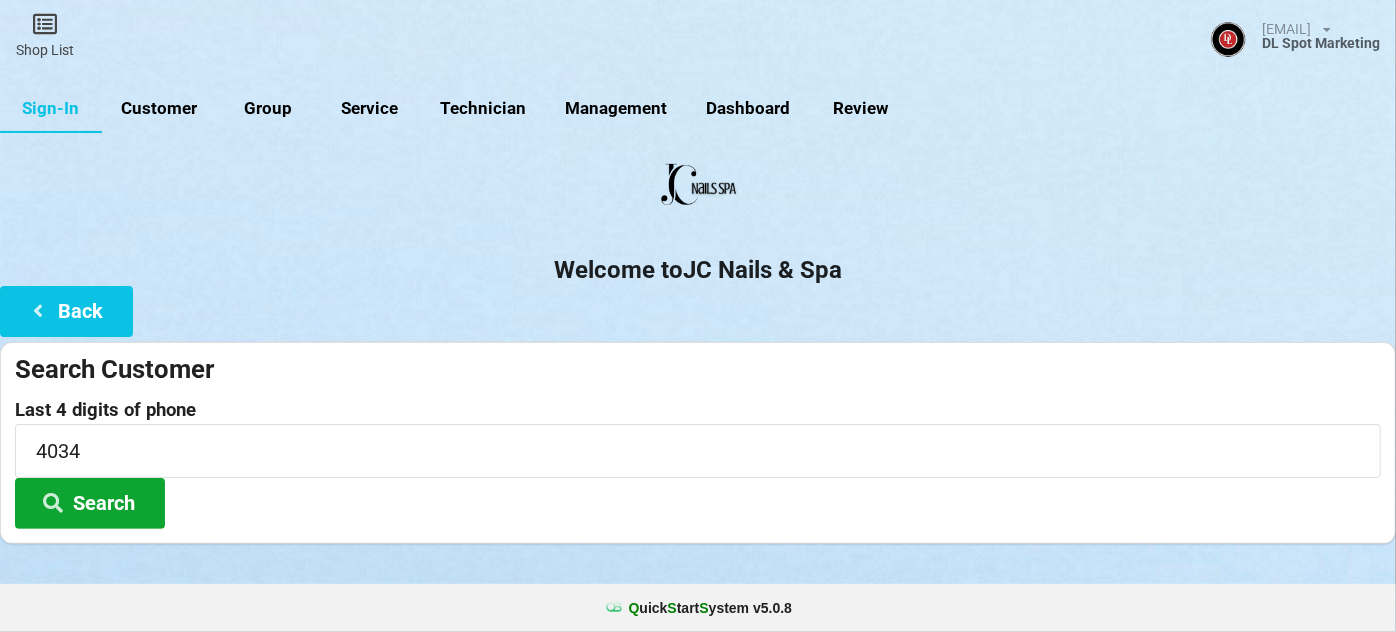 click on "Search" at bounding box center [90, 503] 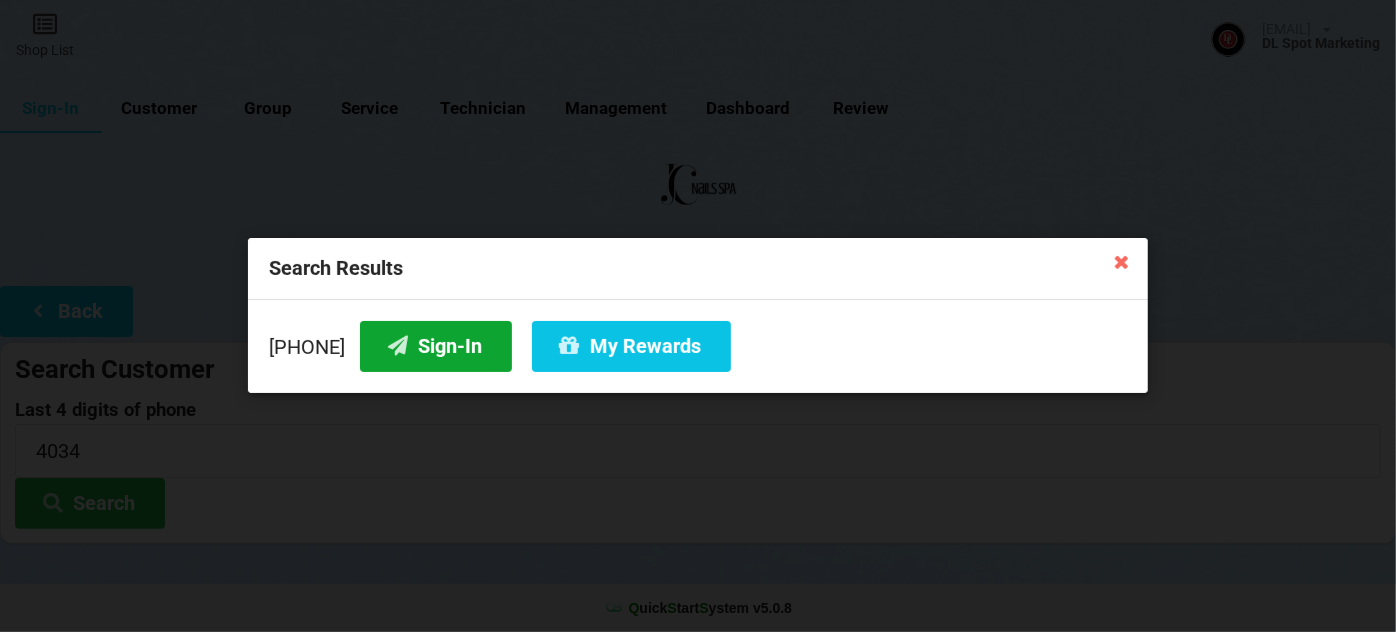 click on "Sign-In" at bounding box center (436, 346) 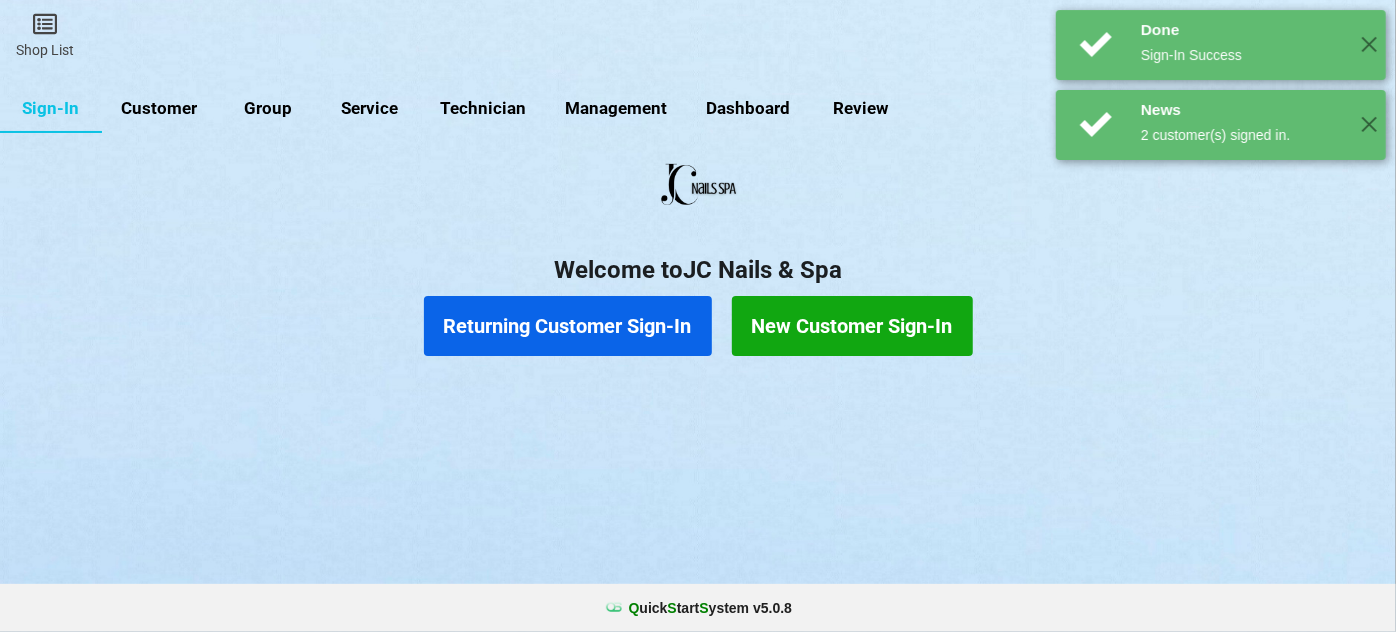 click on "Returning Customer Sign-In" at bounding box center [568, 326] 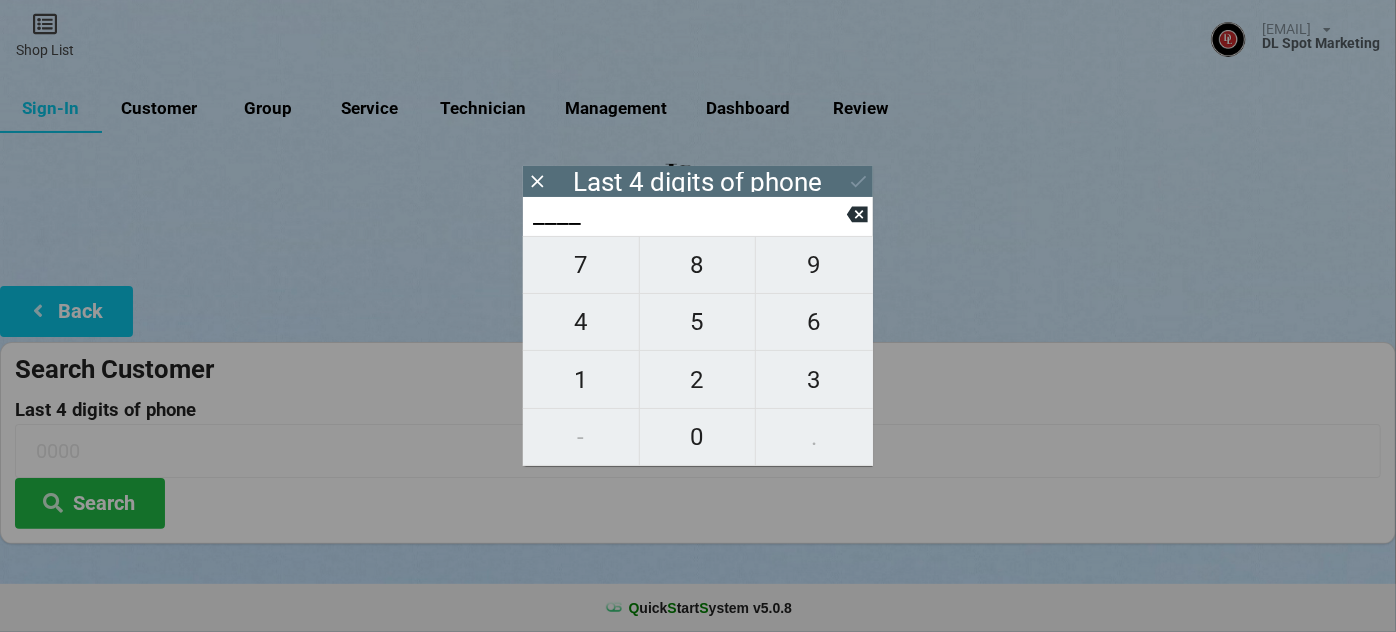 type on "7___" 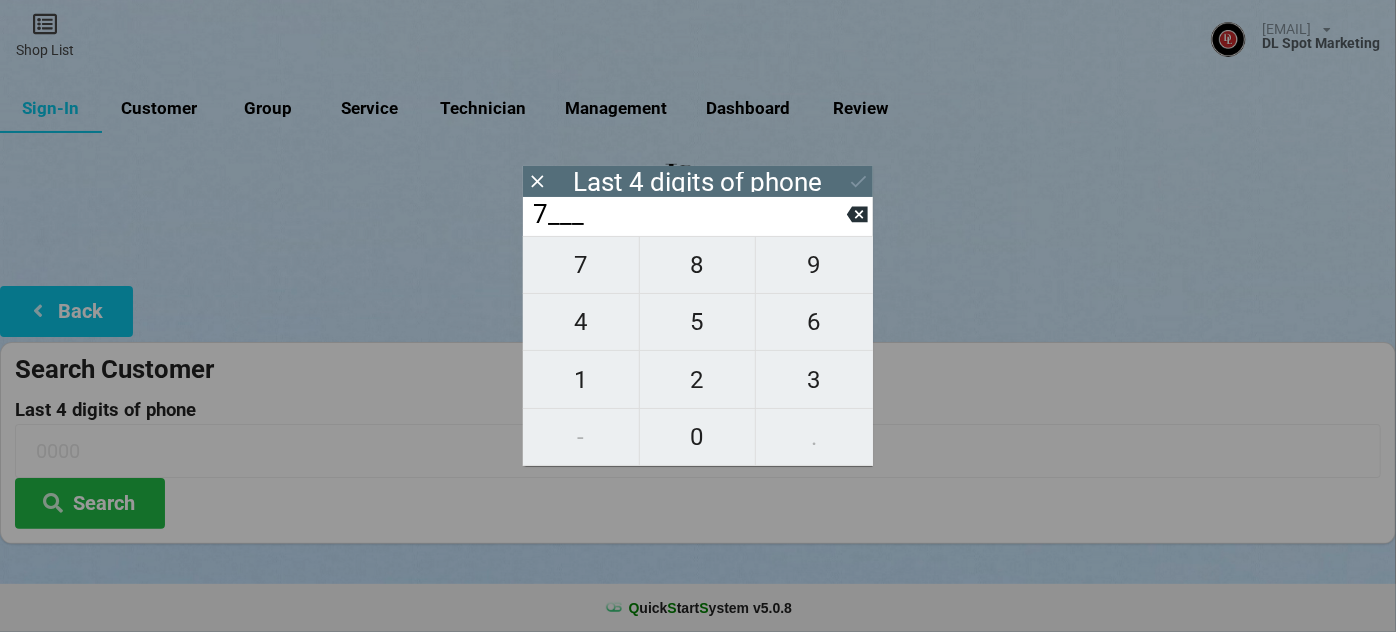 type on "7___" 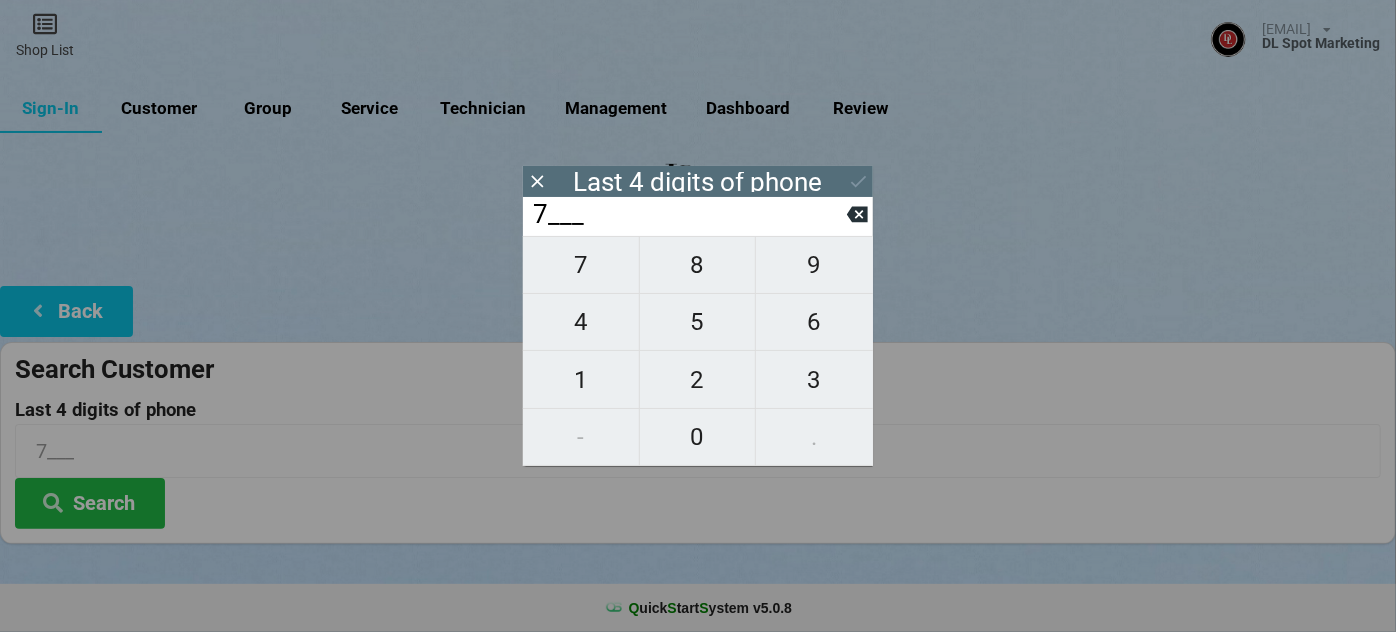 type on "77__" 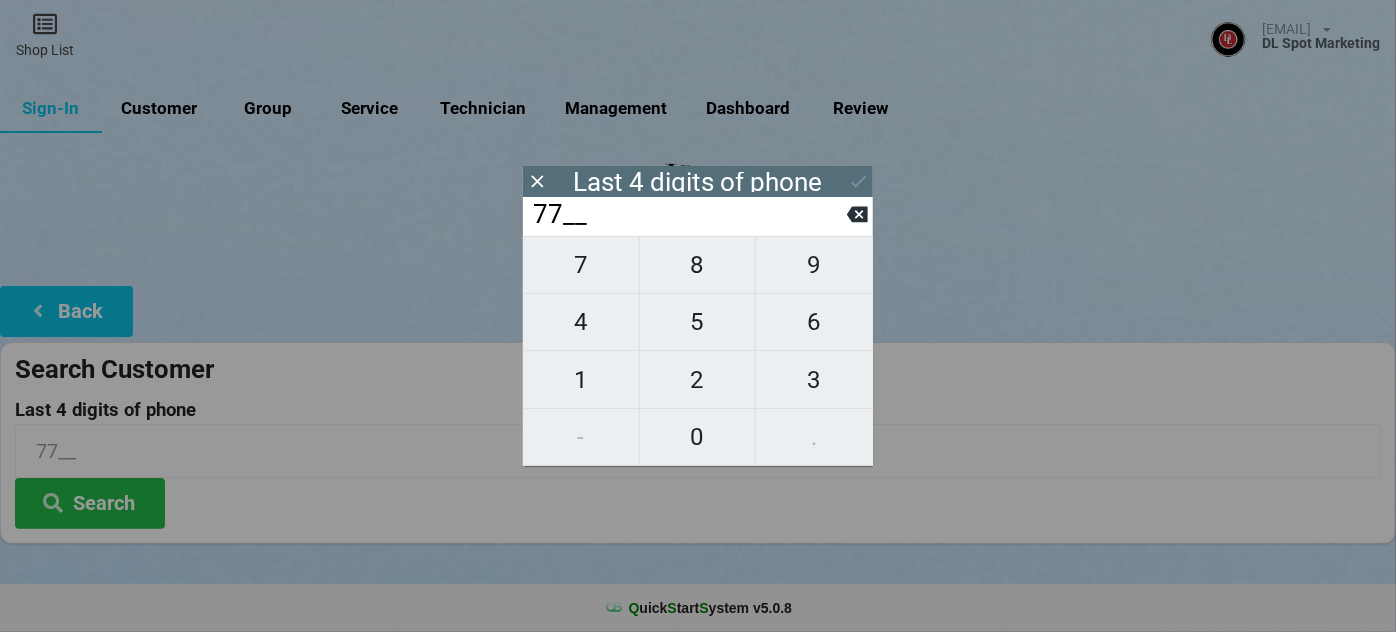 type on "[NUMBER]_" 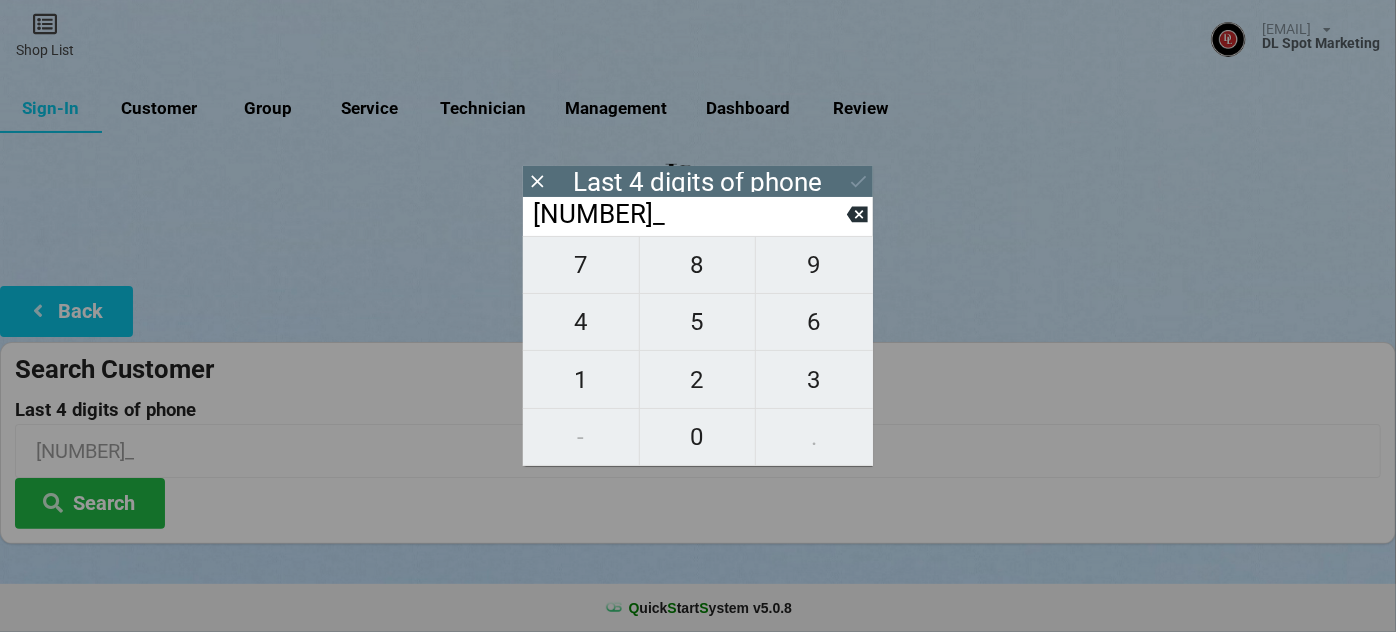 type on "[NUMBER]" 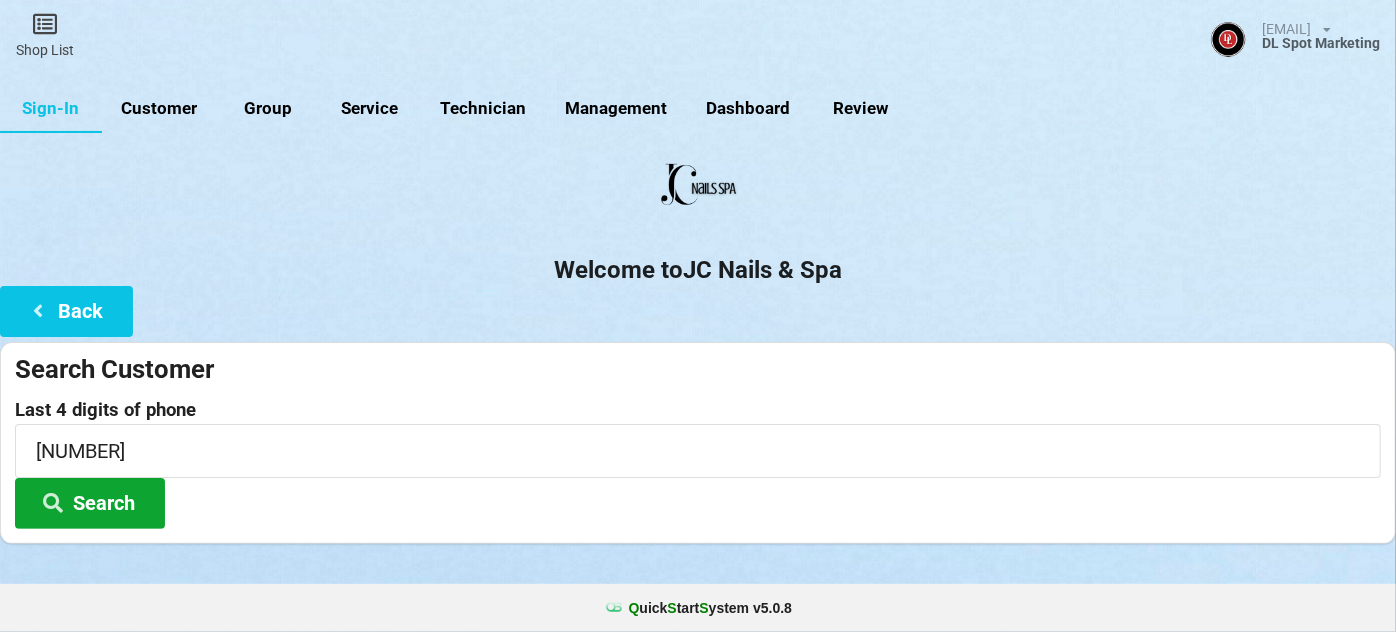 click on "Search" at bounding box center (90, 503) 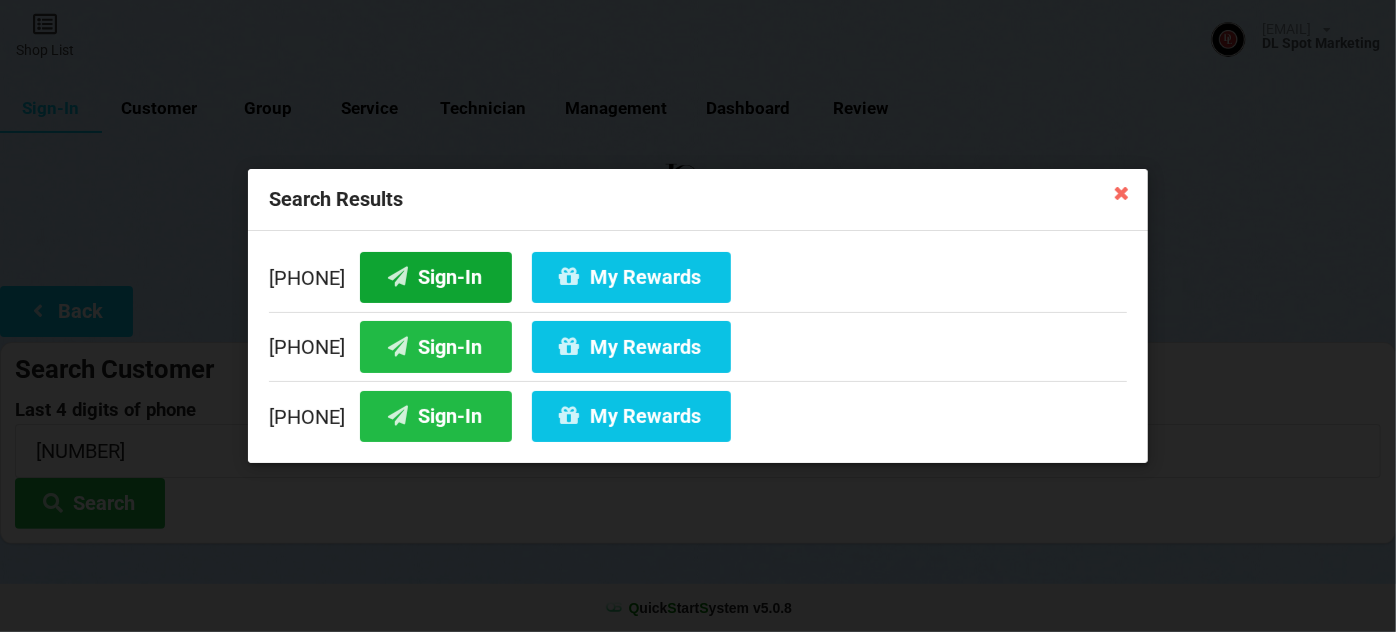 click on "Sign-In" at bounding box center (436, 277) 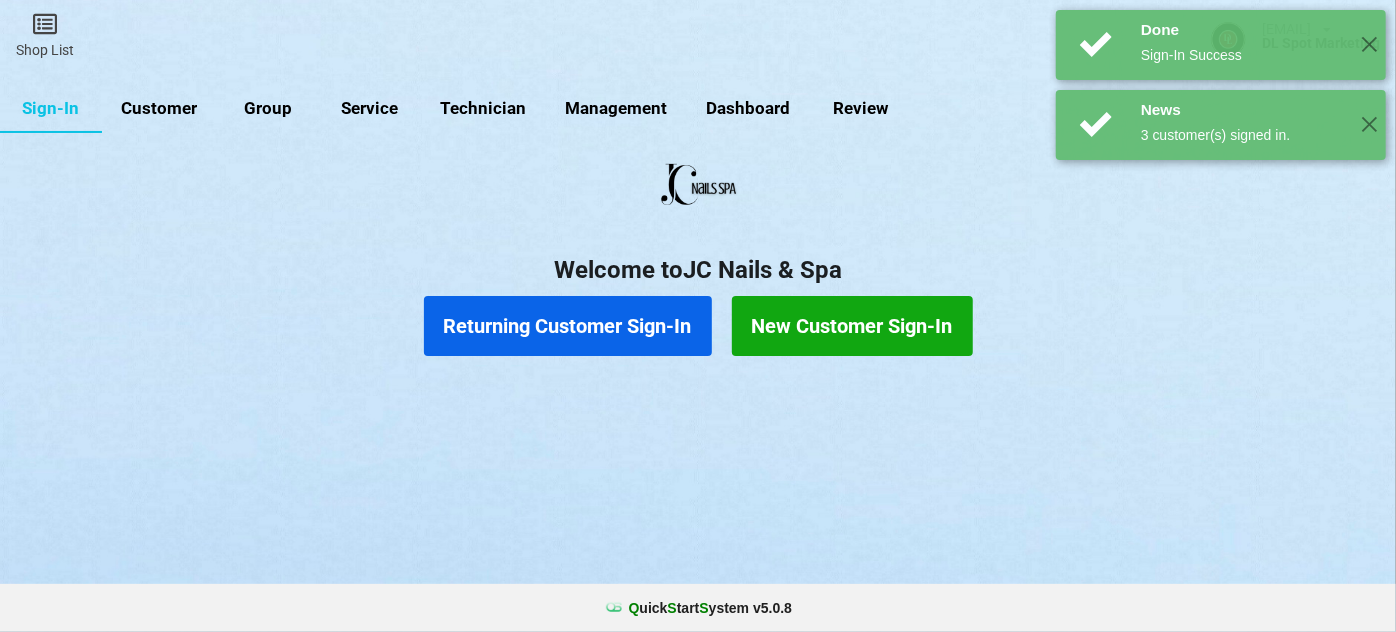 click on "Returning Customer Sign-In" at bounding box center [568, 326] 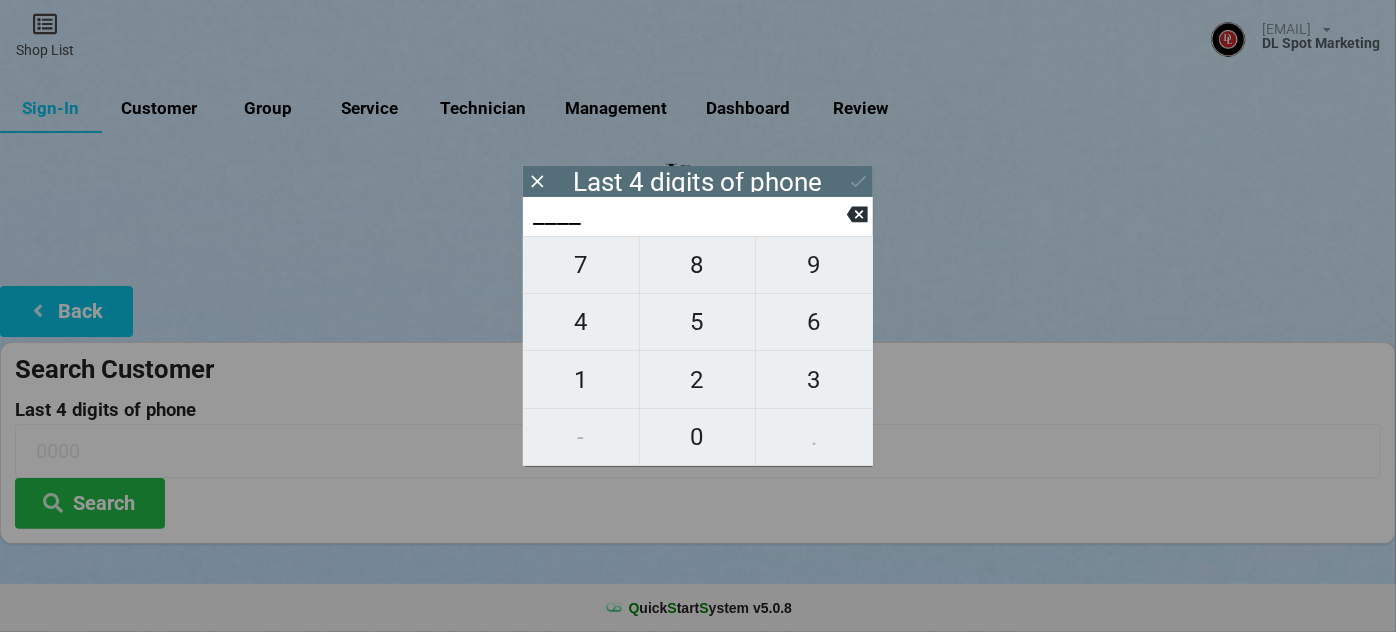 type on "4___" 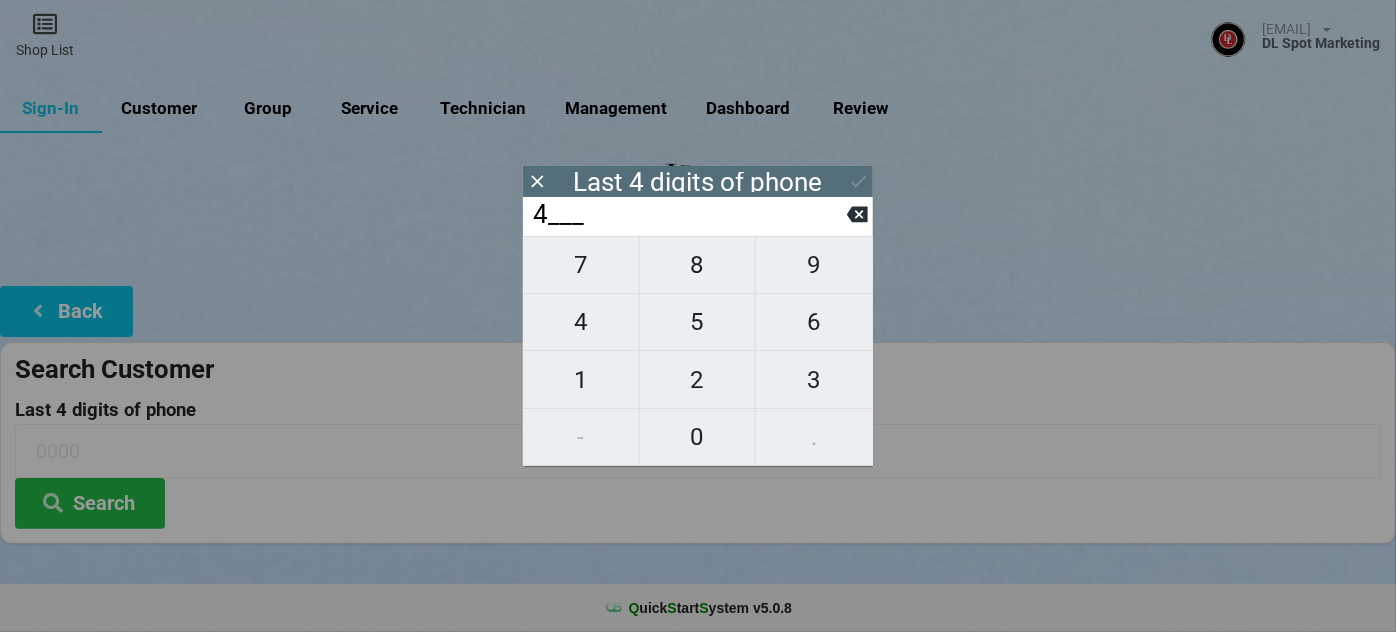 type on "4___" 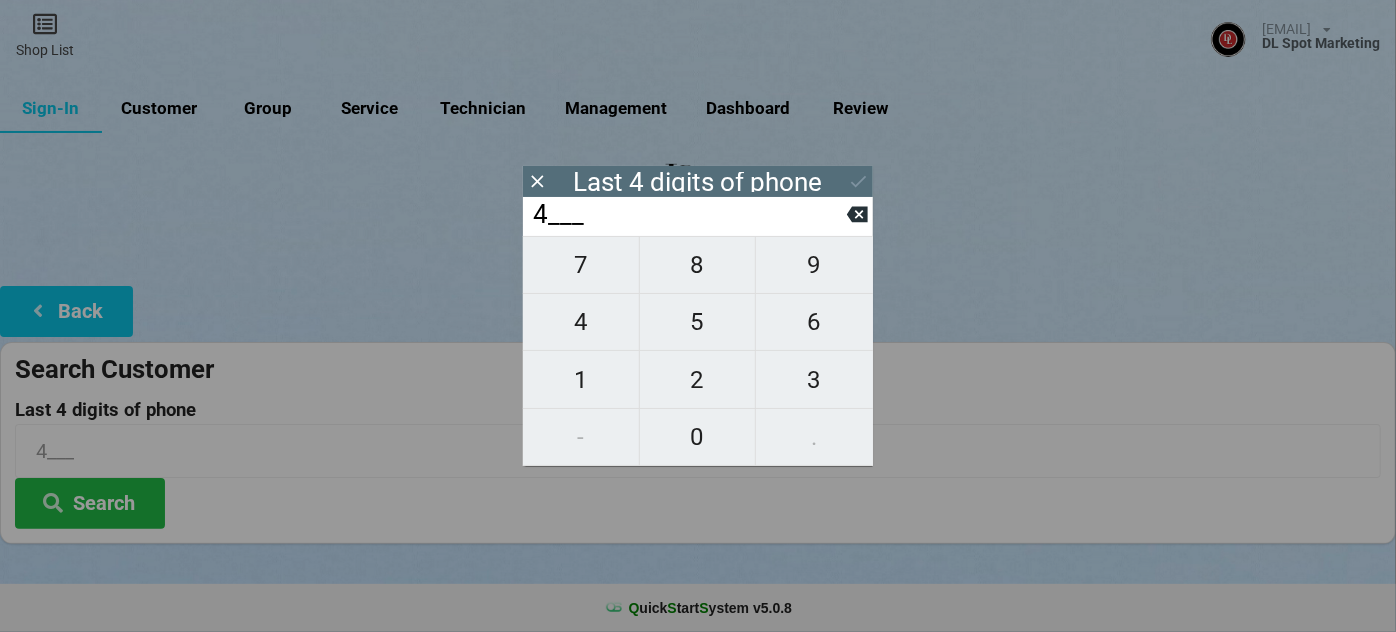 type on "43__" 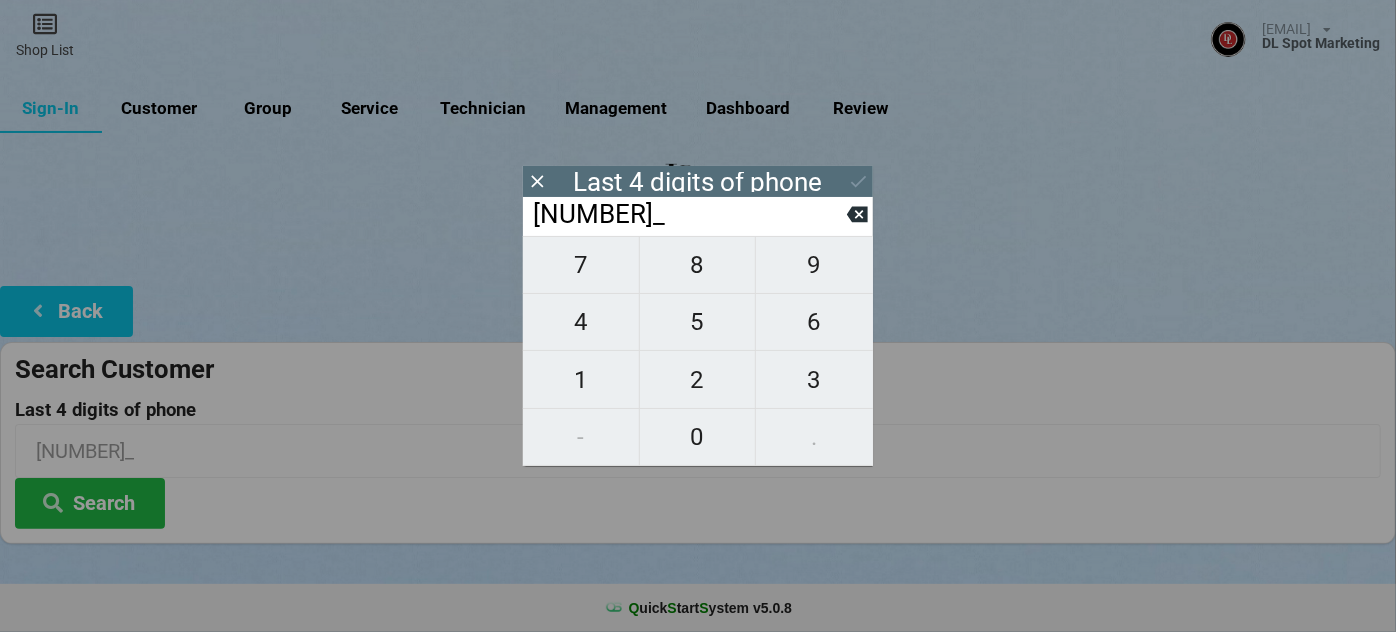 type on "430_" 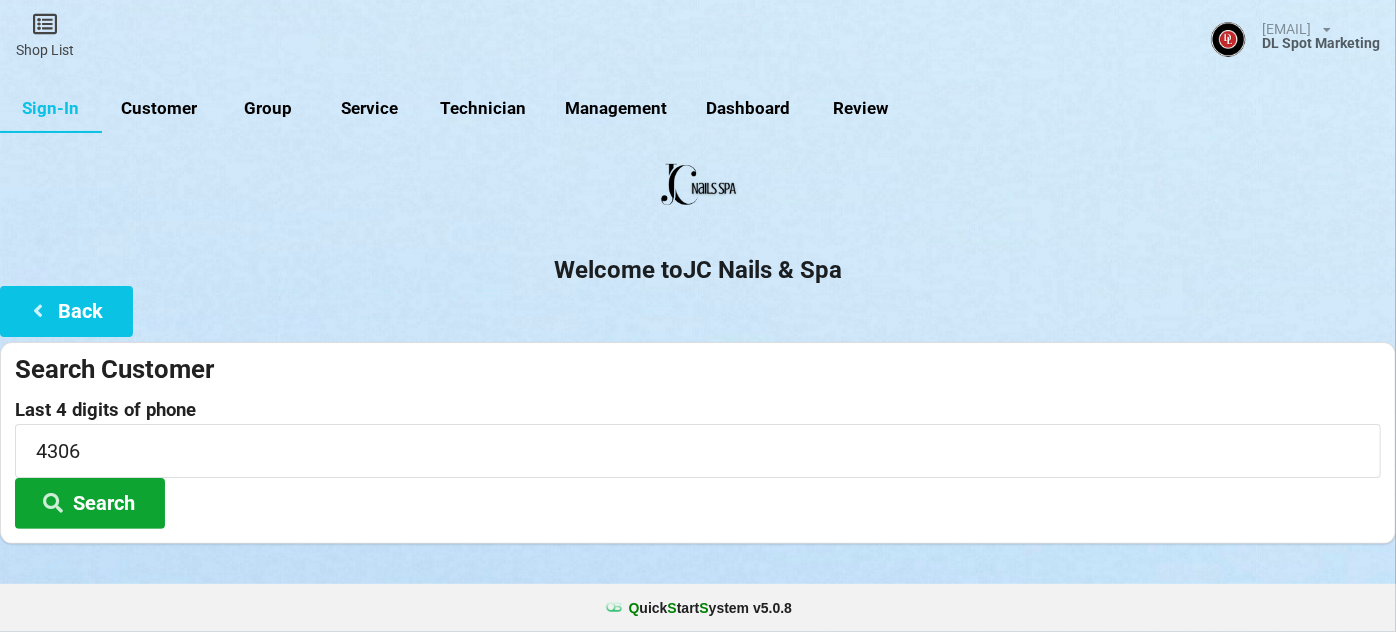 click on "Search" at bounding box center [90, 503] 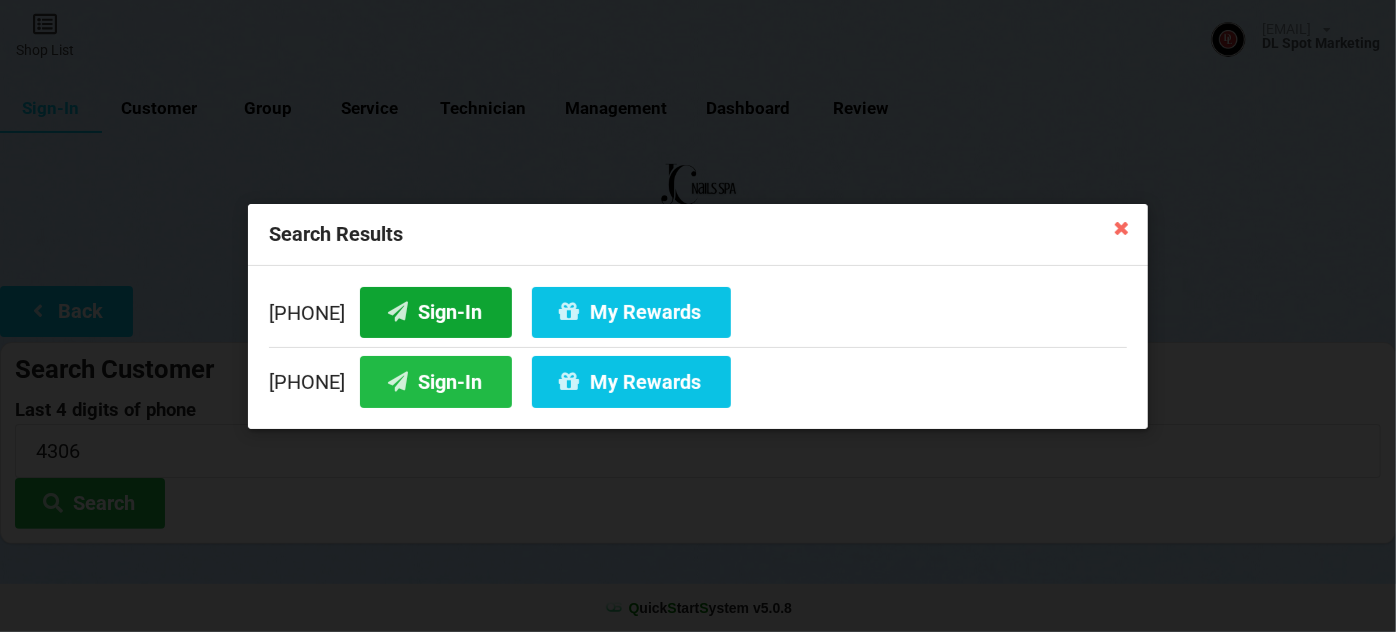 click on "Sign-In" at bounding box center (436, 311) 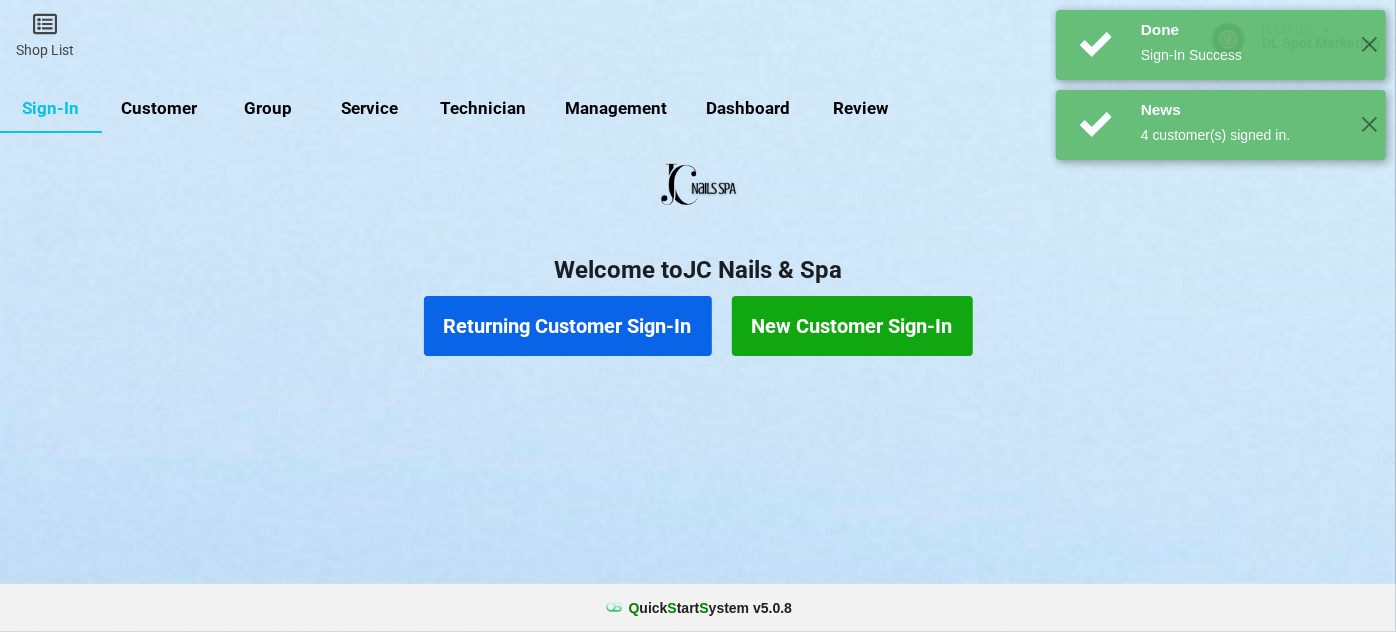 click on "Returning Customer Sign-In" at bounding box center (568, 326) 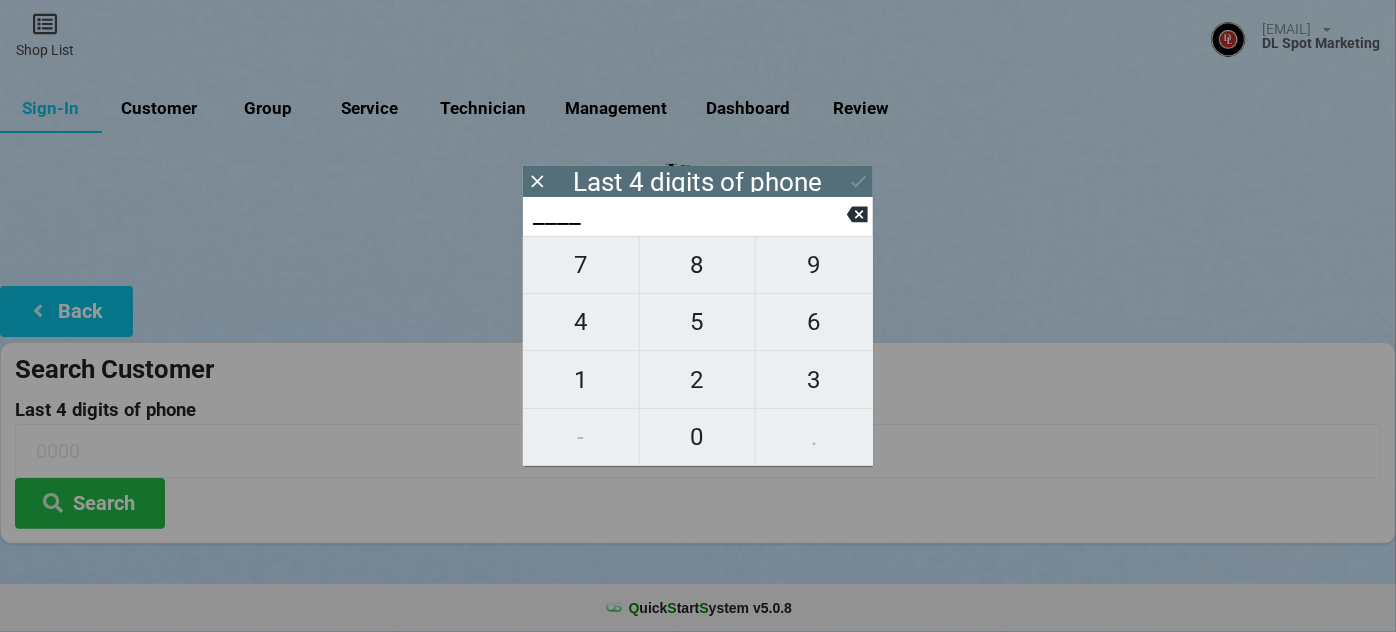 type on "3___" 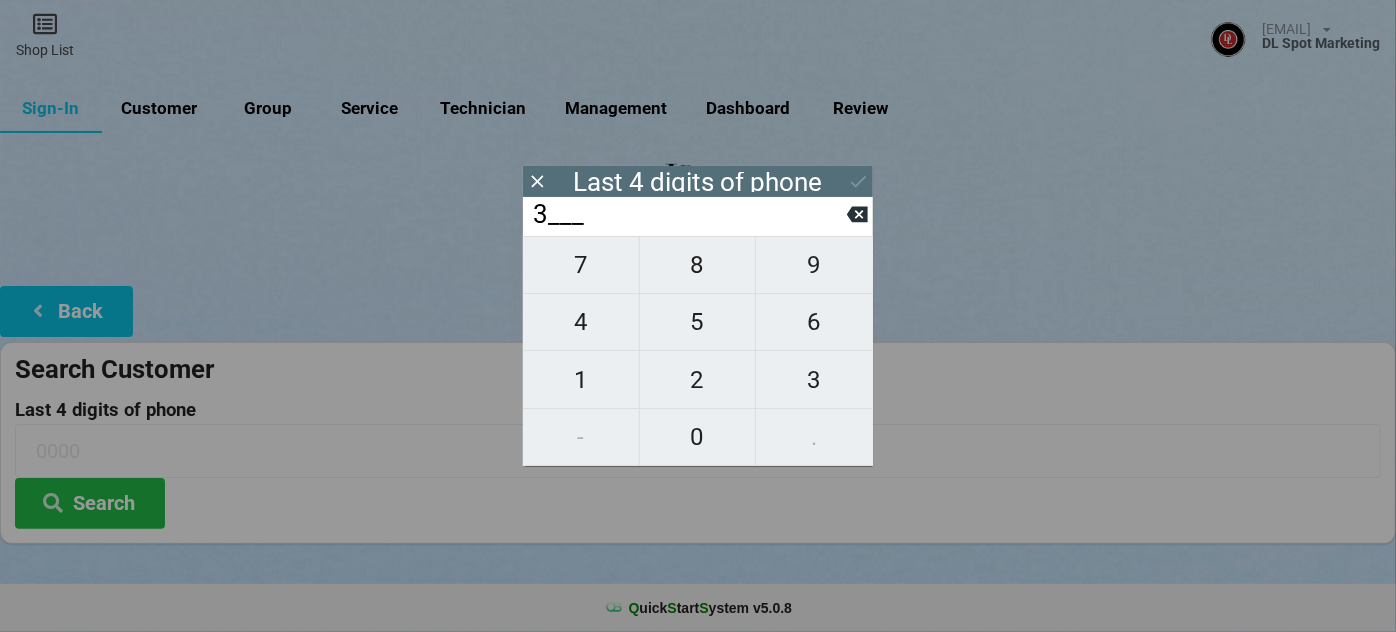 type on "3___" 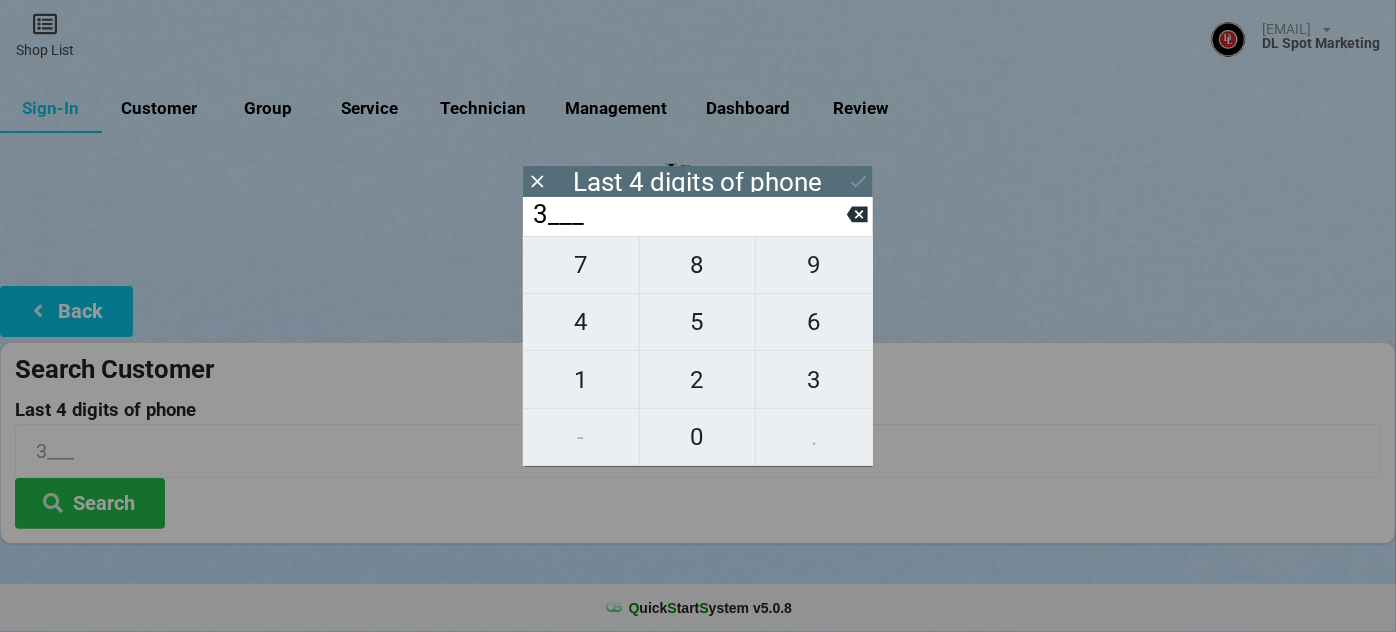 type on "31__" 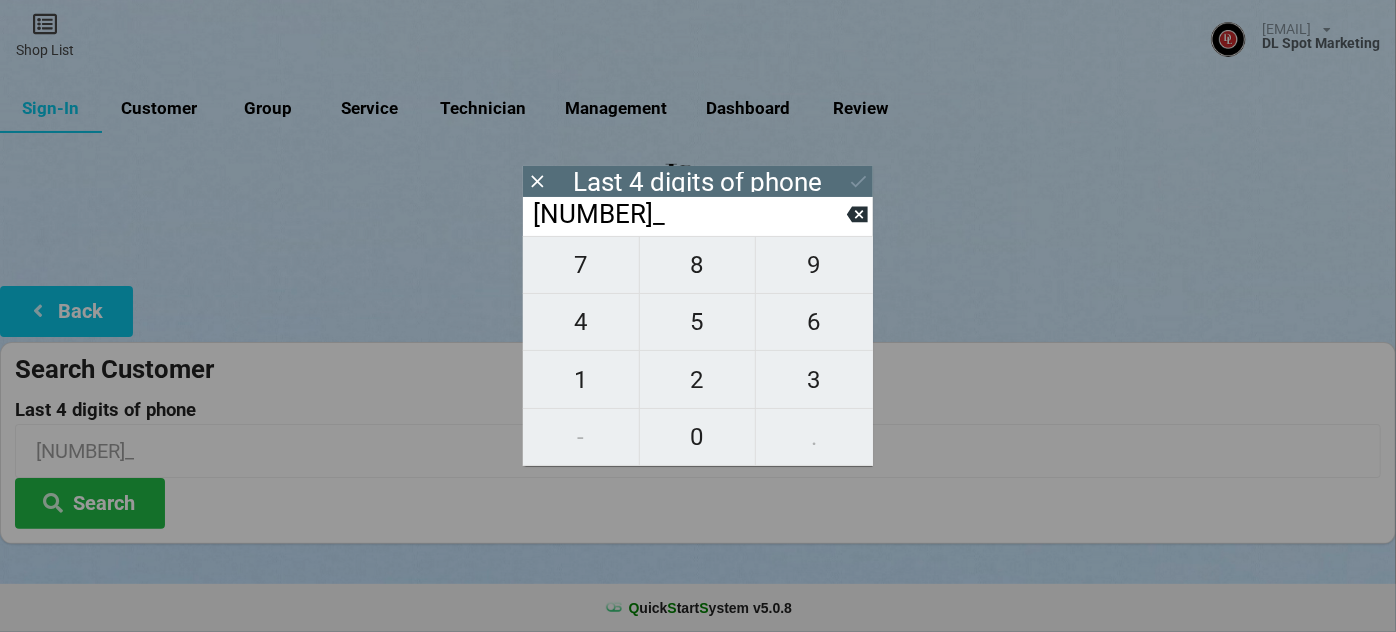 type on "318_" 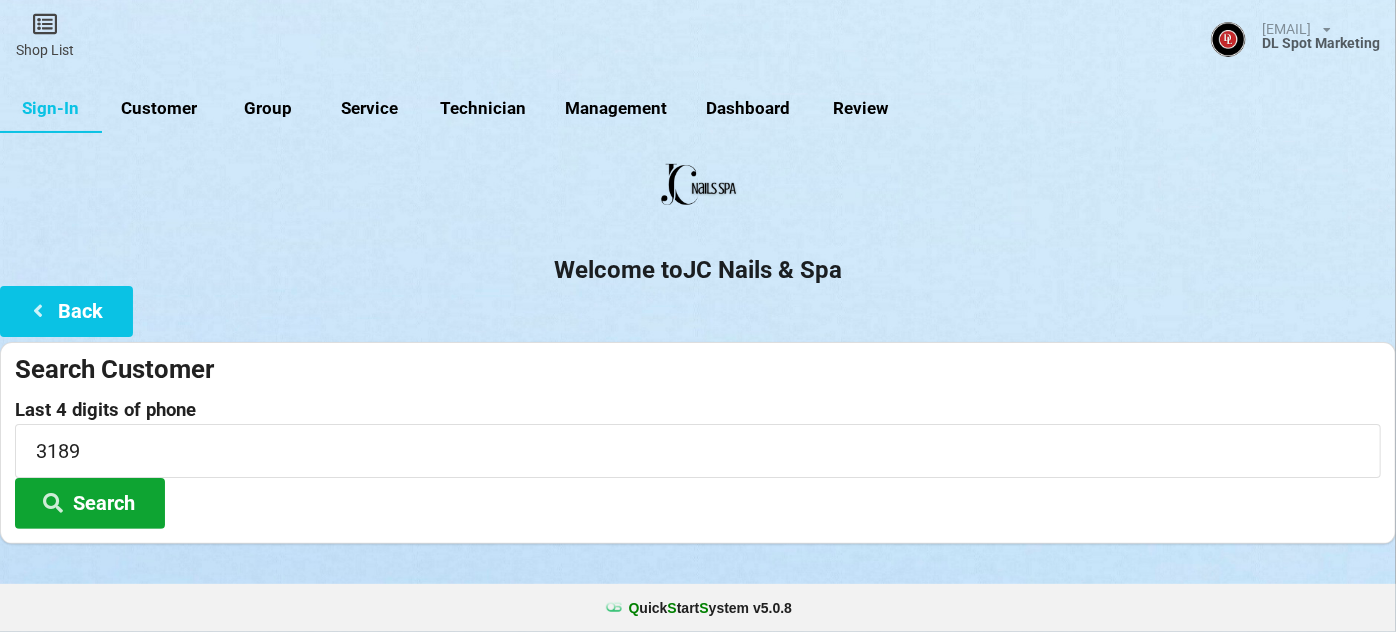 click on "Search" at bounding box center (90, 503) 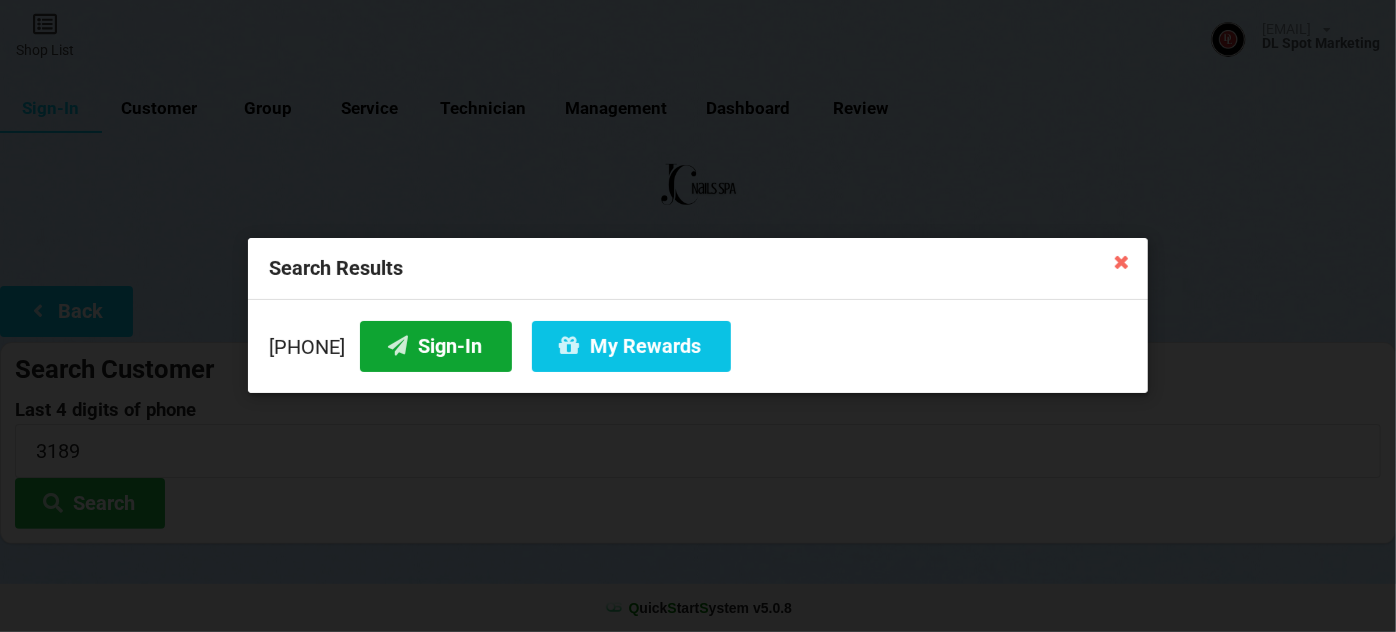 click on "Sign-In" at bounding box center (436, 346) 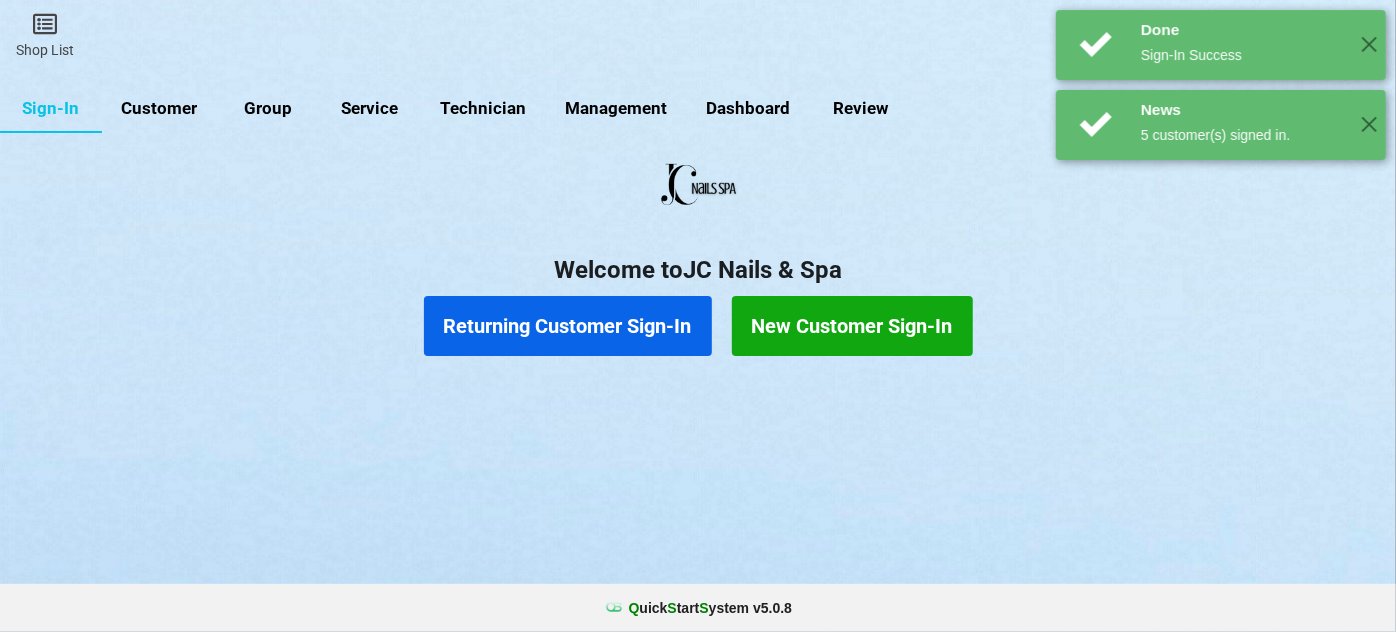 click on "Returning Customer Sign-In" at bounding box center (568, 326) 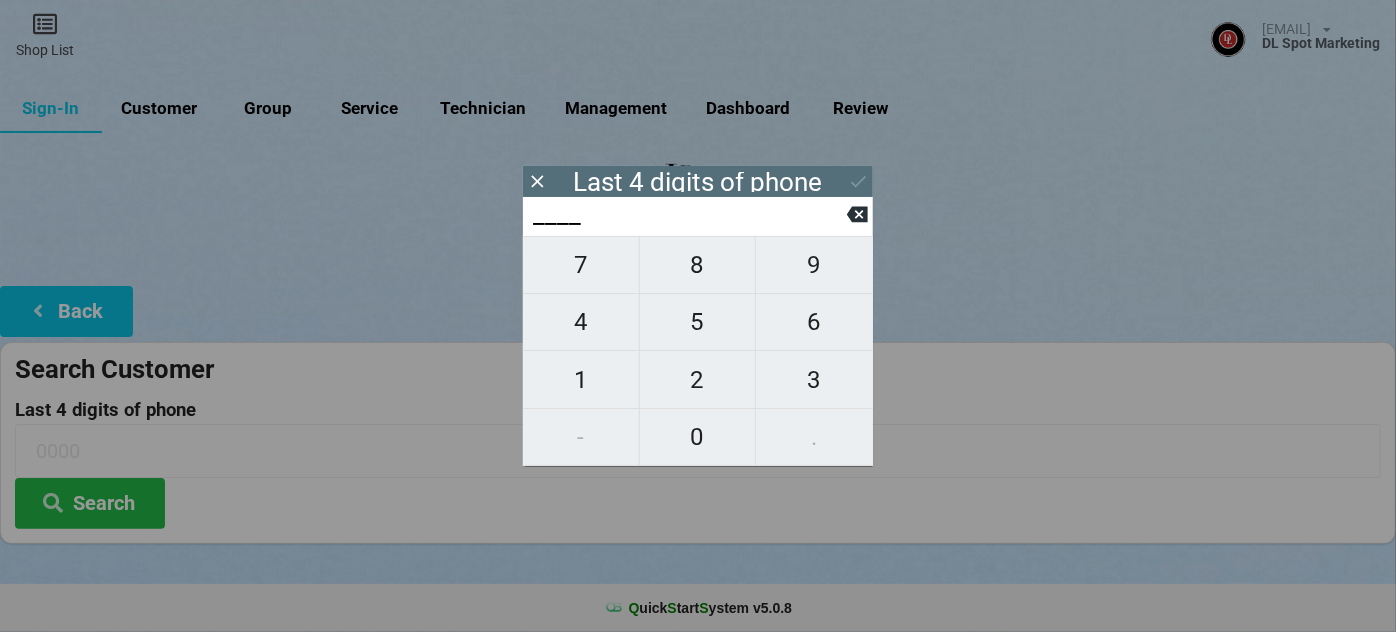 type on "5___" 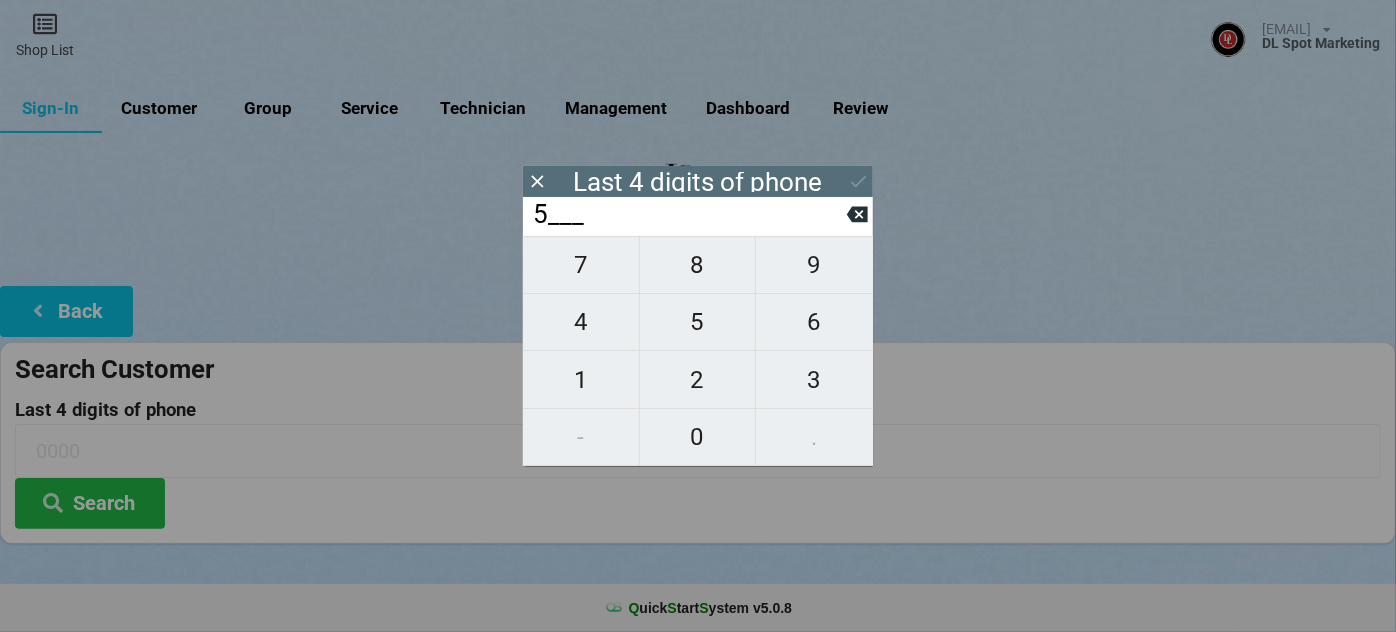 type on "5___" 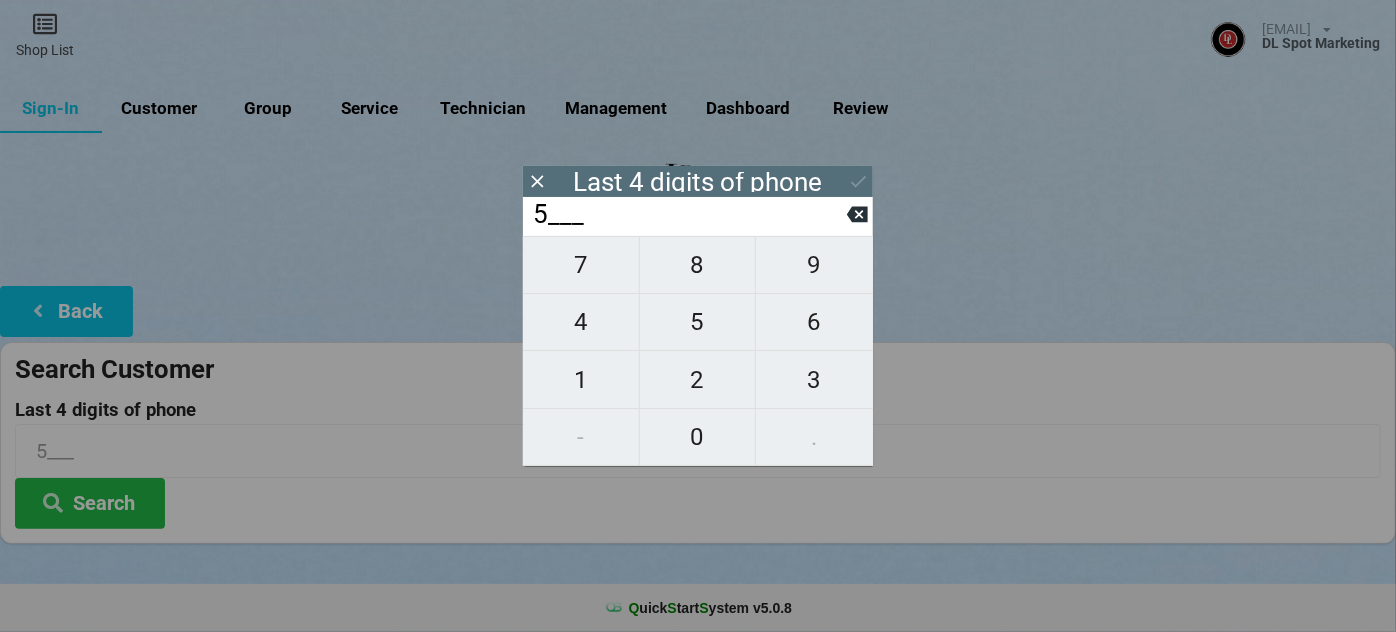 type on "57__" 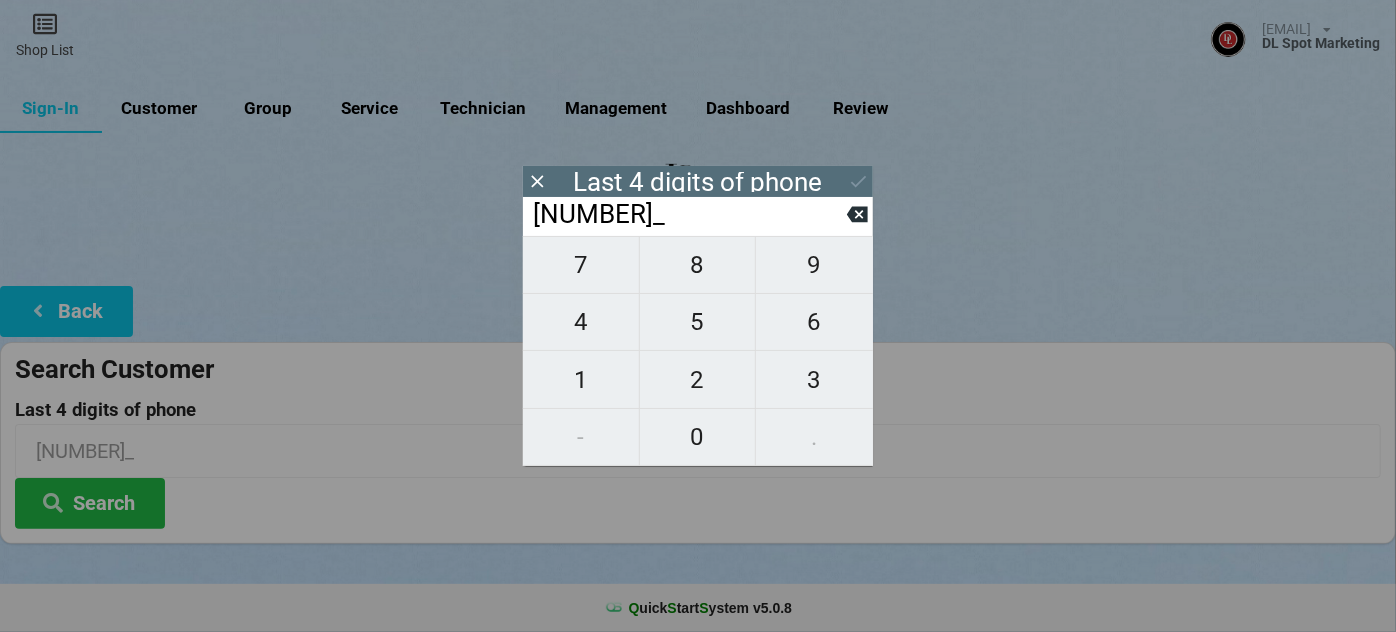 type on "570_" 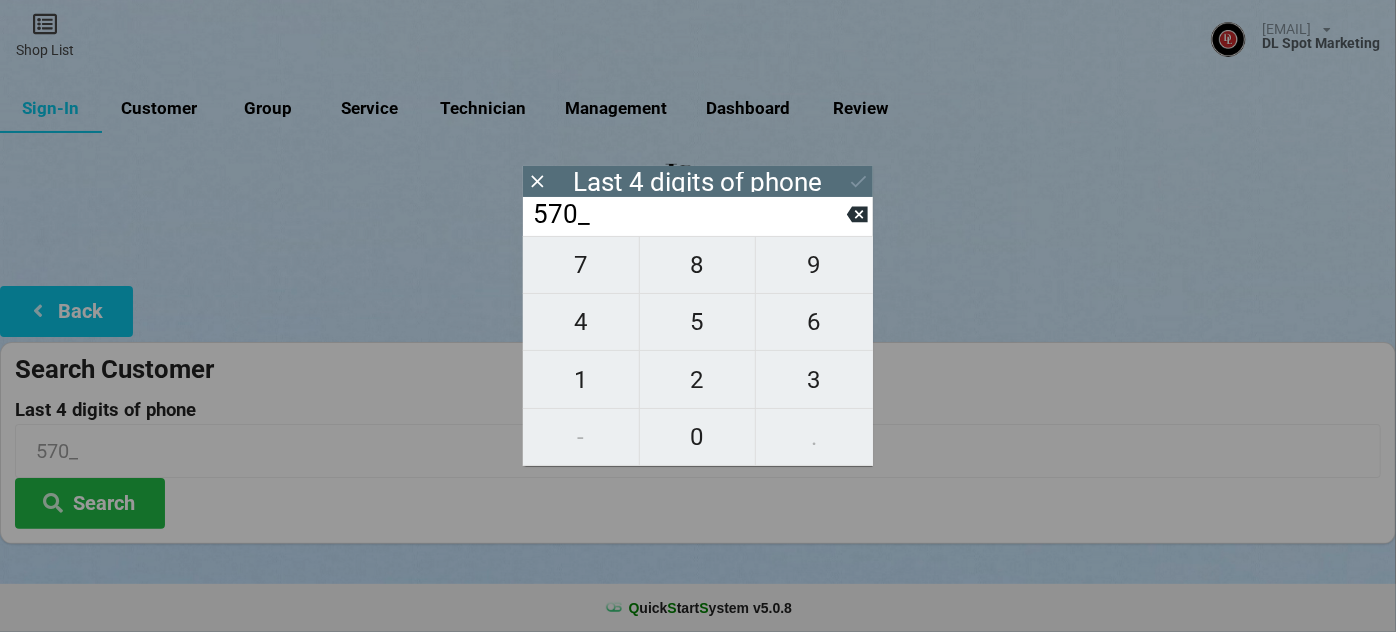 type on "5706" 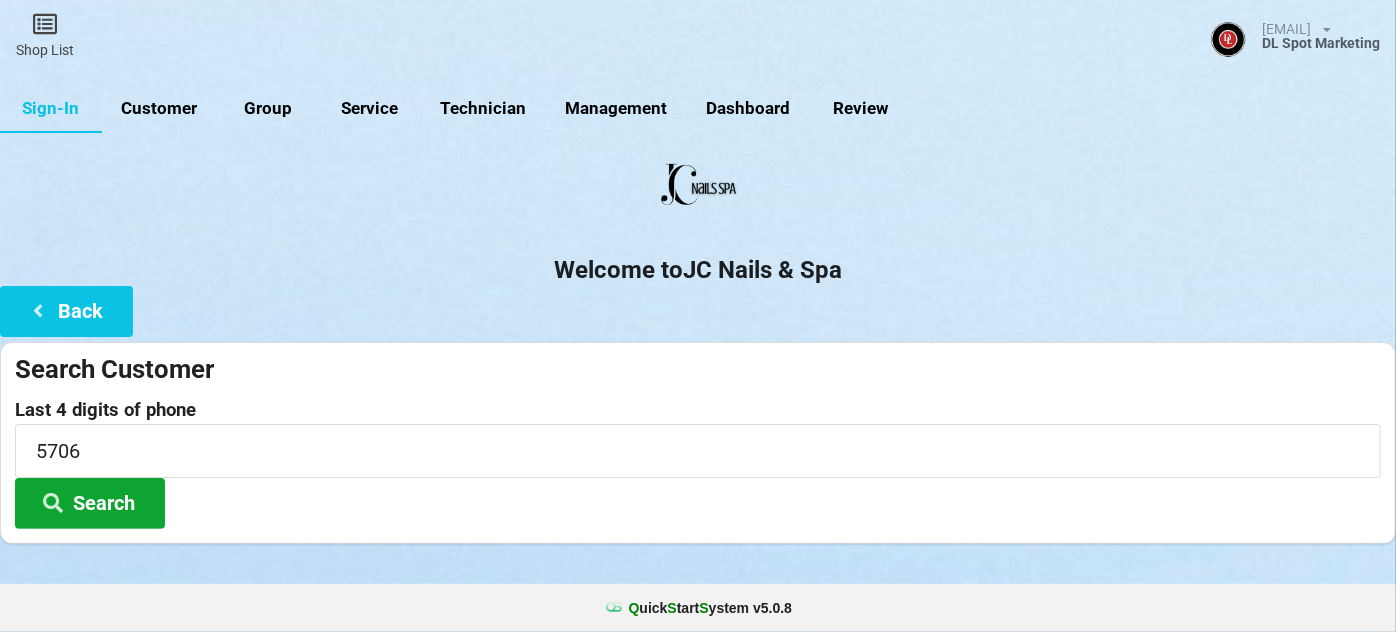 click on "Search" at bounding box center (90, 503) 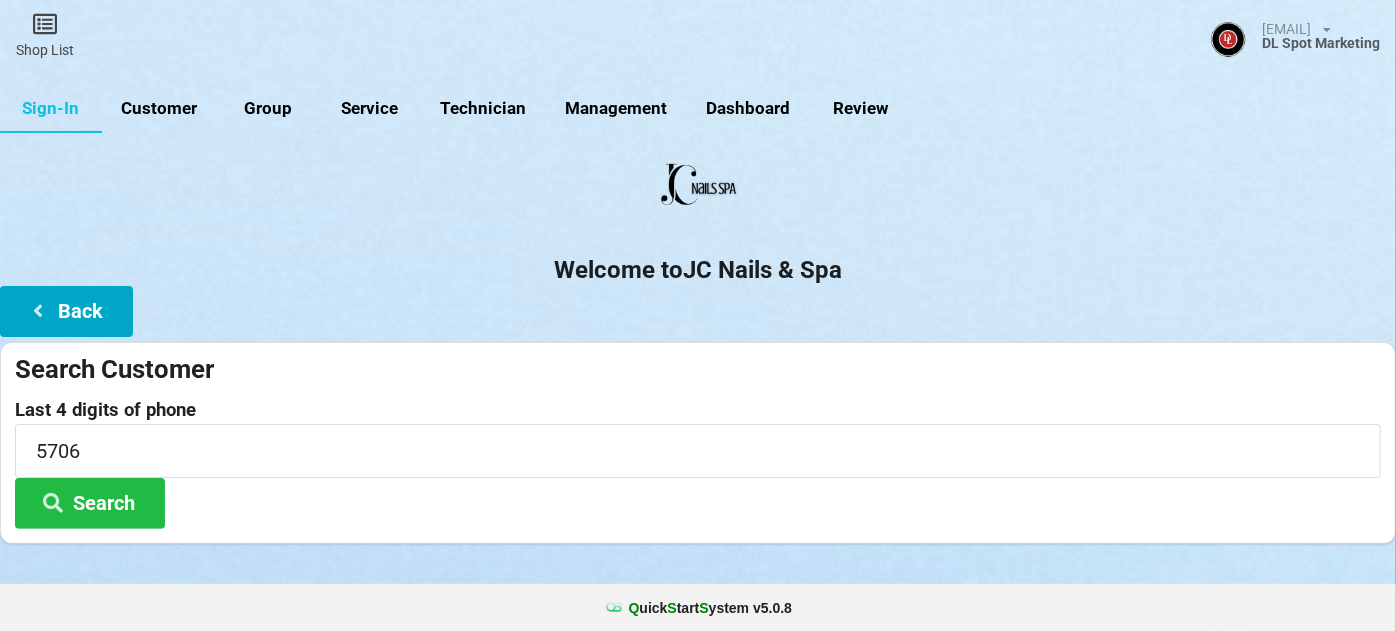 click on "Back" at bounding box center [66, 311] 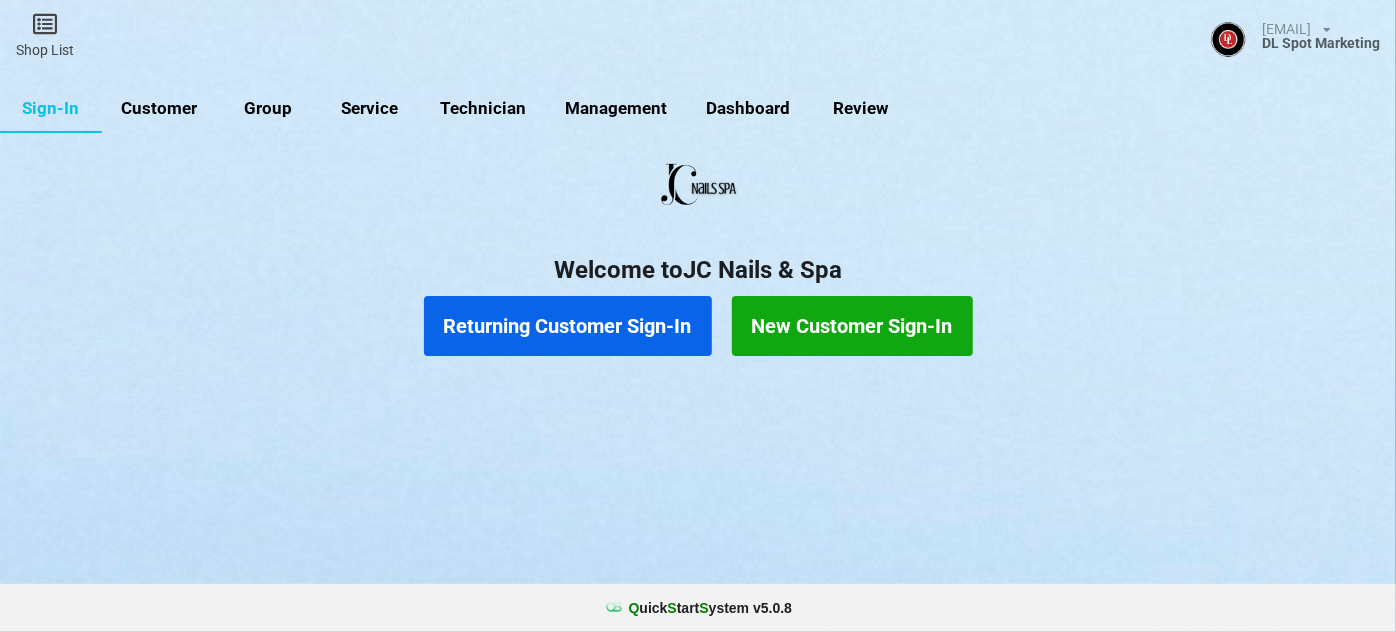 click on "New Customer Sign-In" at bounding box center [852, 326] 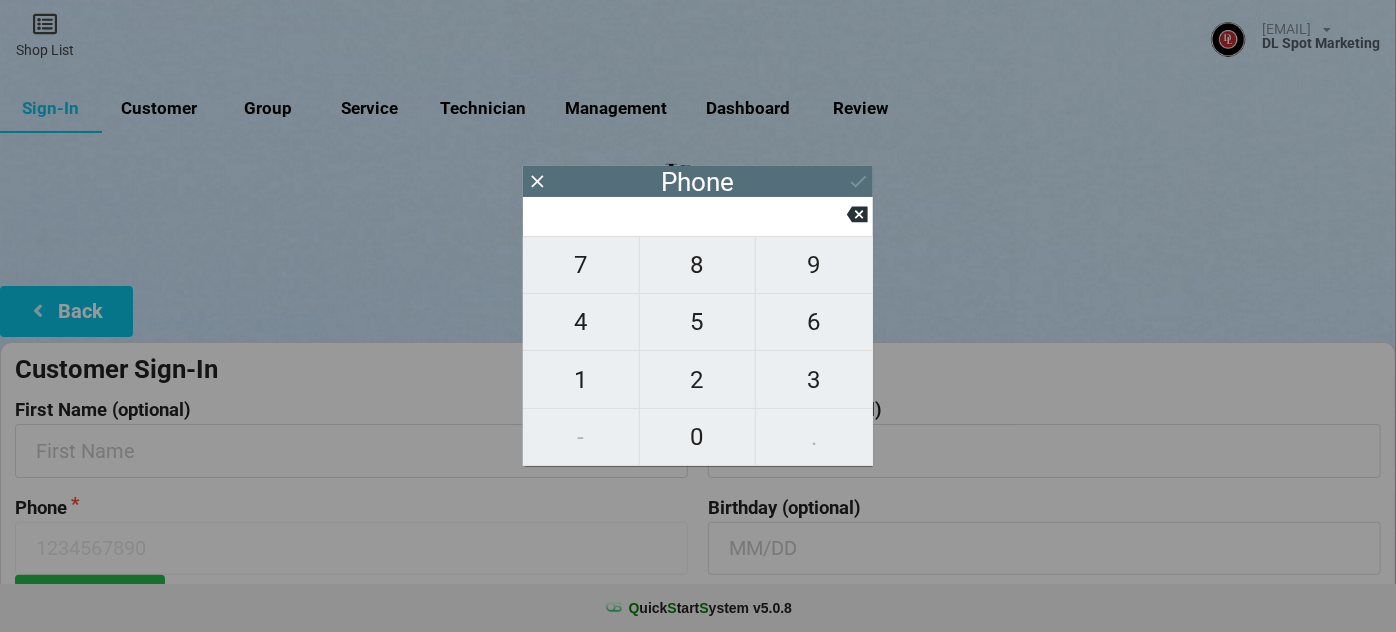 type on "9" 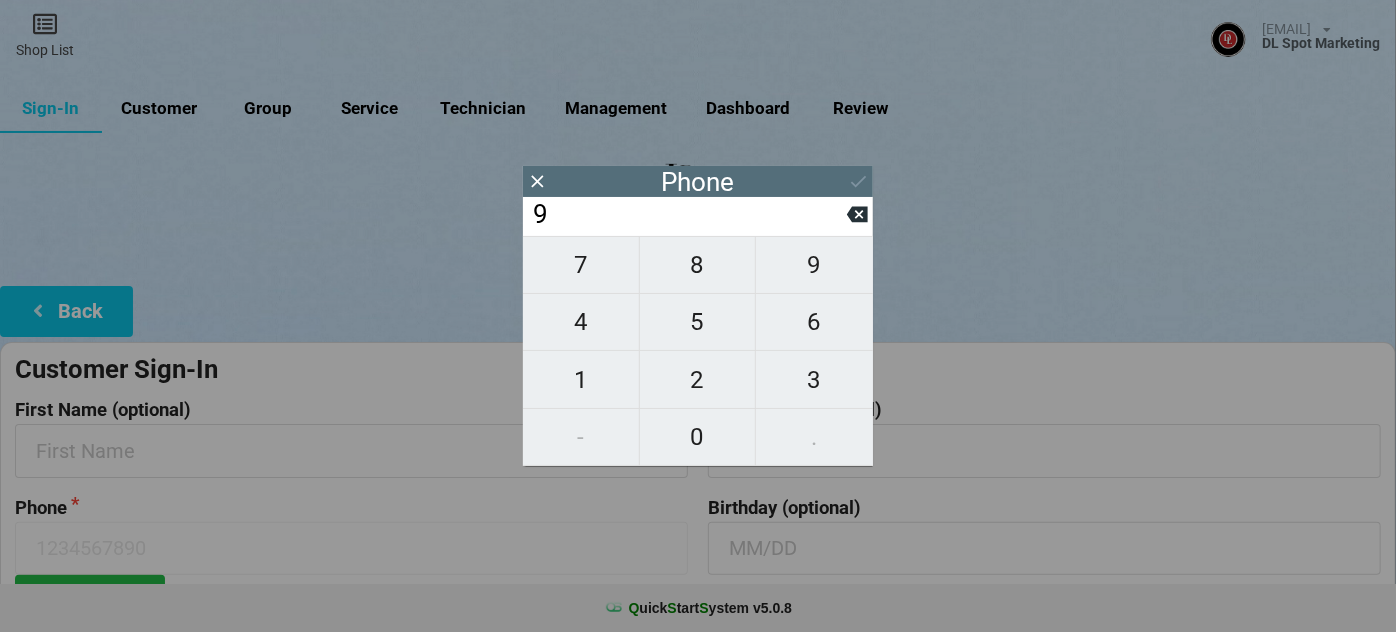 type on "9" 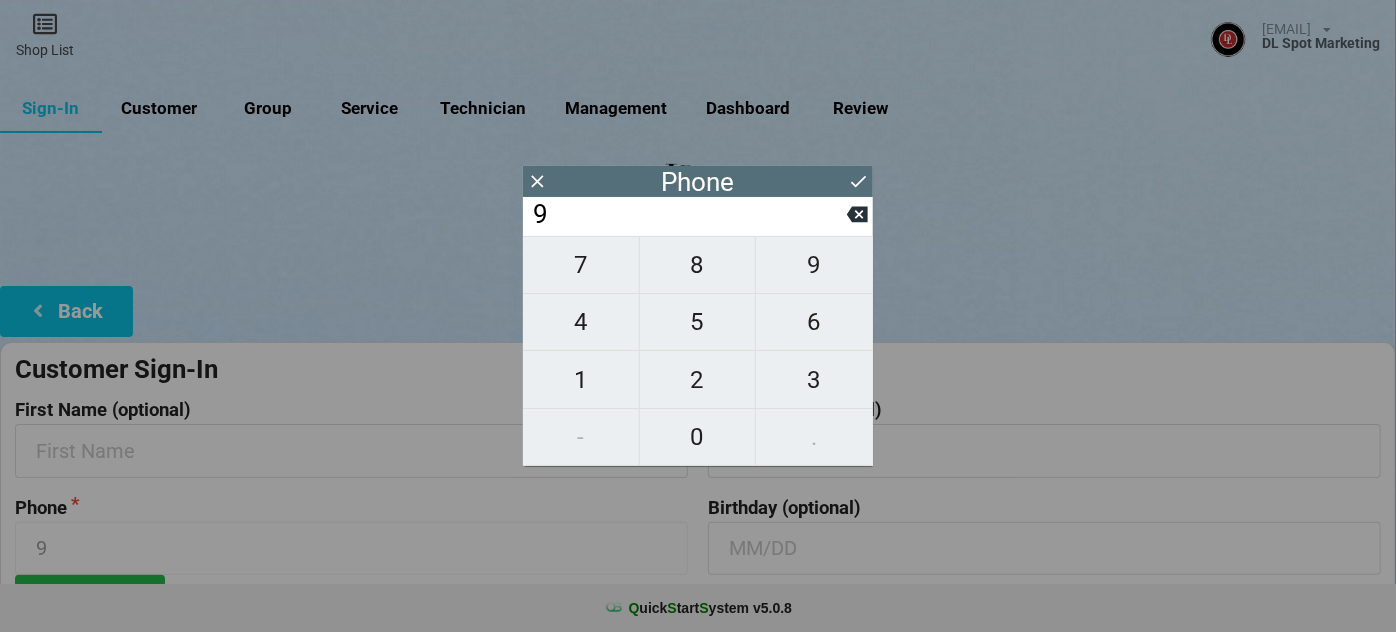type on "92" 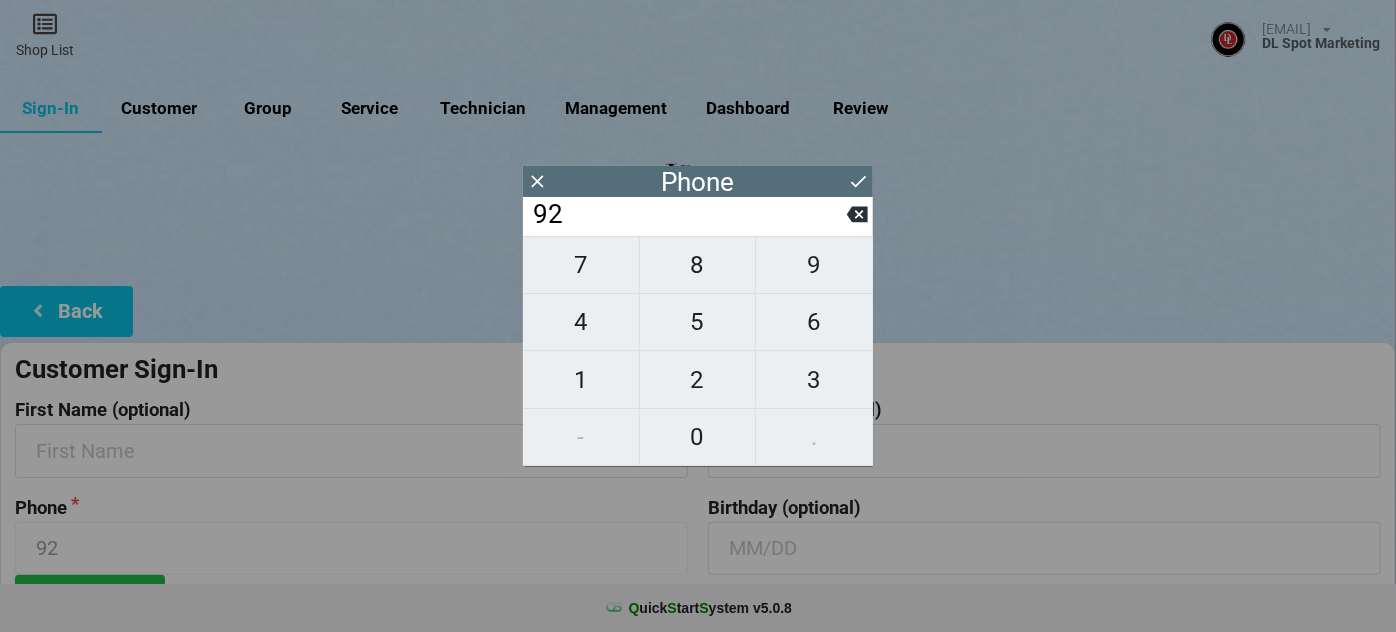 type on "925" 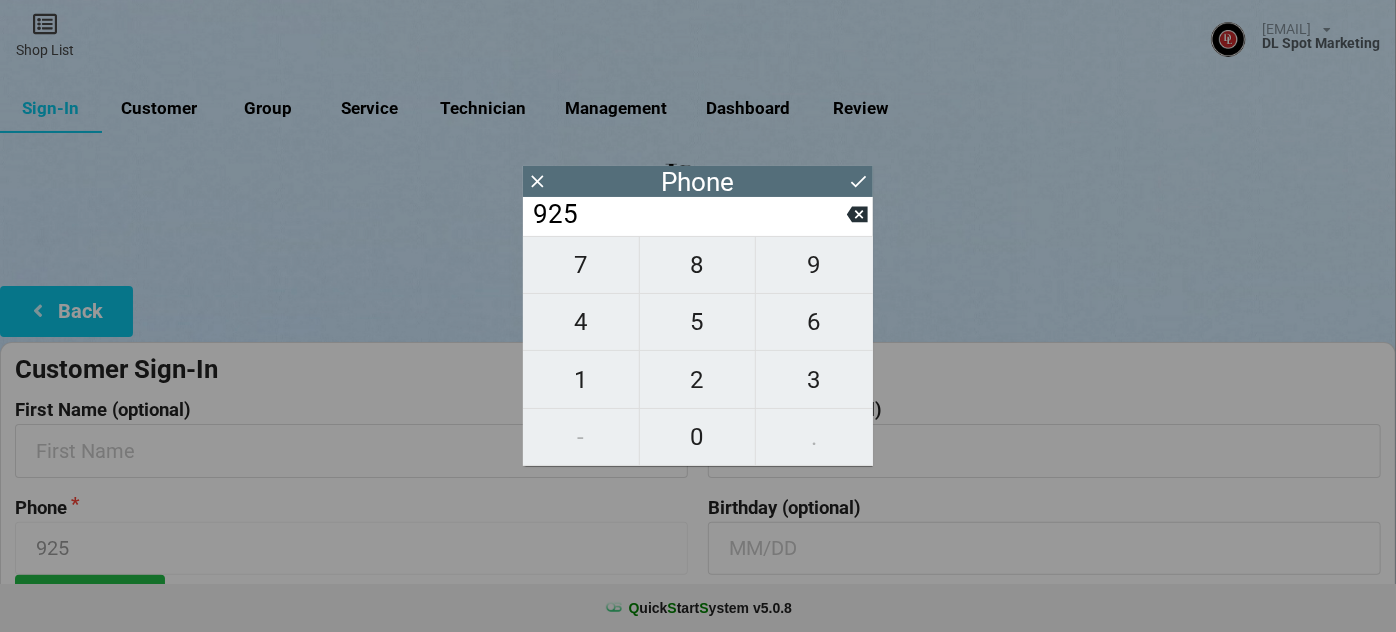 type on "9259" 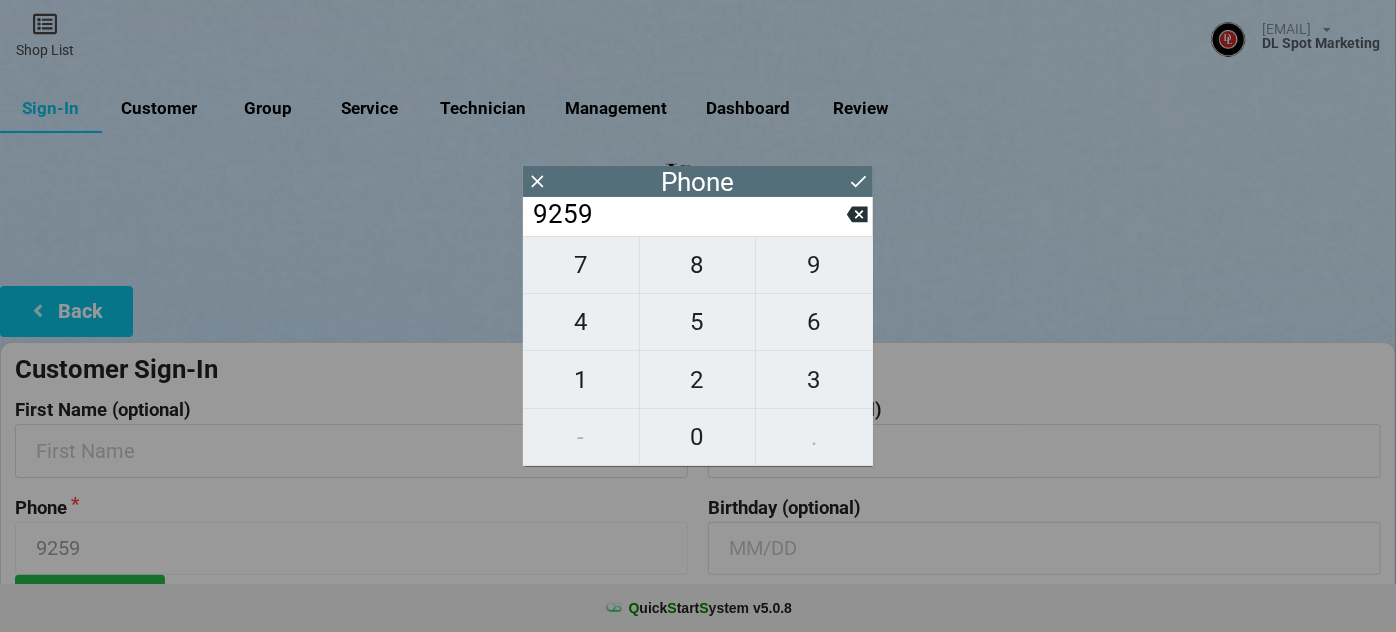 type on "92599" 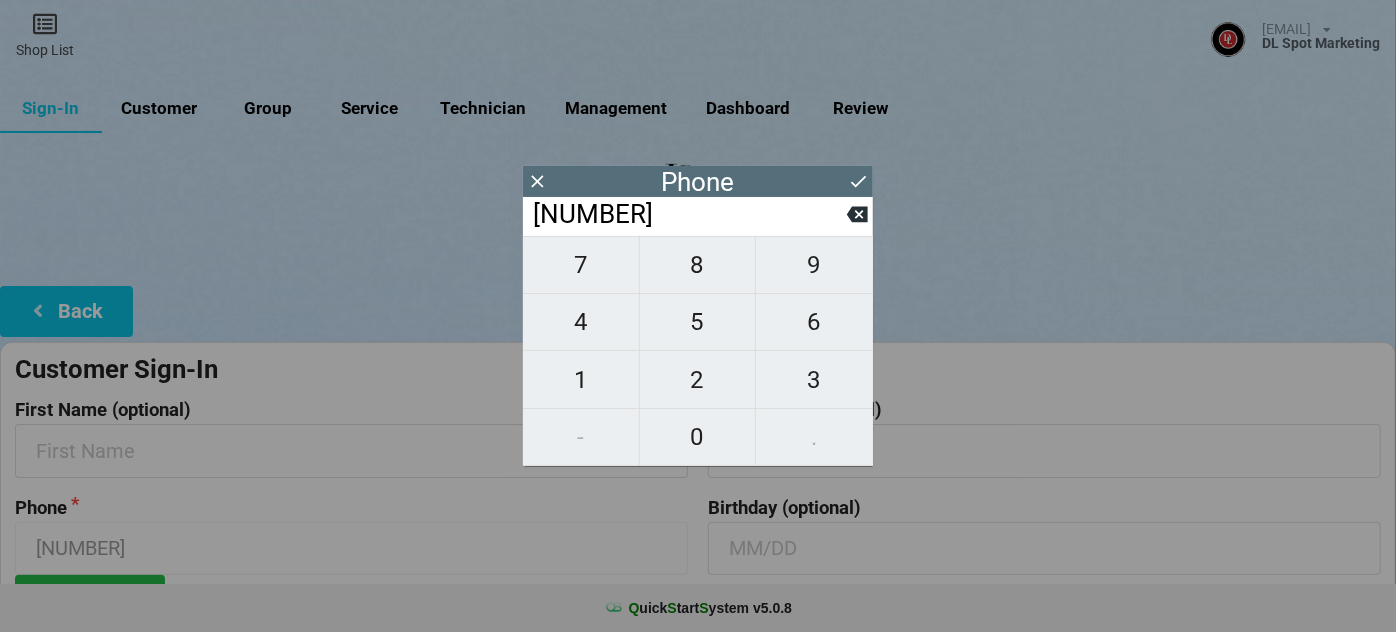 type on "925999" 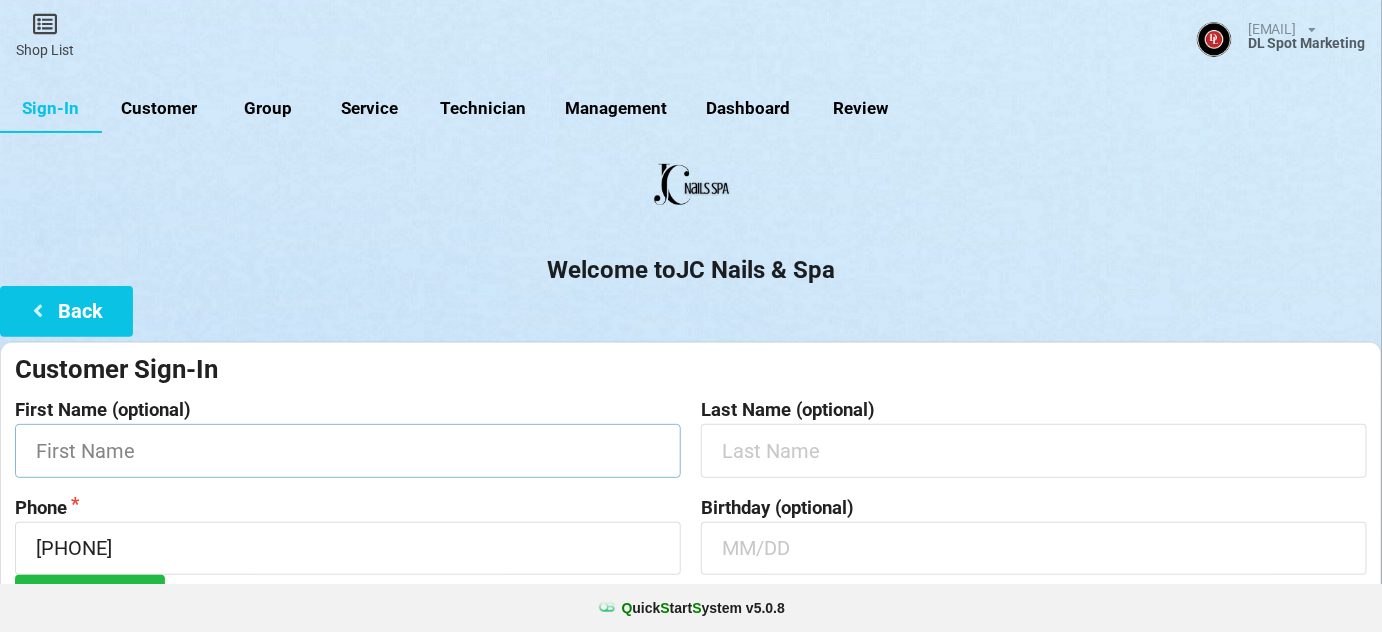 click at bounding box center [348, 450] 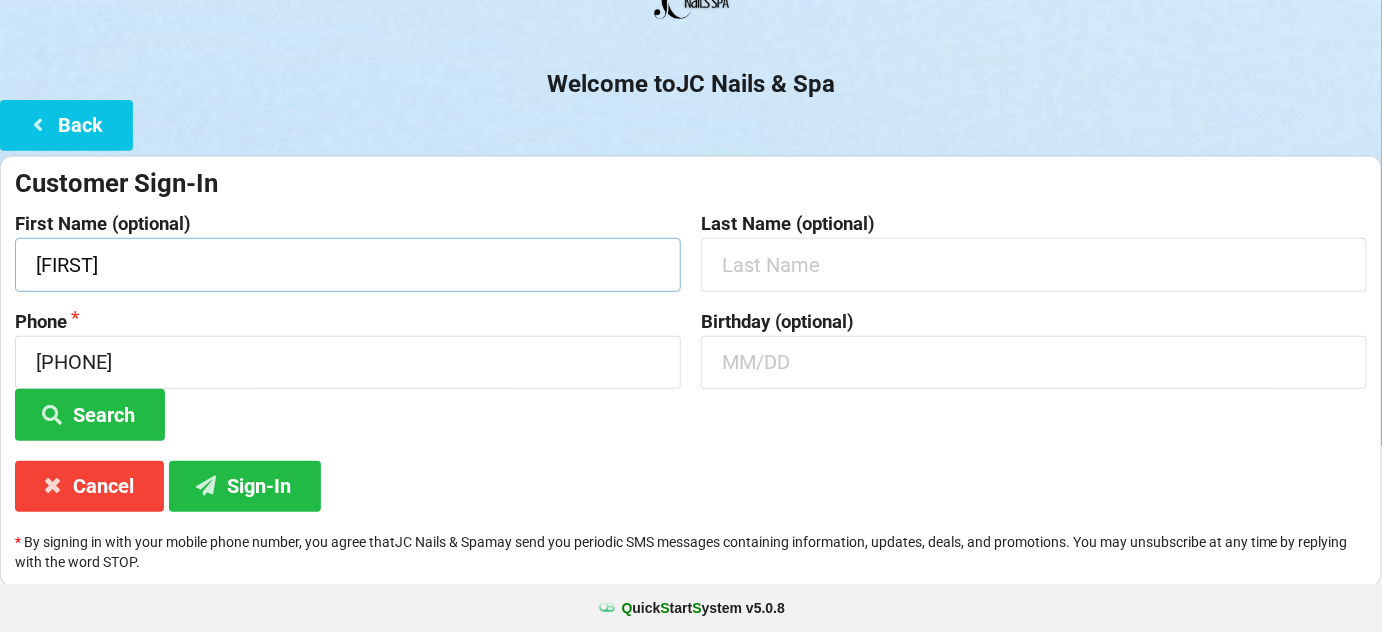 scroll, scrollTop: 191, scrollLeft: 0, axis: vertical 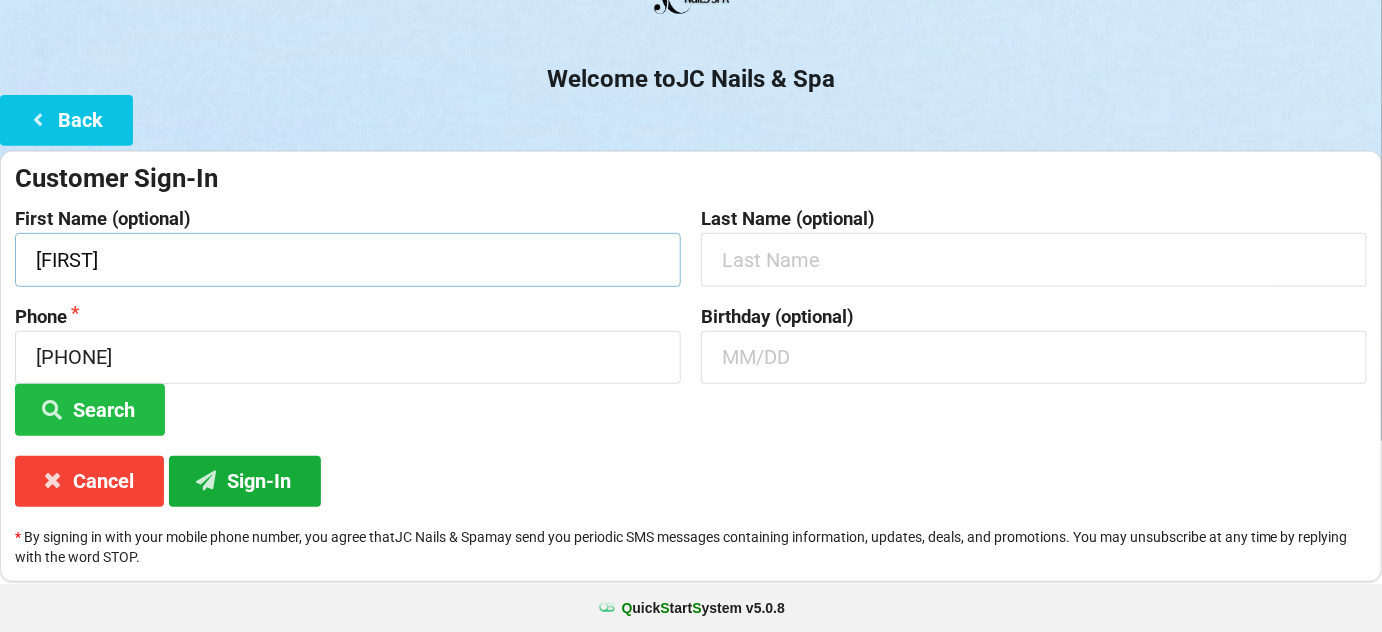 type on "Rylan" 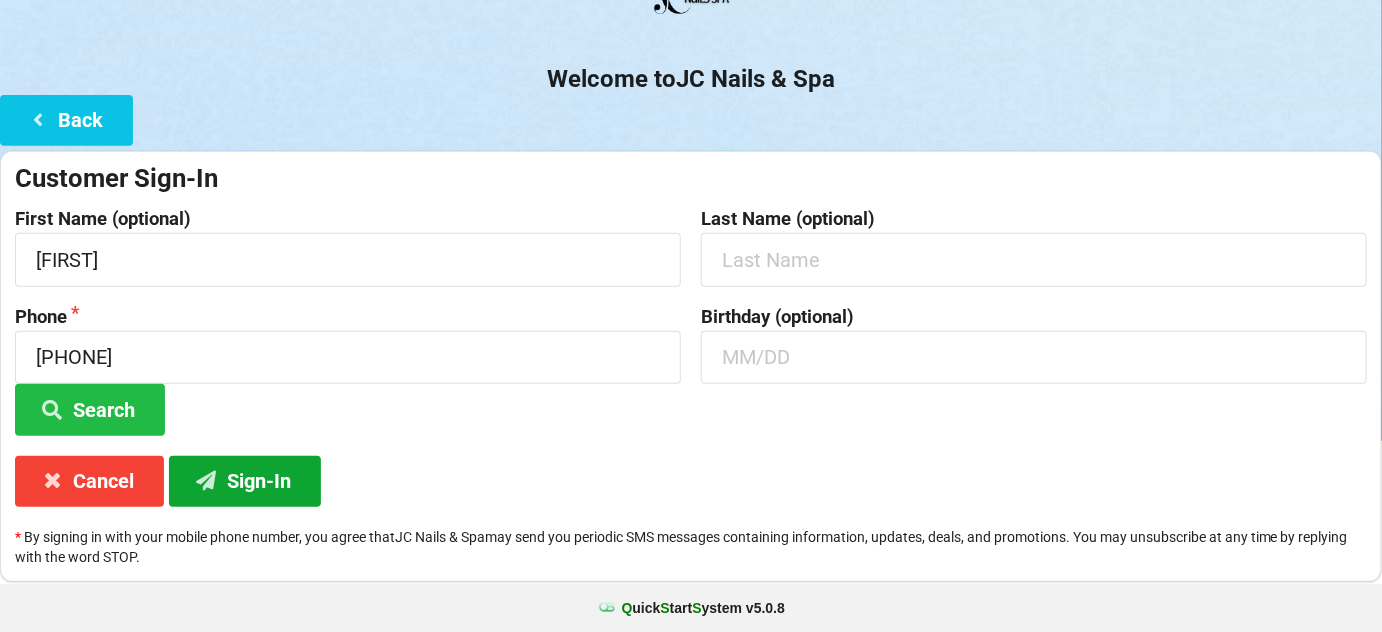 click on "Sign-In" at bounding box center (245, 481) 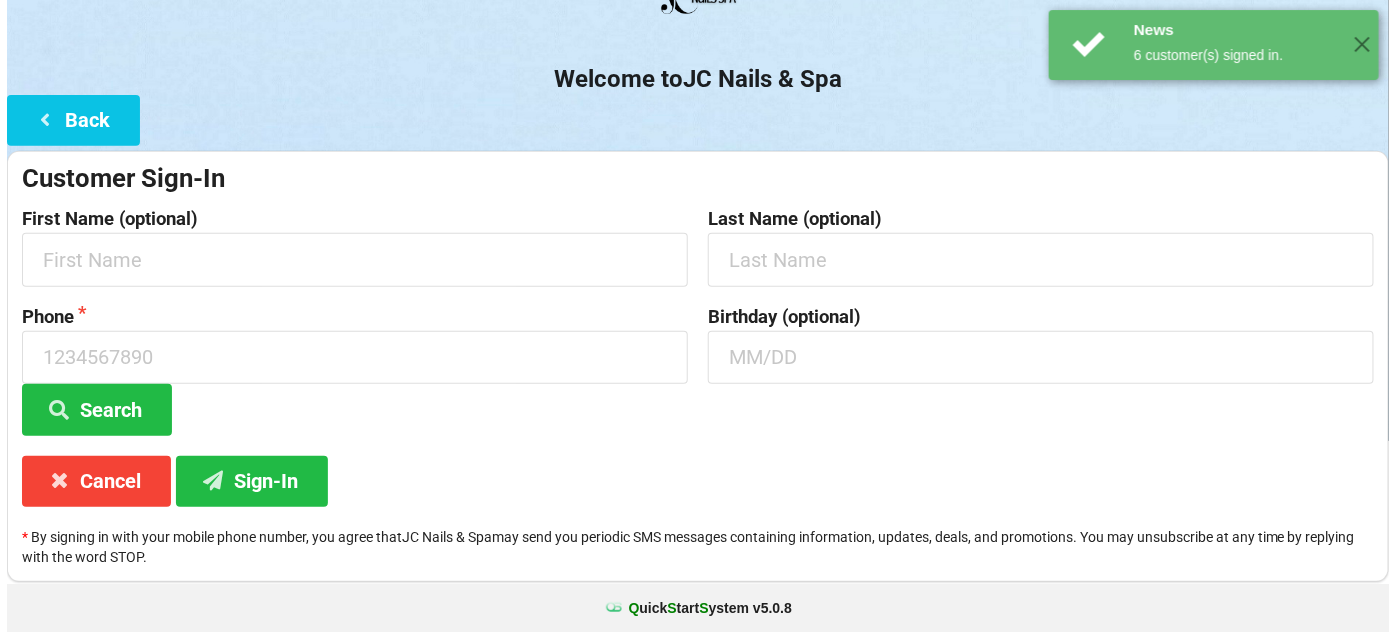 scroll, scrollTop: 0, scrollLeft: 0, axis: both 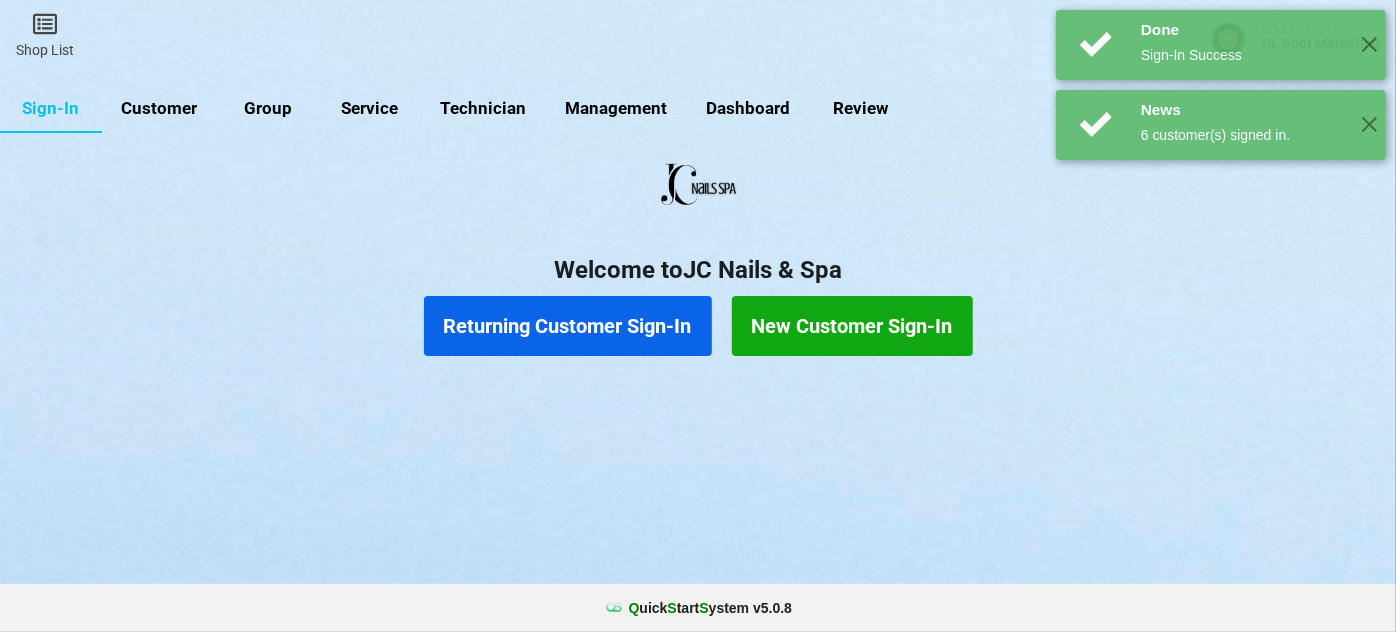 click on "Returning Customer Sign-In" at bounding box center [568, 326] 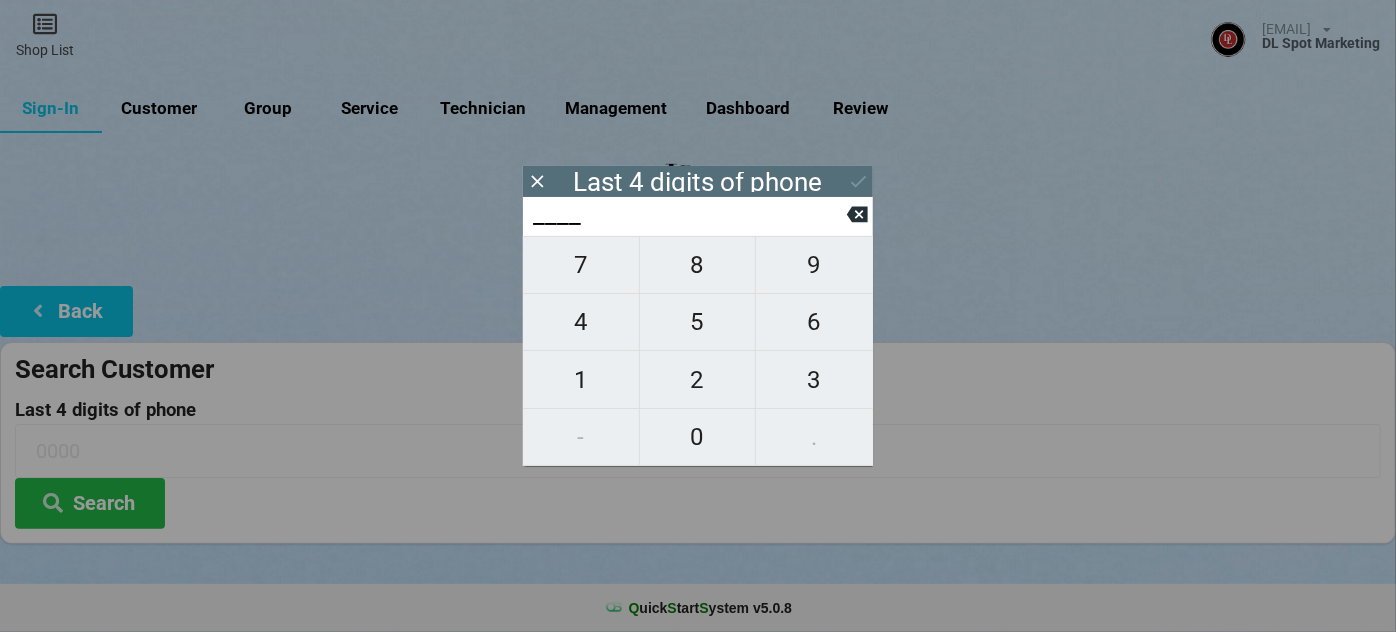 type on "7___" 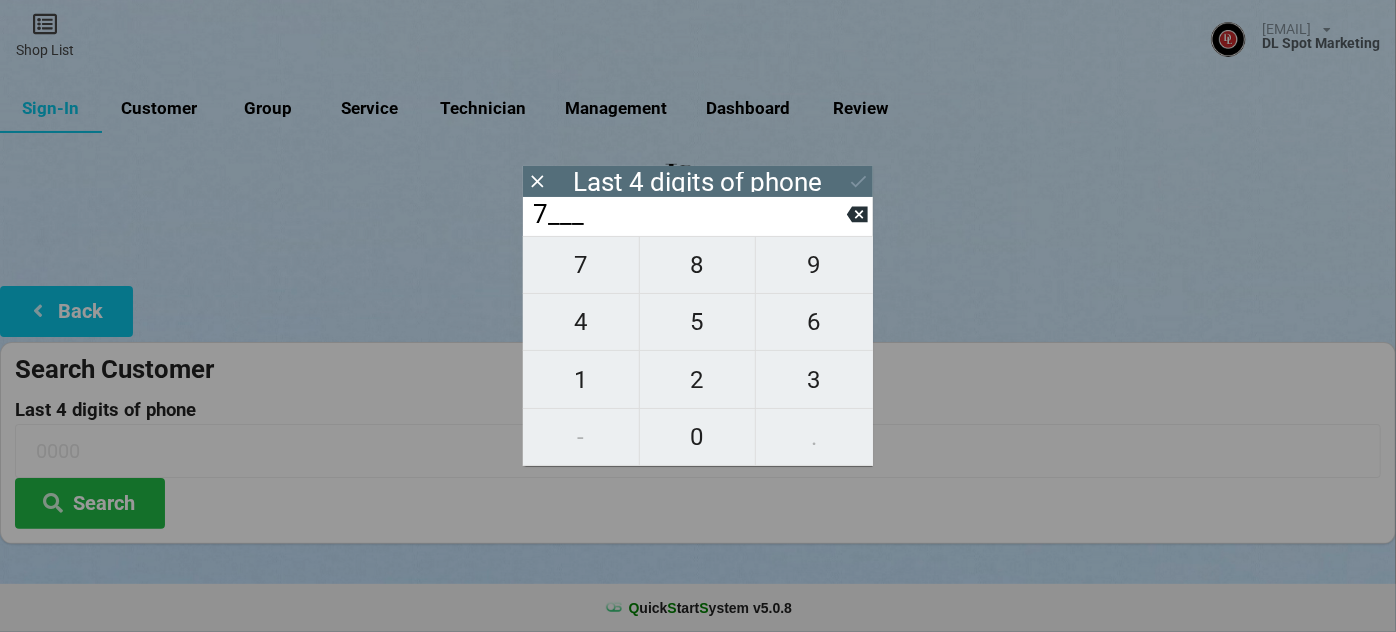 type on "7___" 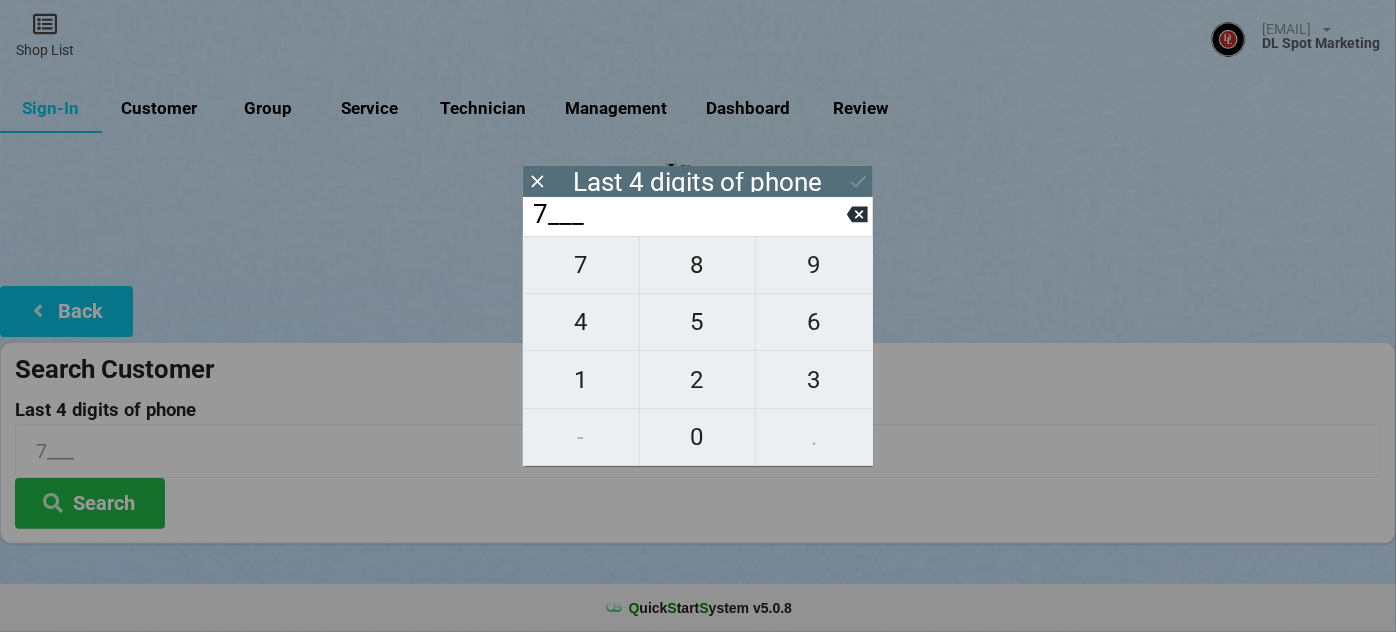 type on "70__" 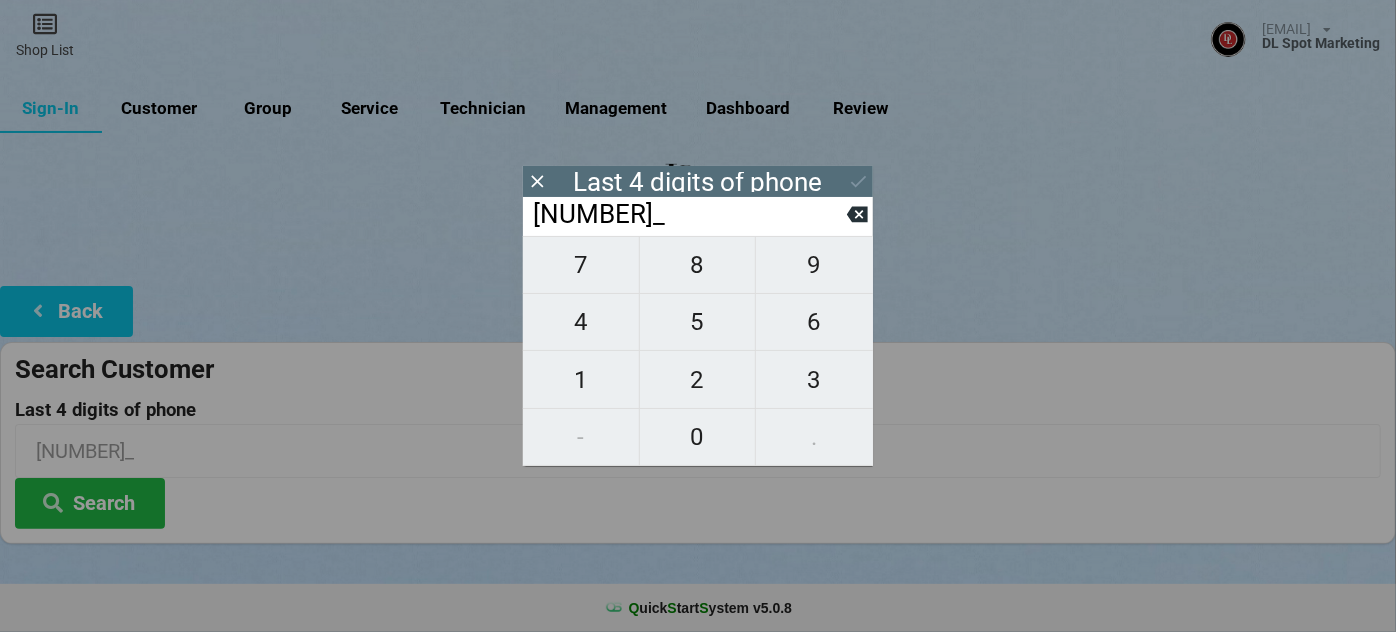 type on "708_" 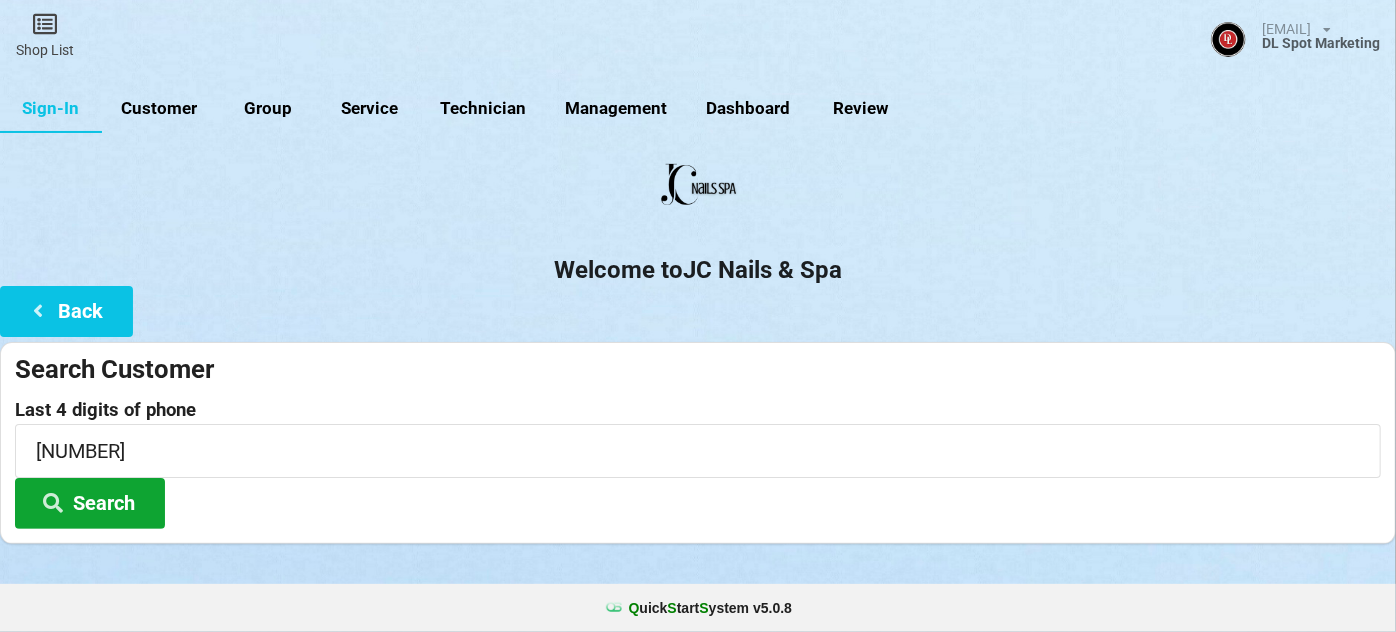click on "Search" at bounding box center (90, 503) 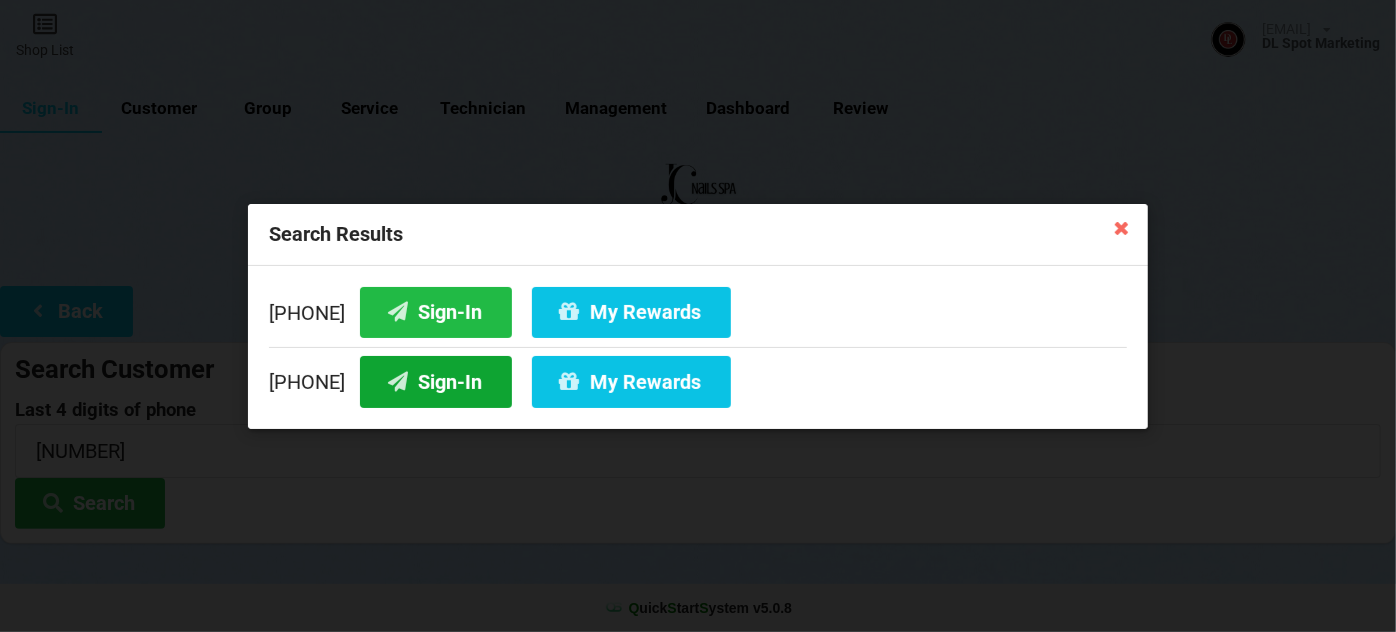 click on "Sign-In" at bounding box center [436, 381] 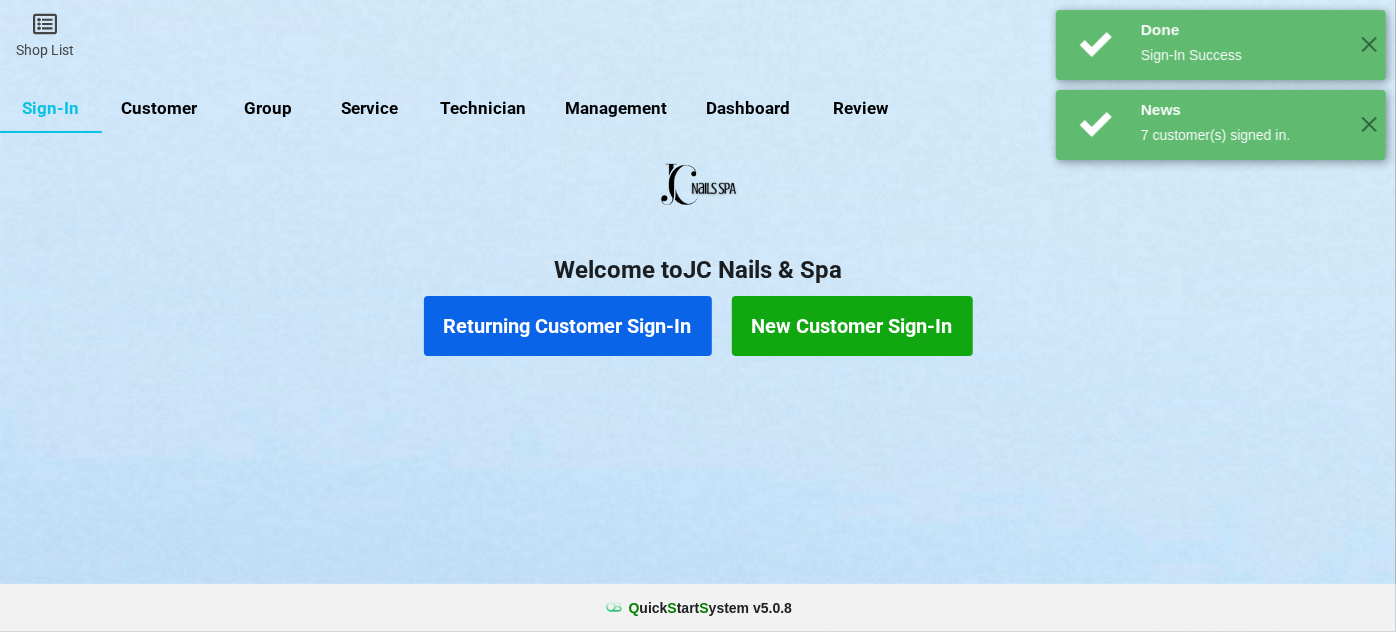click on "Returning Customer Sign-In" at bounding box center (568, 326) 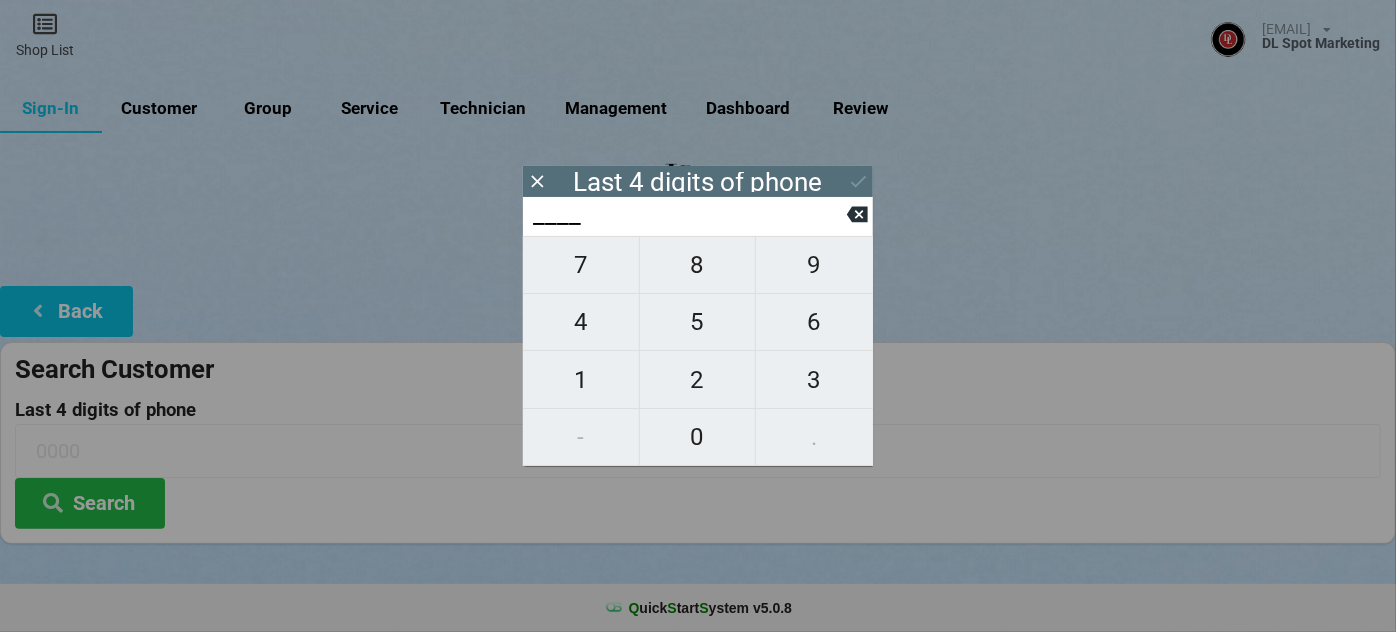 type on "0___" 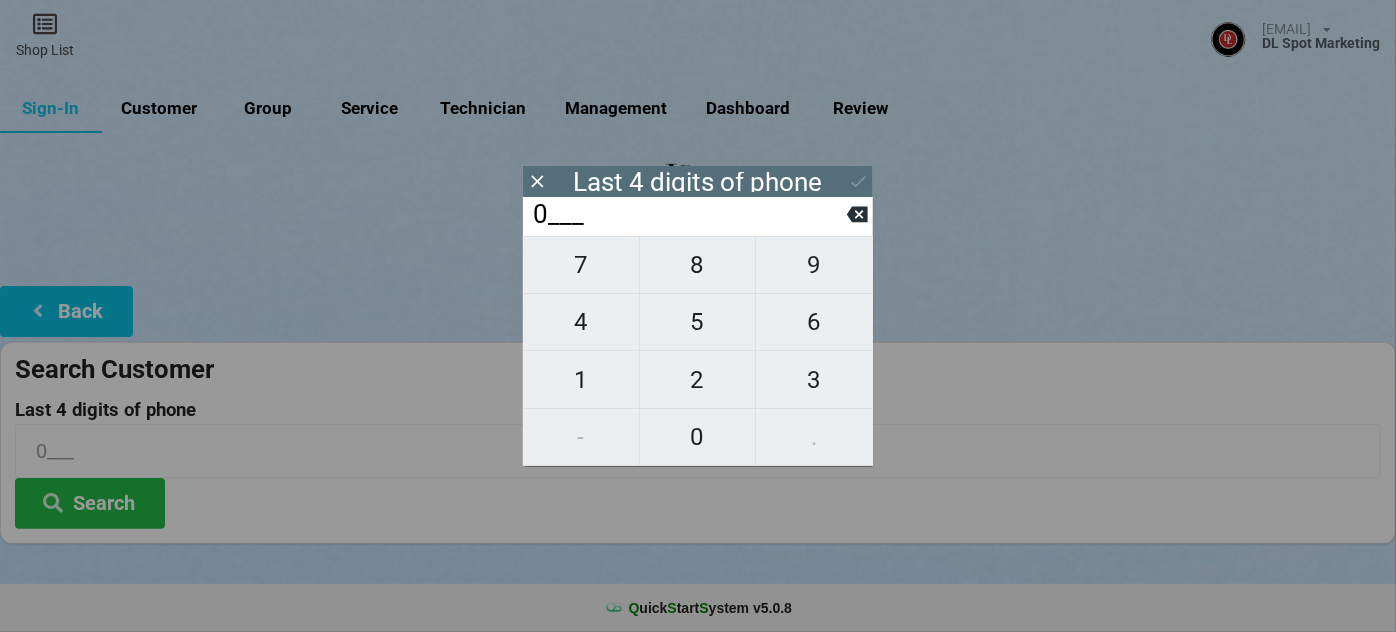 type on "09__" 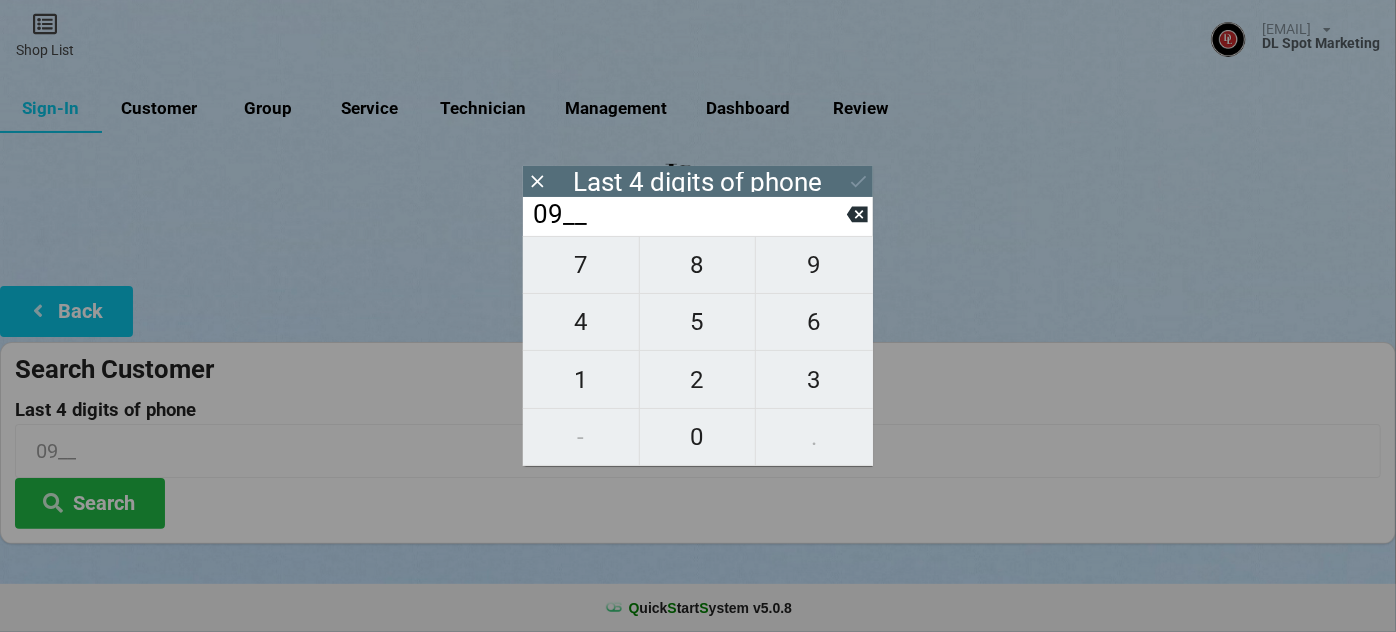 type on "090_" 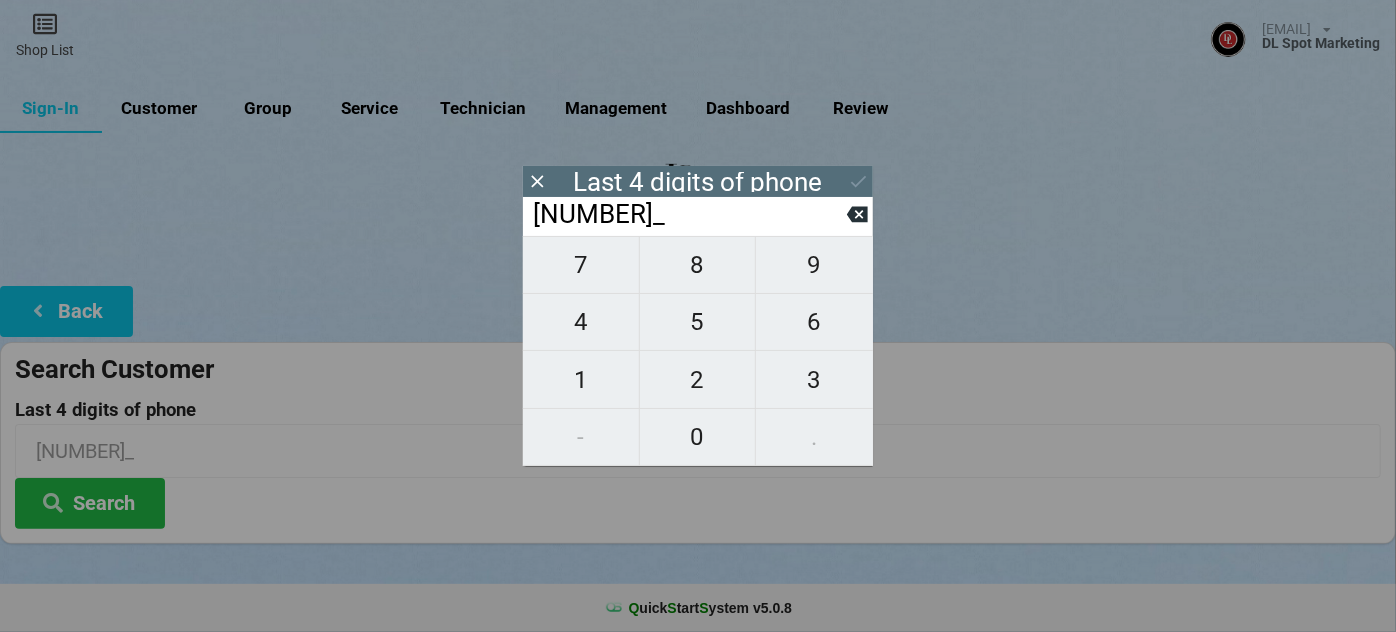 type on "0906" 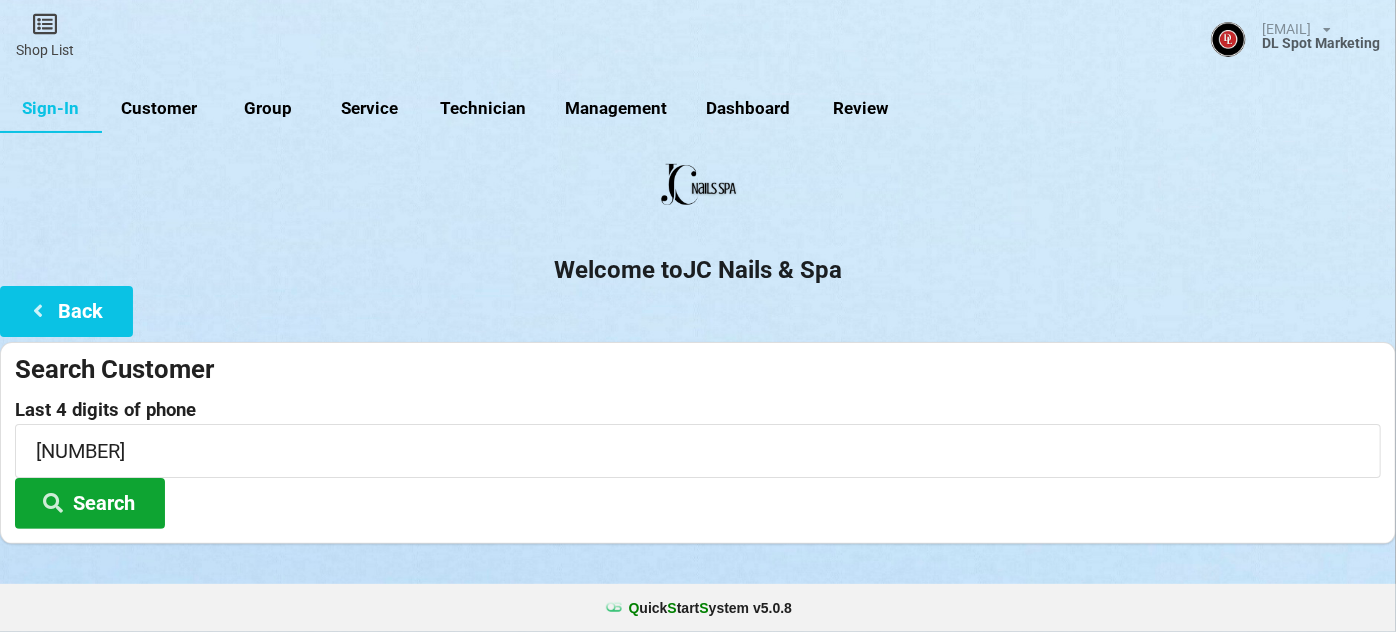 click on "Search" at bounding box center [90, 503] 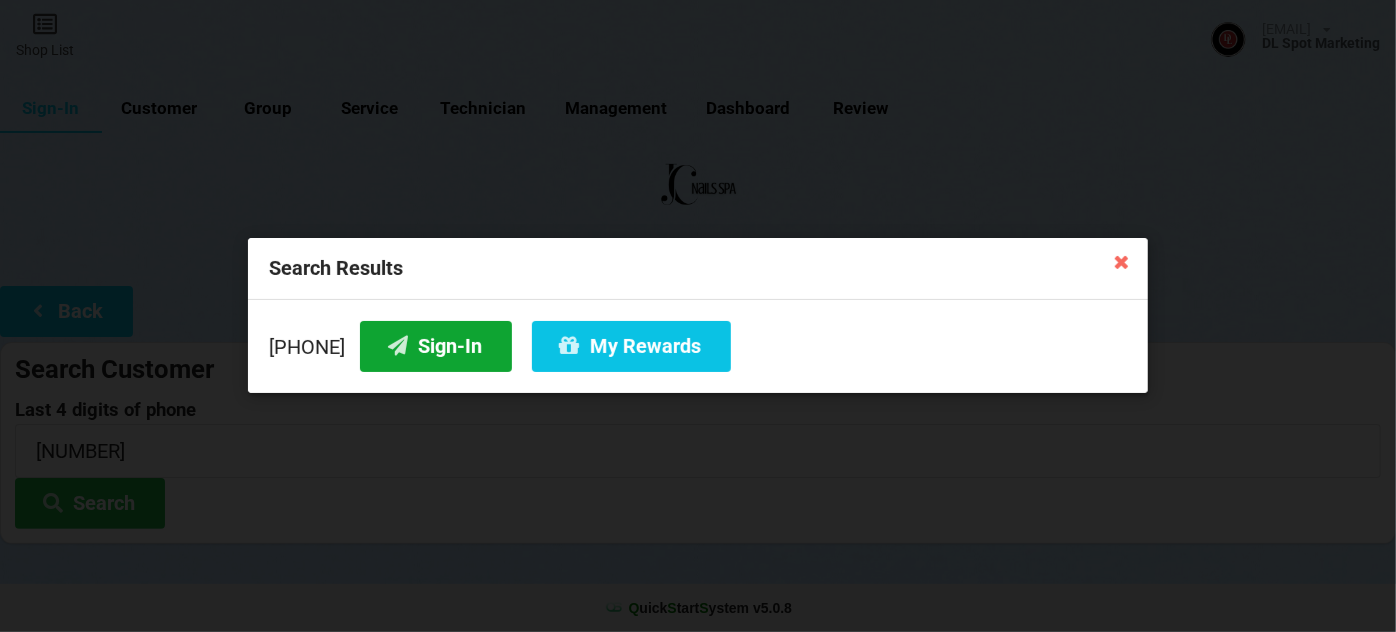 click on "Sign-In" at bounding box center [436, 346] 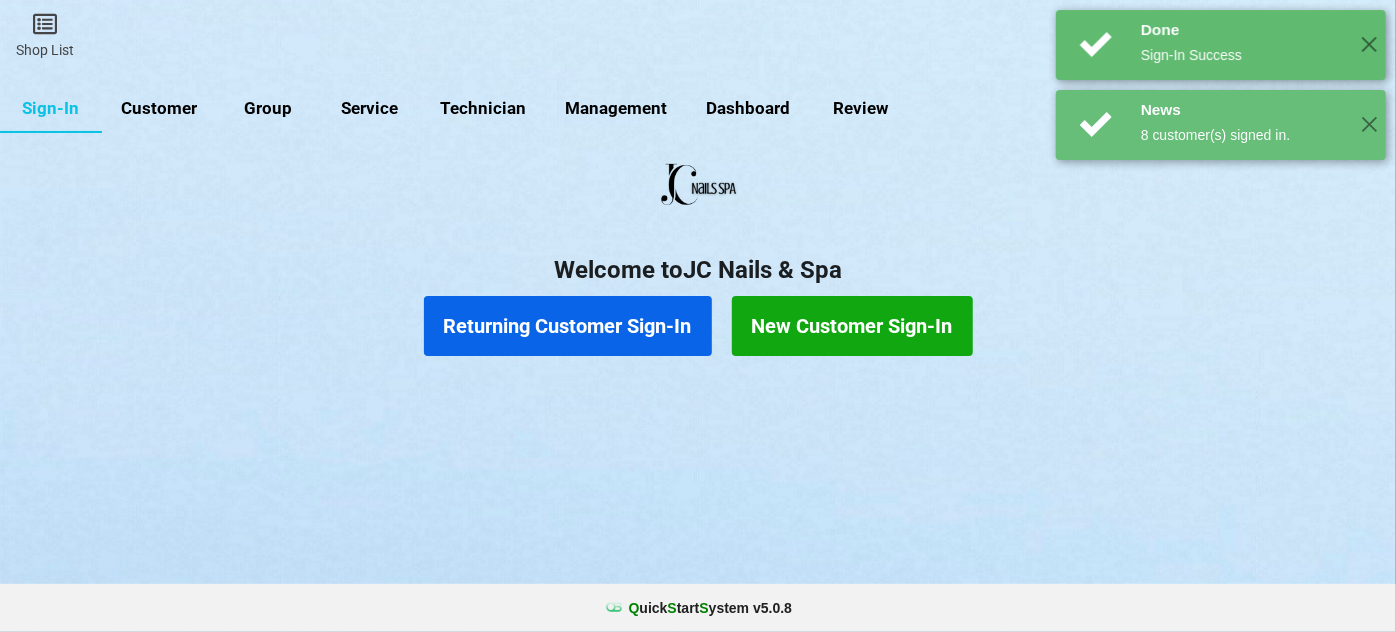 click on "Returning Customer Sign-In" at bounding box center (568, 326) 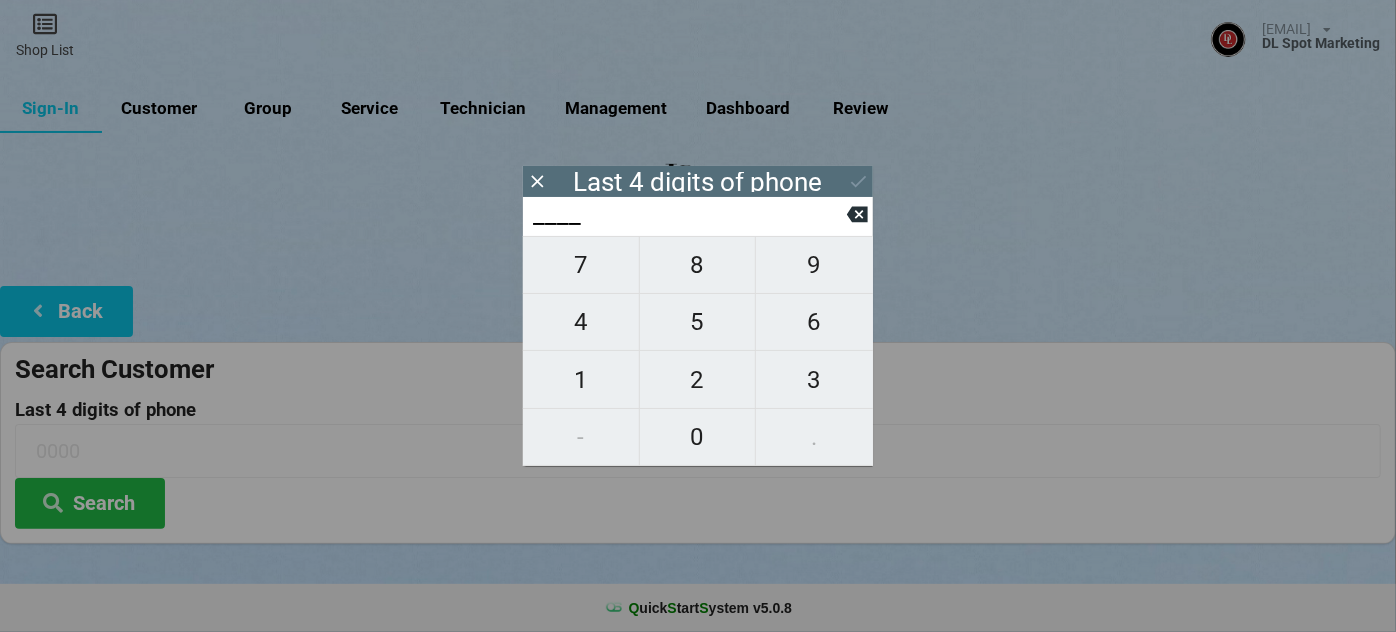 type on "0___" 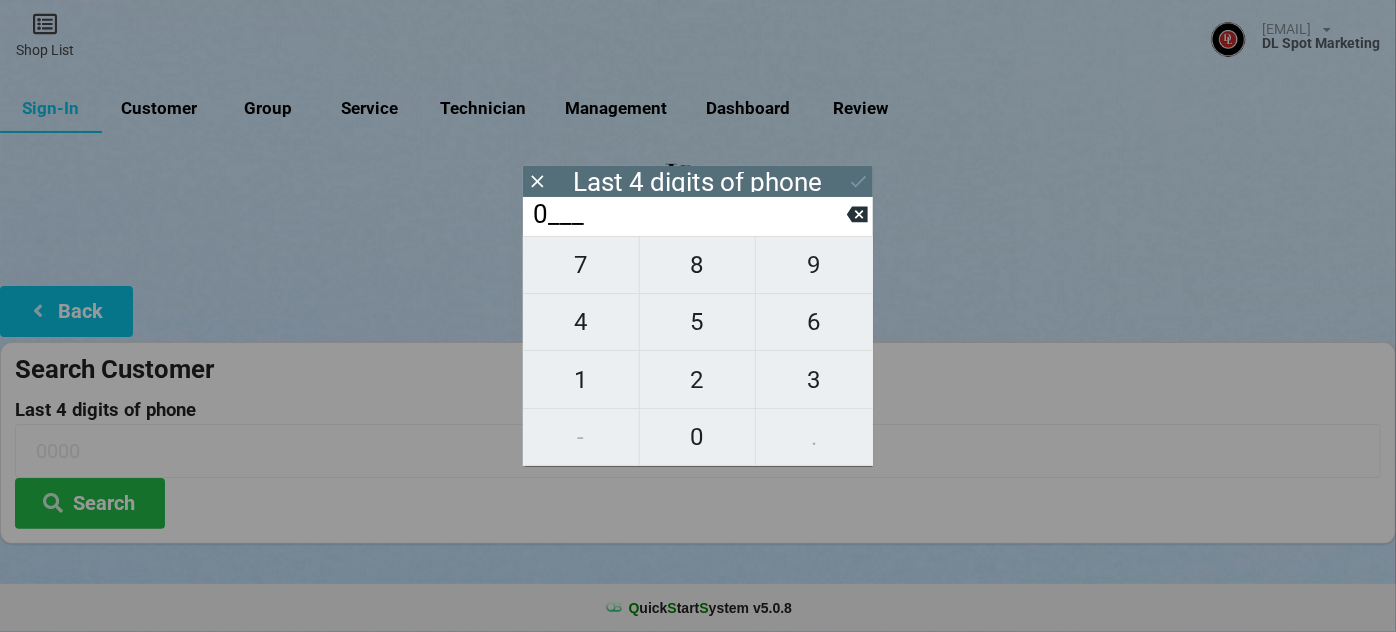 type on "0___" 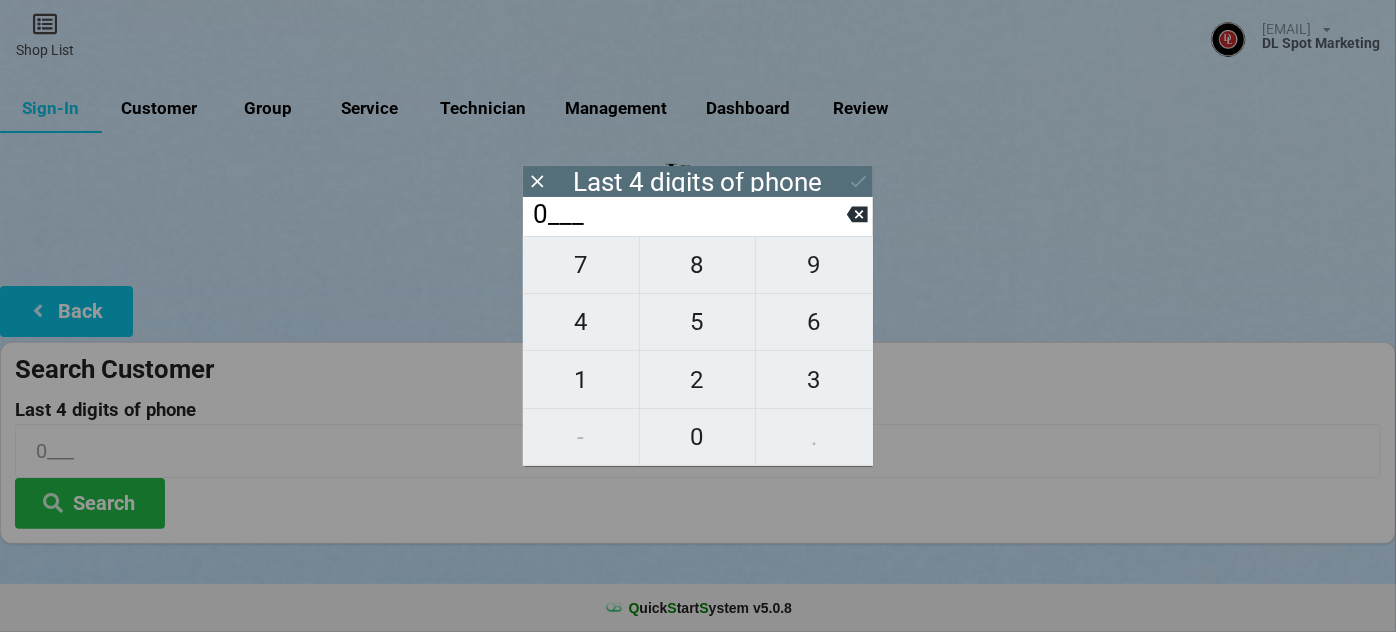 type on "03__" 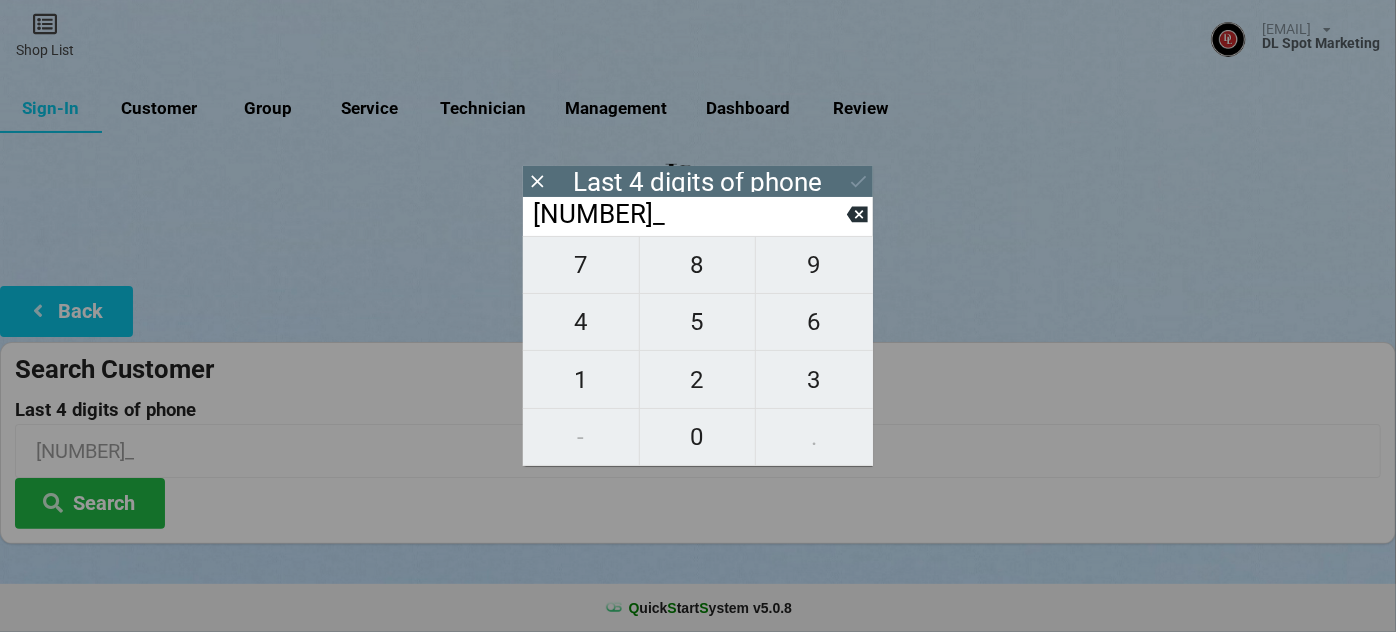 type on "030_" 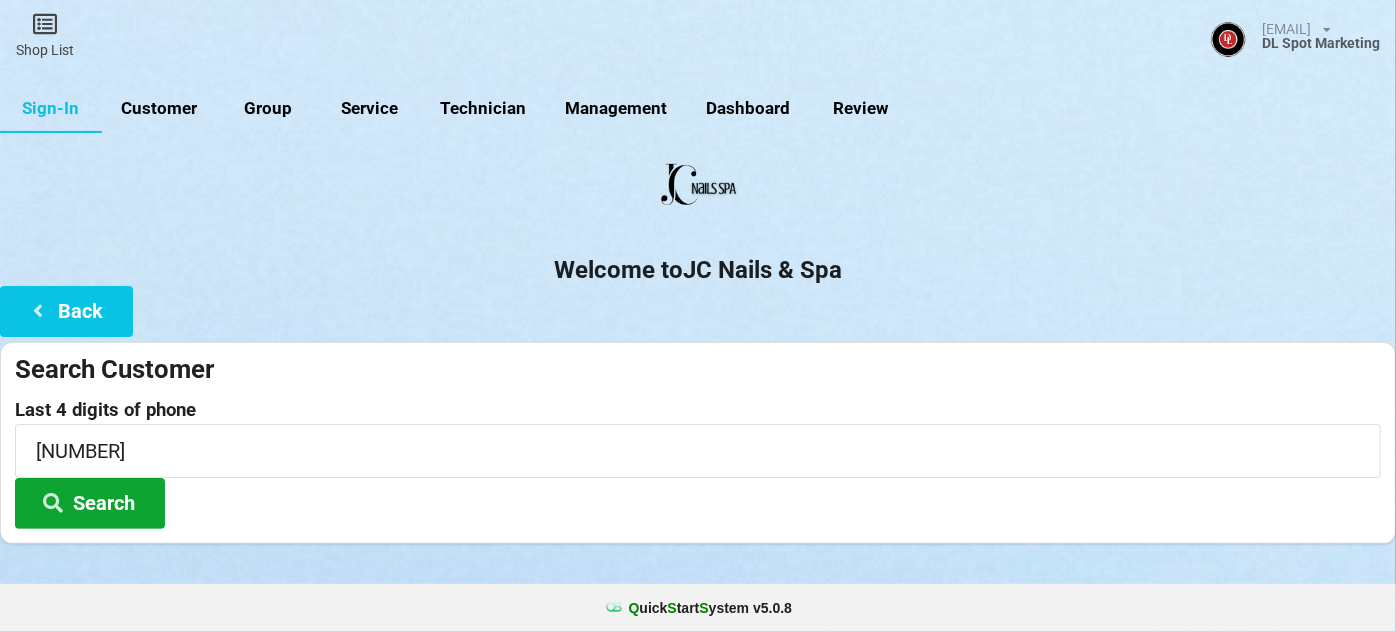 click on "Search" at bounding box center (90, 503) 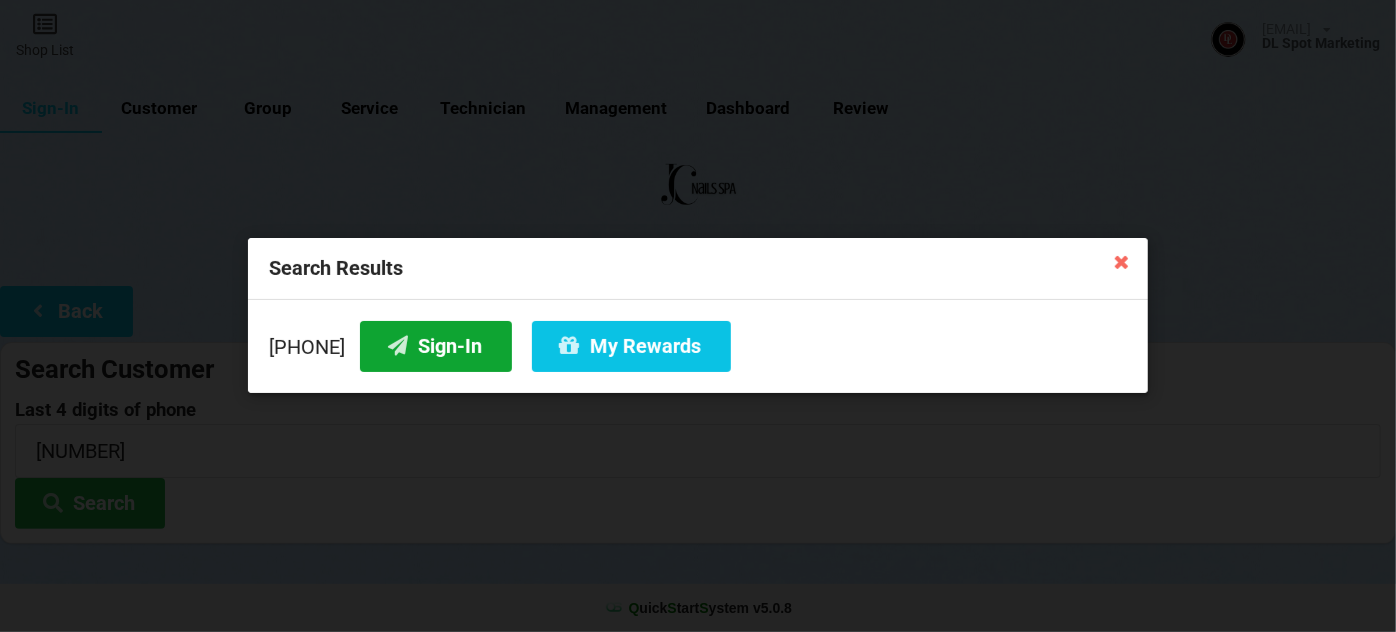 click on "Sign-In" at bounding box center (436, 346) 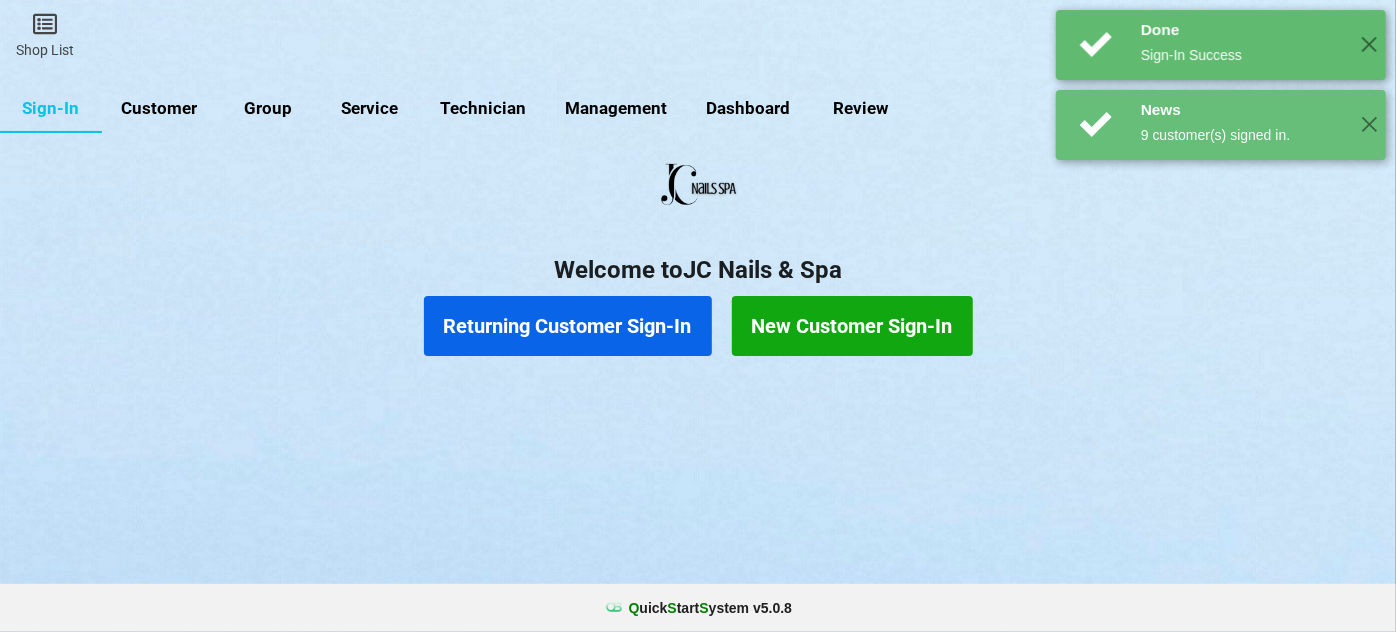 click on "Returning Customer Sign-In" at bounding box center (568, 326) 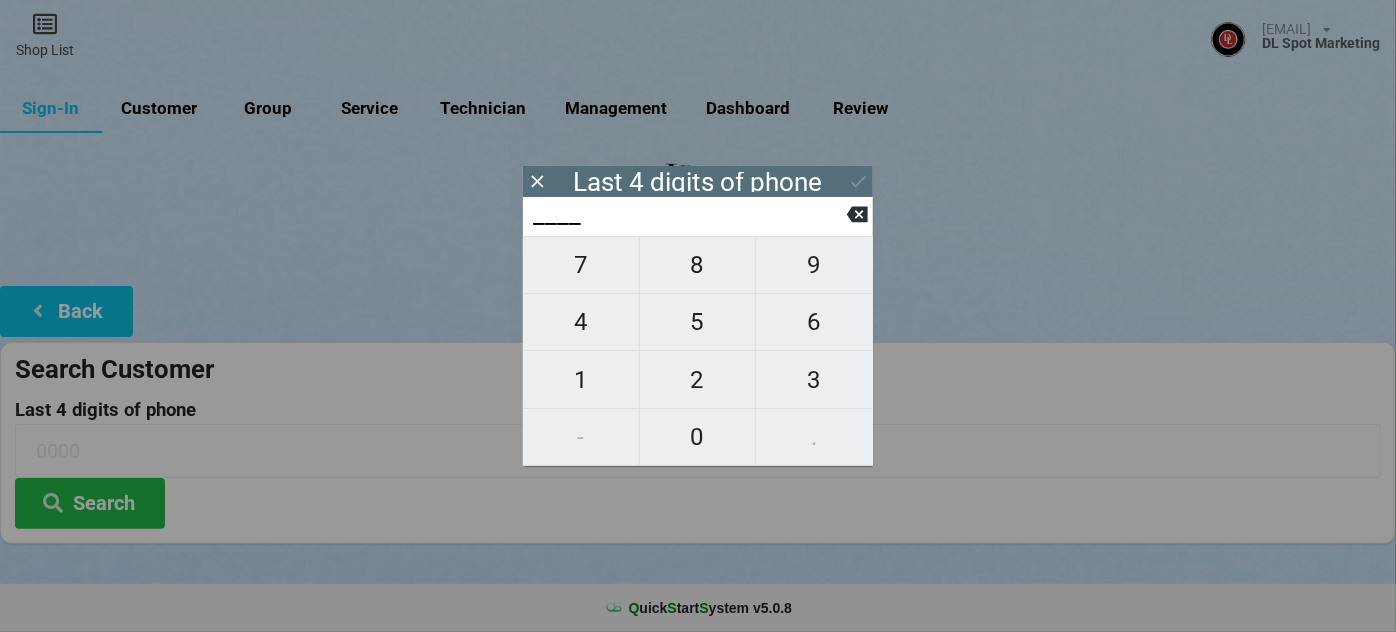 type on "8___" 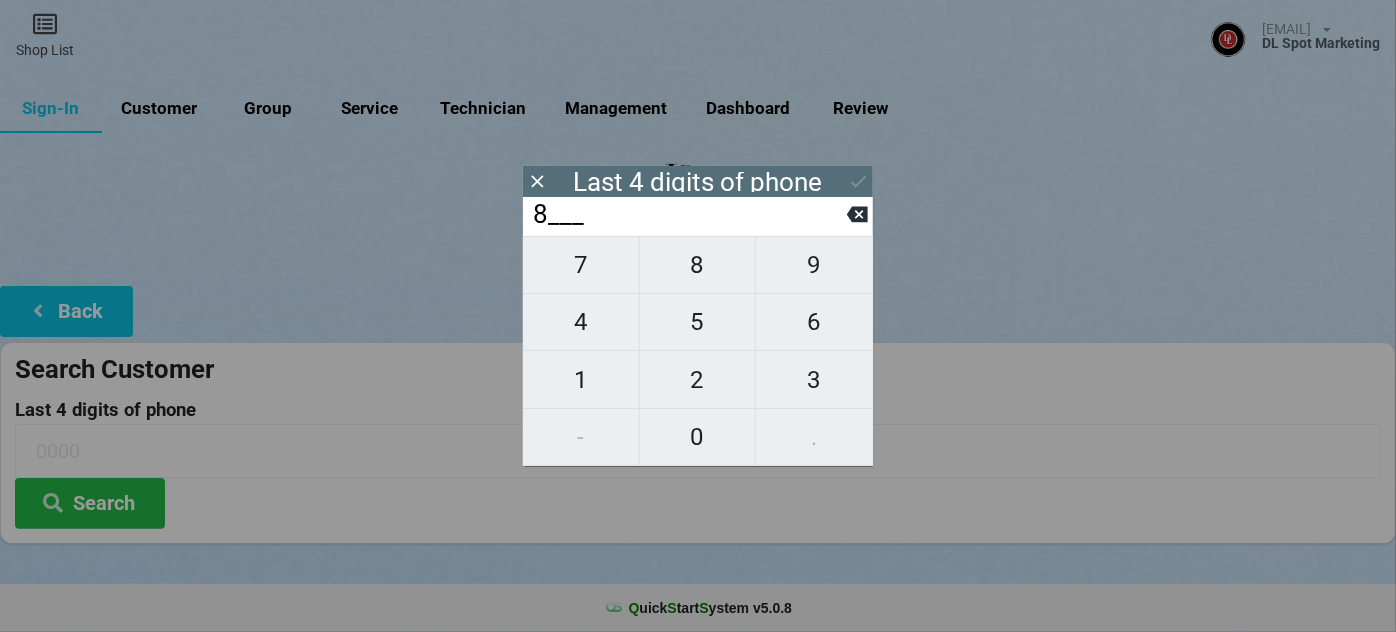 type on "8___" 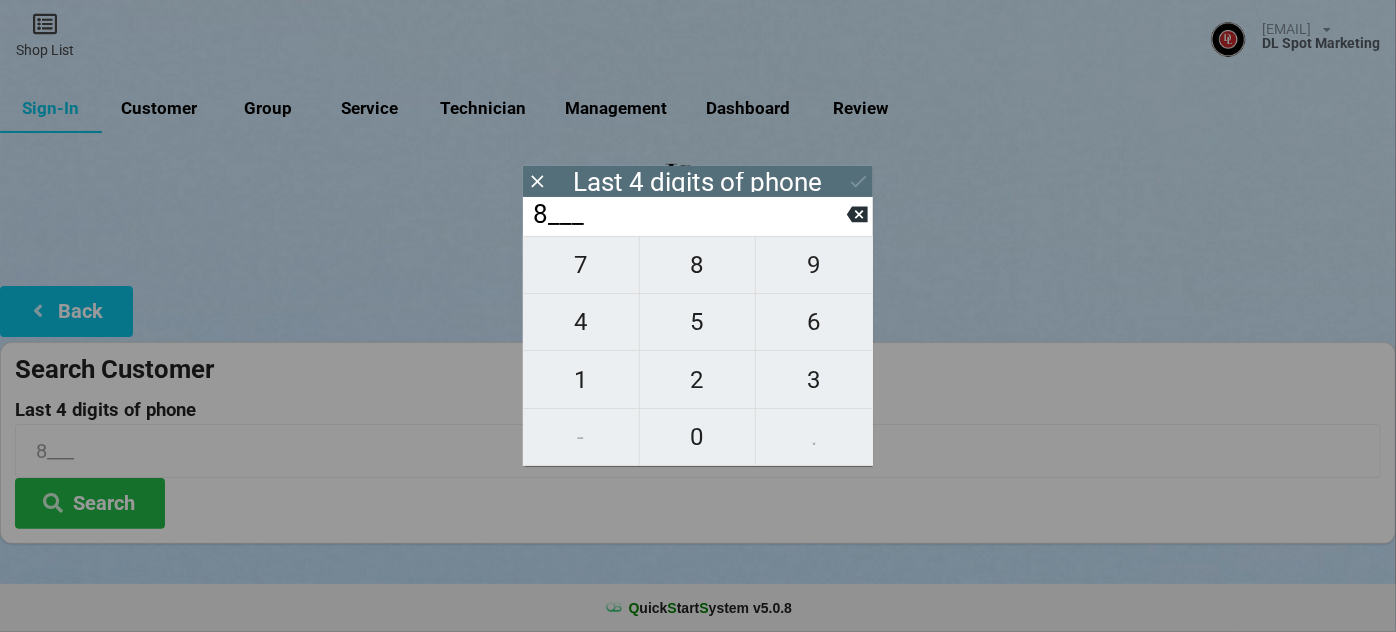 type on "89__" 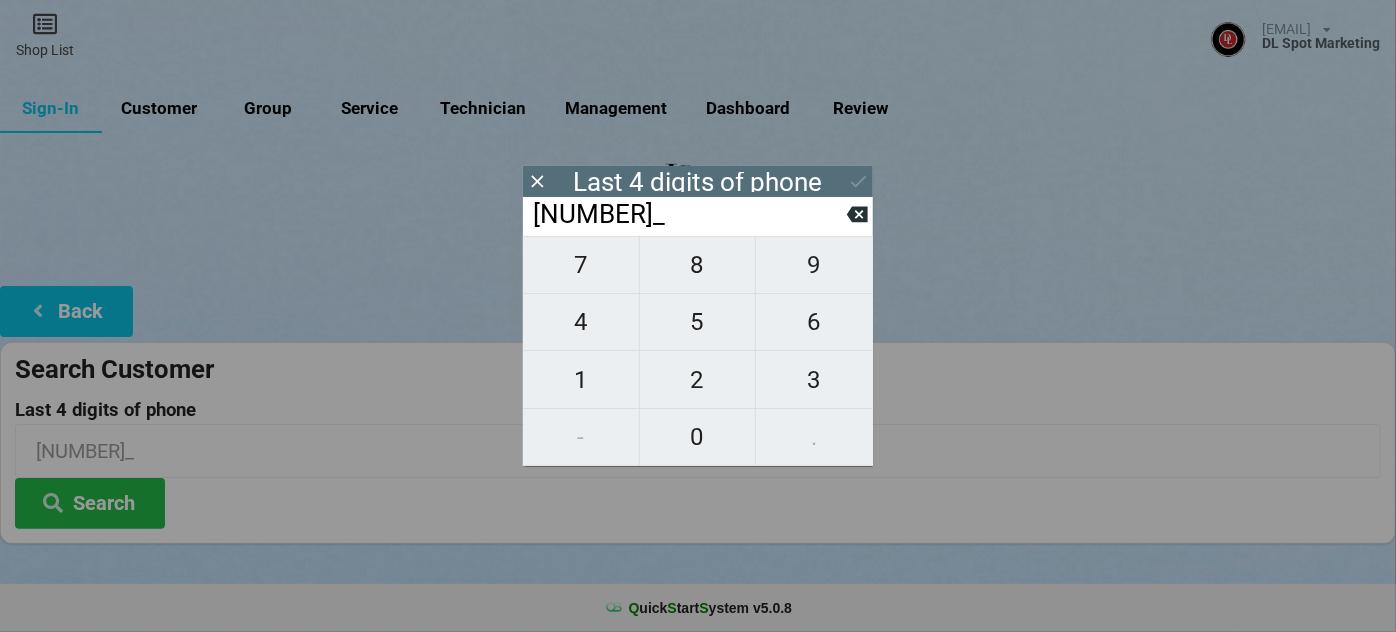 type on "894_" 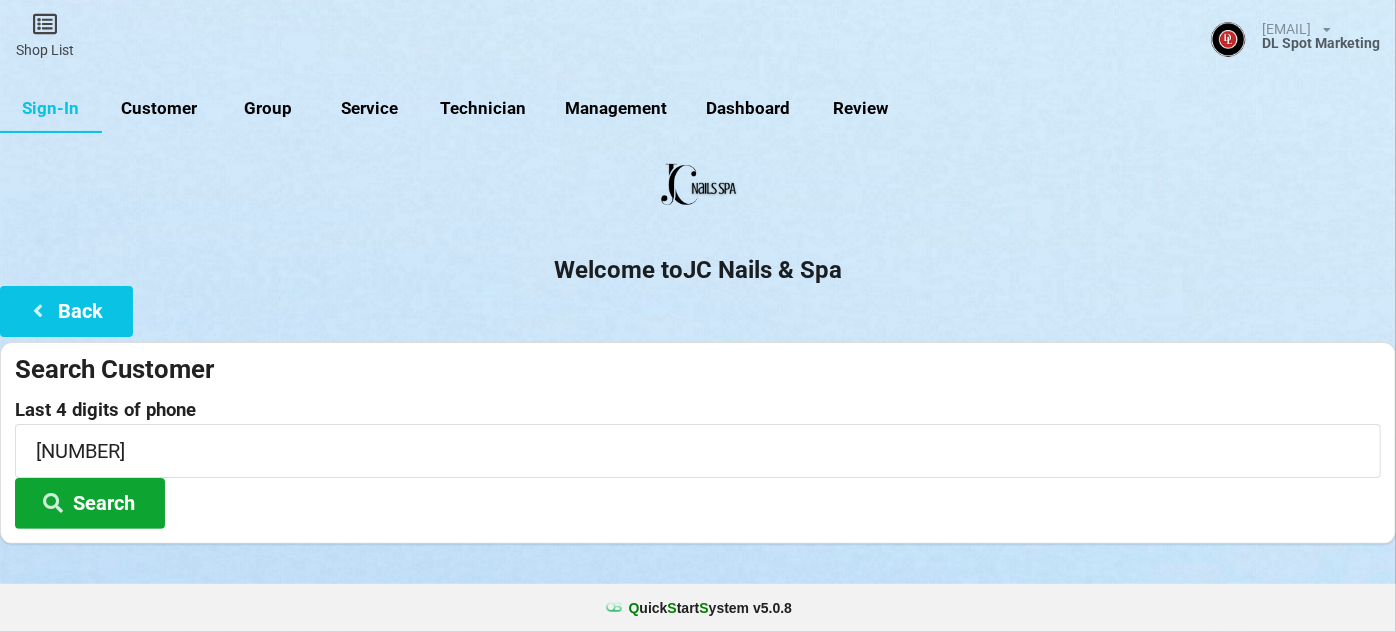 click on "Search" at bounding box center [90, 503] 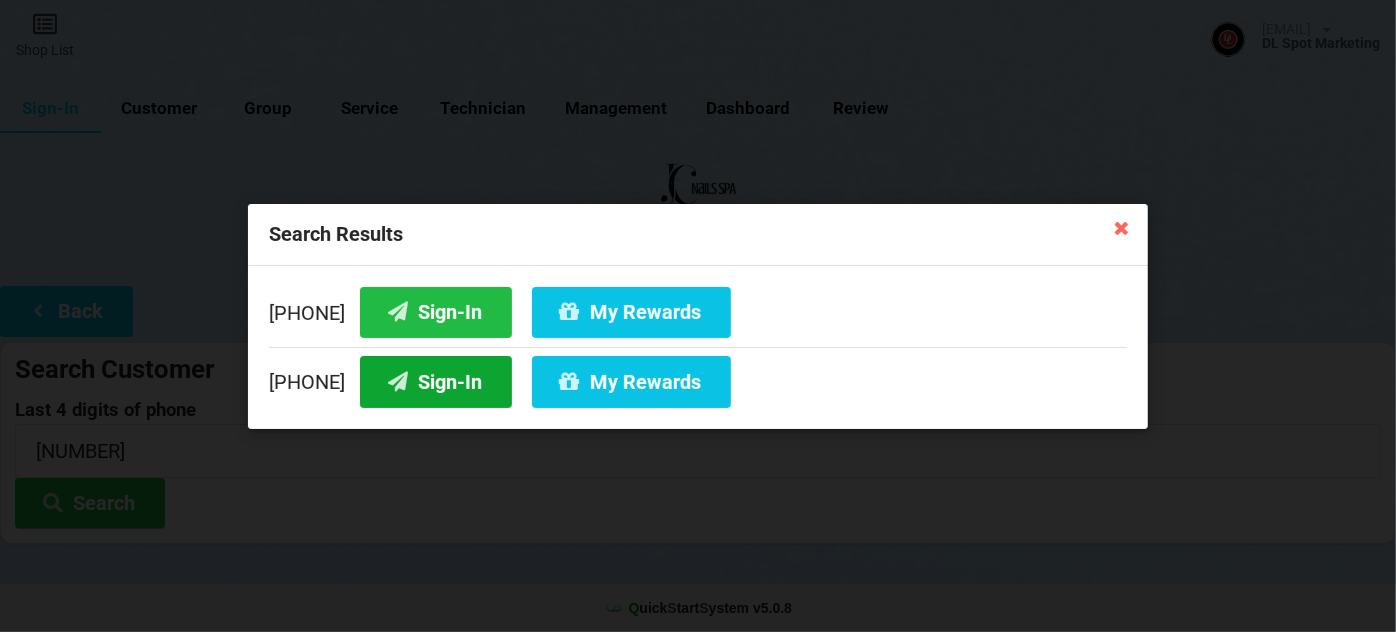 click on "Sign-In" at bounding box center [436, 381] 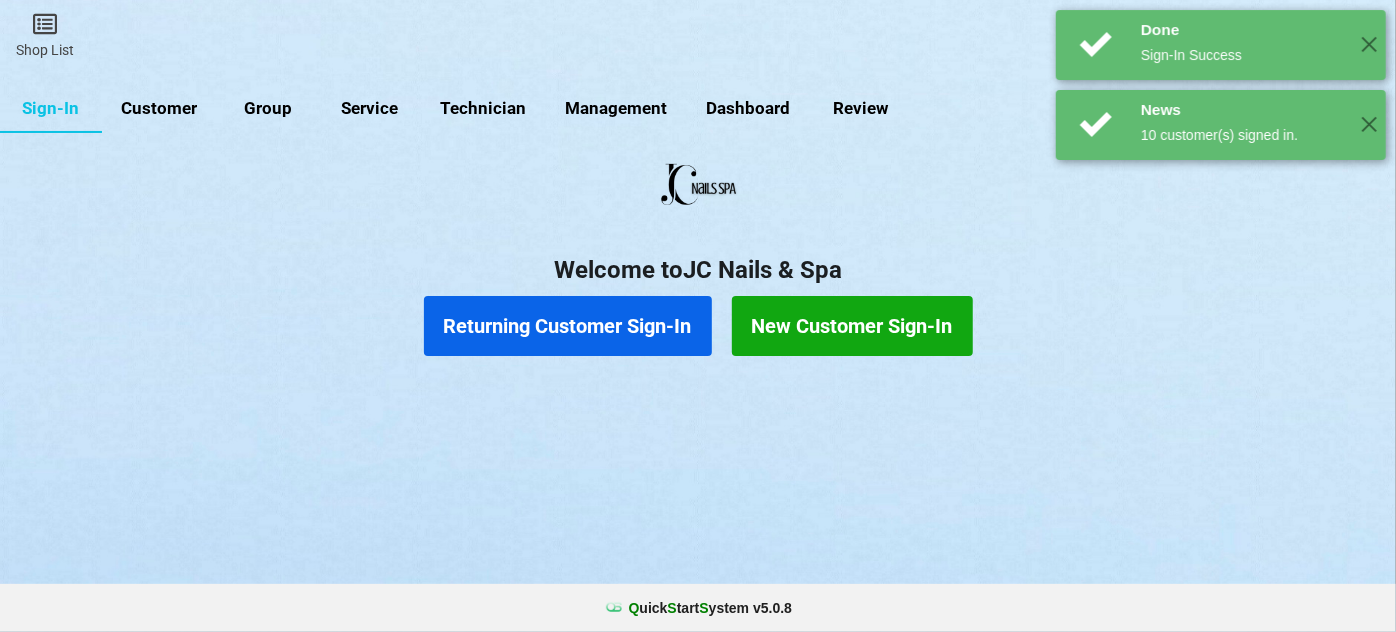 click on "Returning Customer Sign-In" at bounding box center [568, 326] 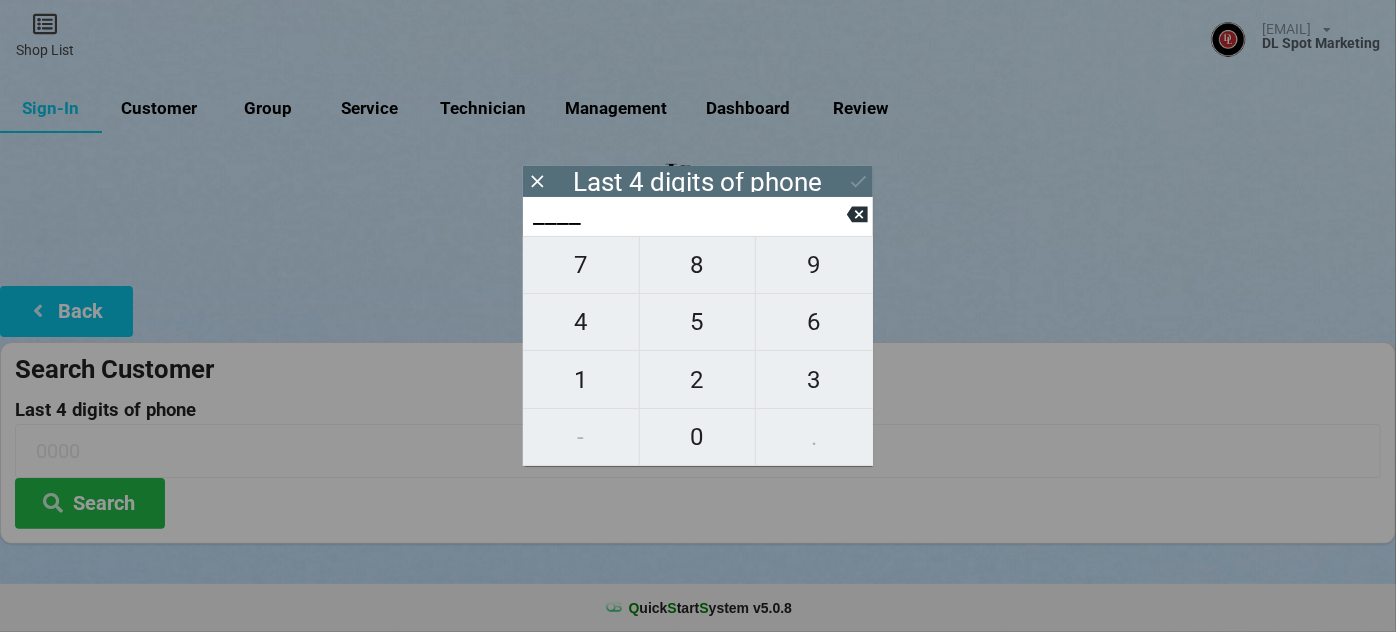 type on "3___" 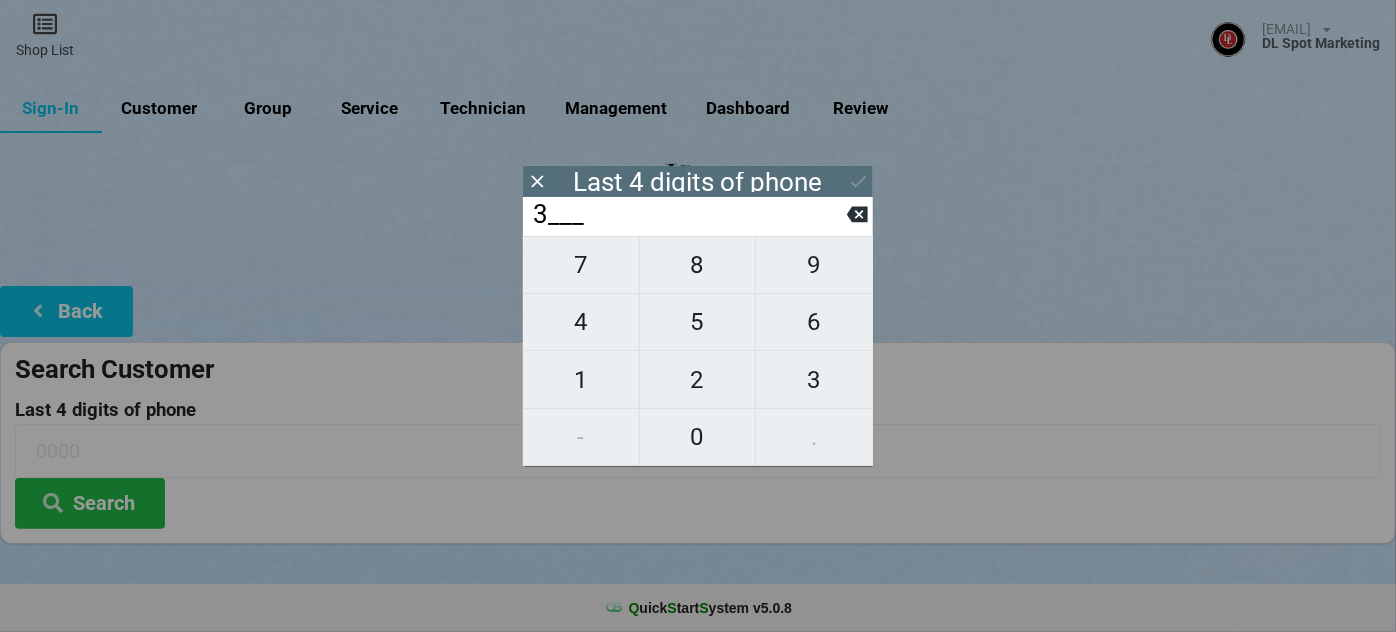 type on "3___" 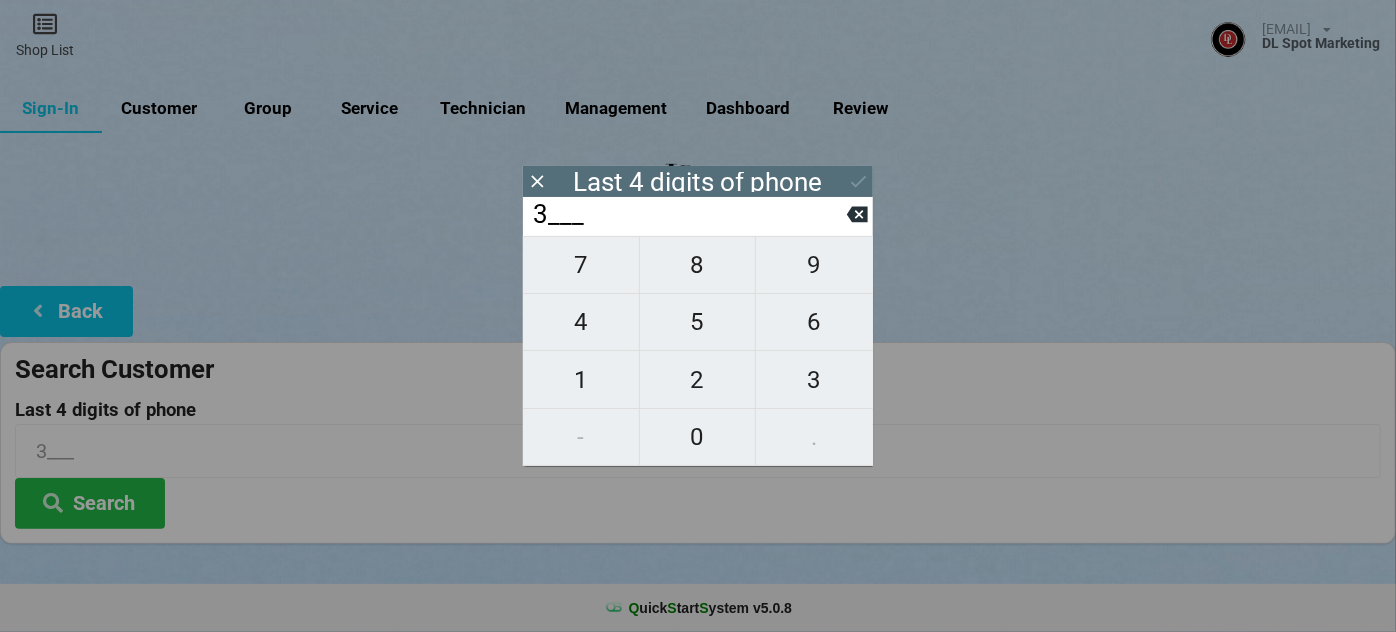 type on "31__" 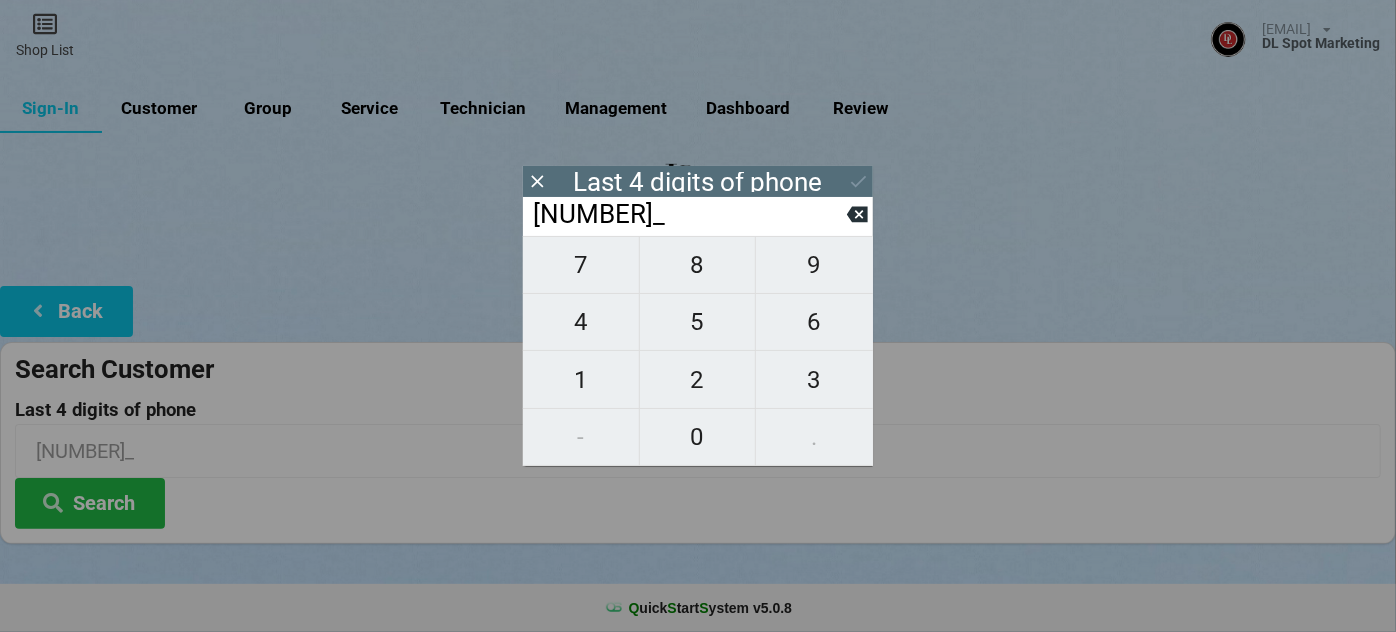 type on "317_" 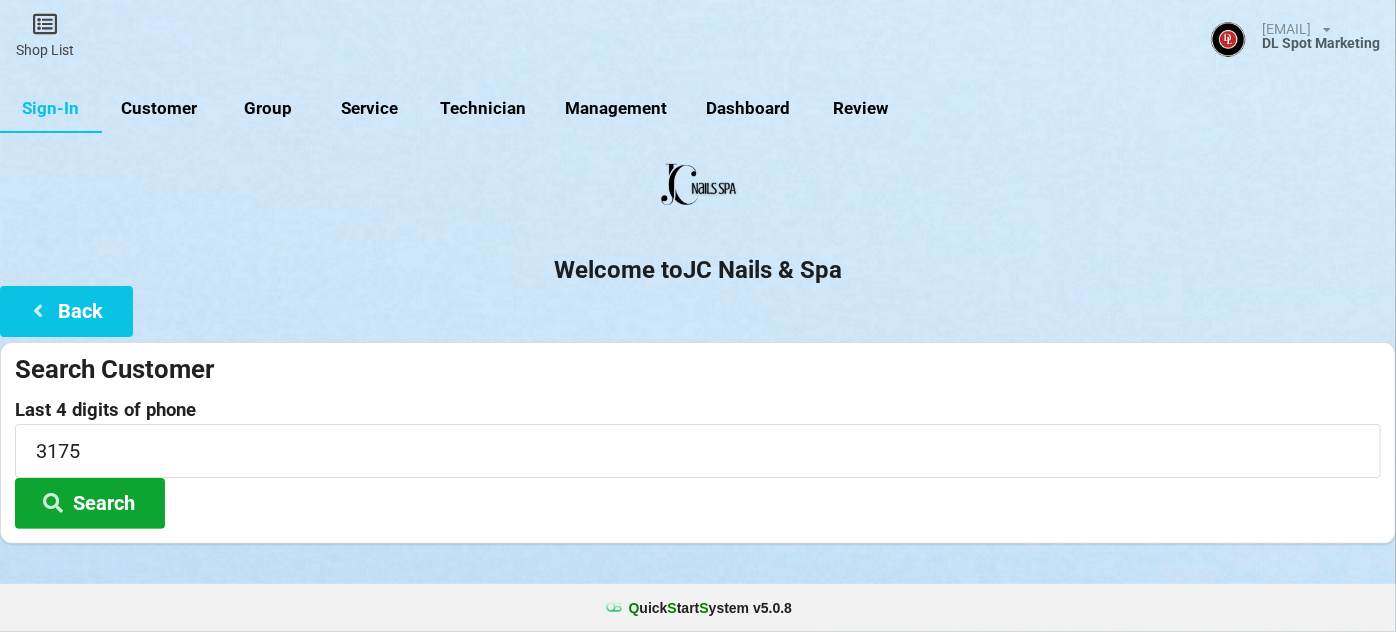 click on "Search" at bounding box center [90, 503] 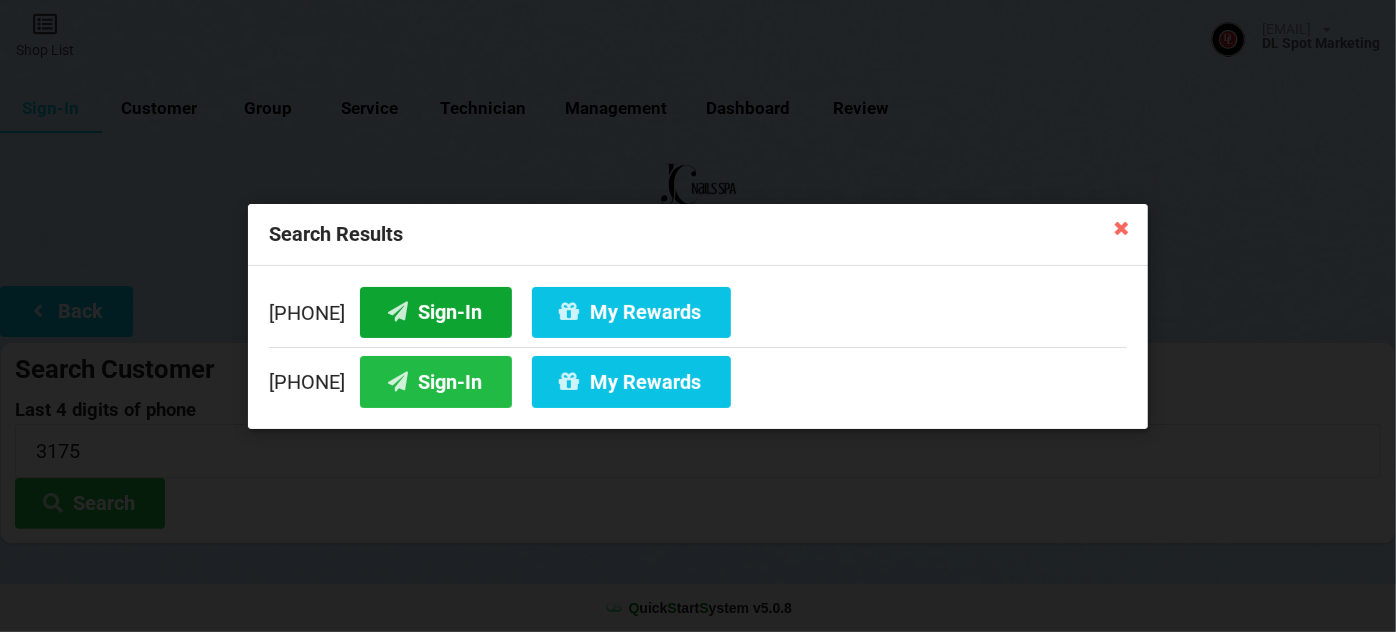 click on "Sign-In" at bounding box center [436, 311] 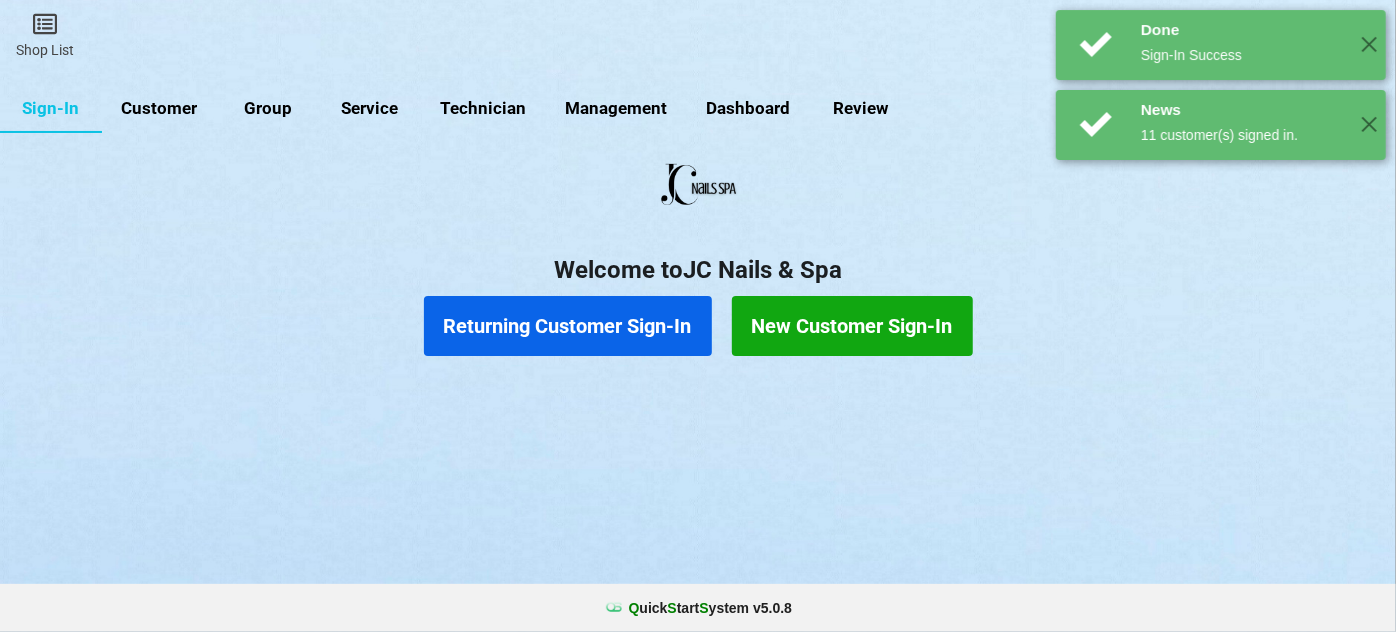 click on "Returning Customer Sign-In" at bounding box center [568, 326] 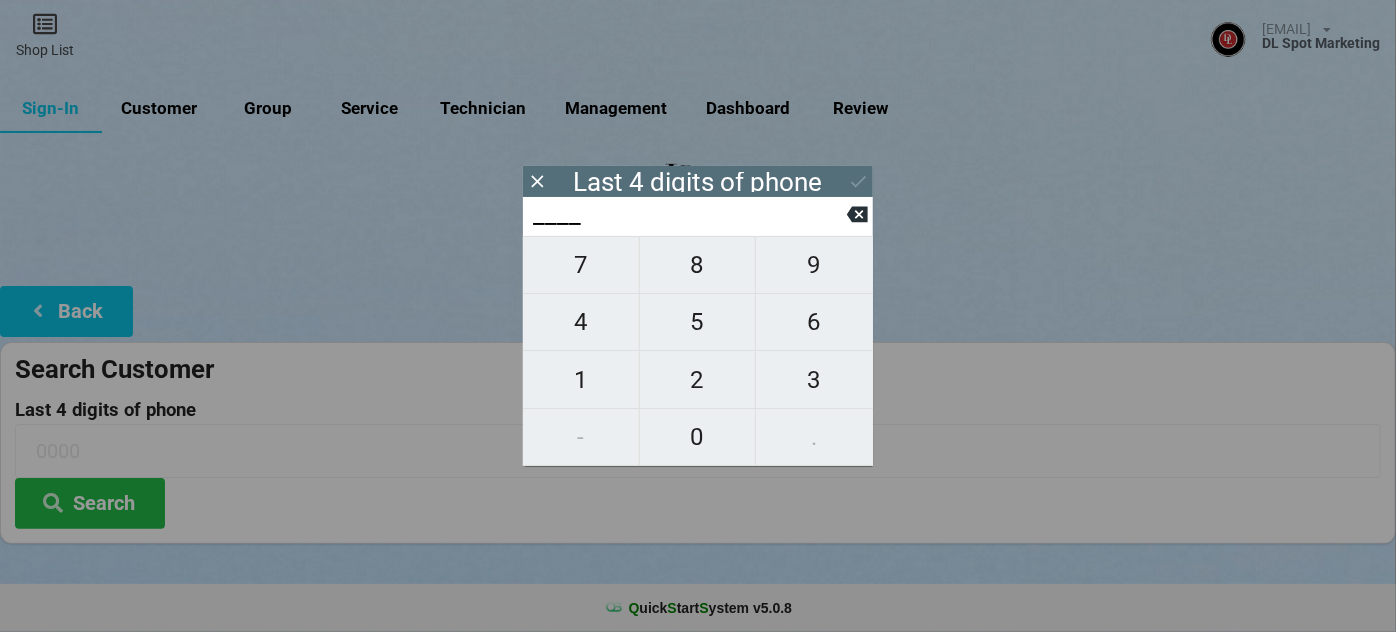 type on "9___" 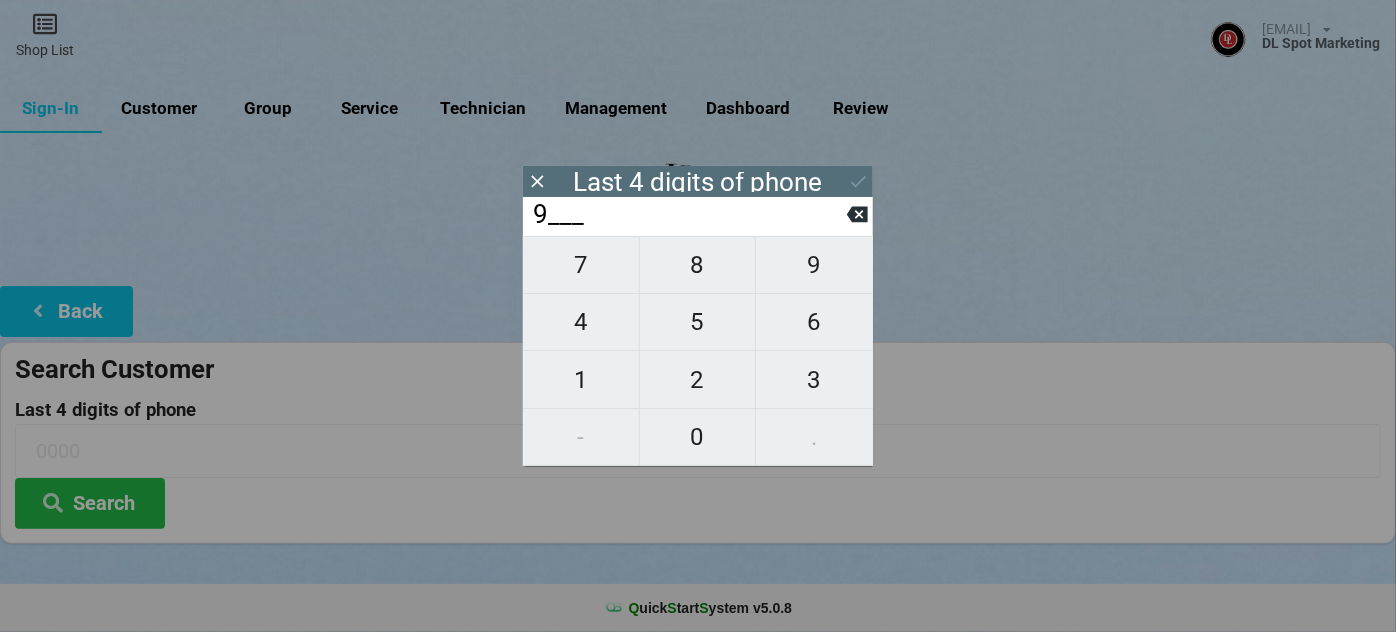 type on "9___" 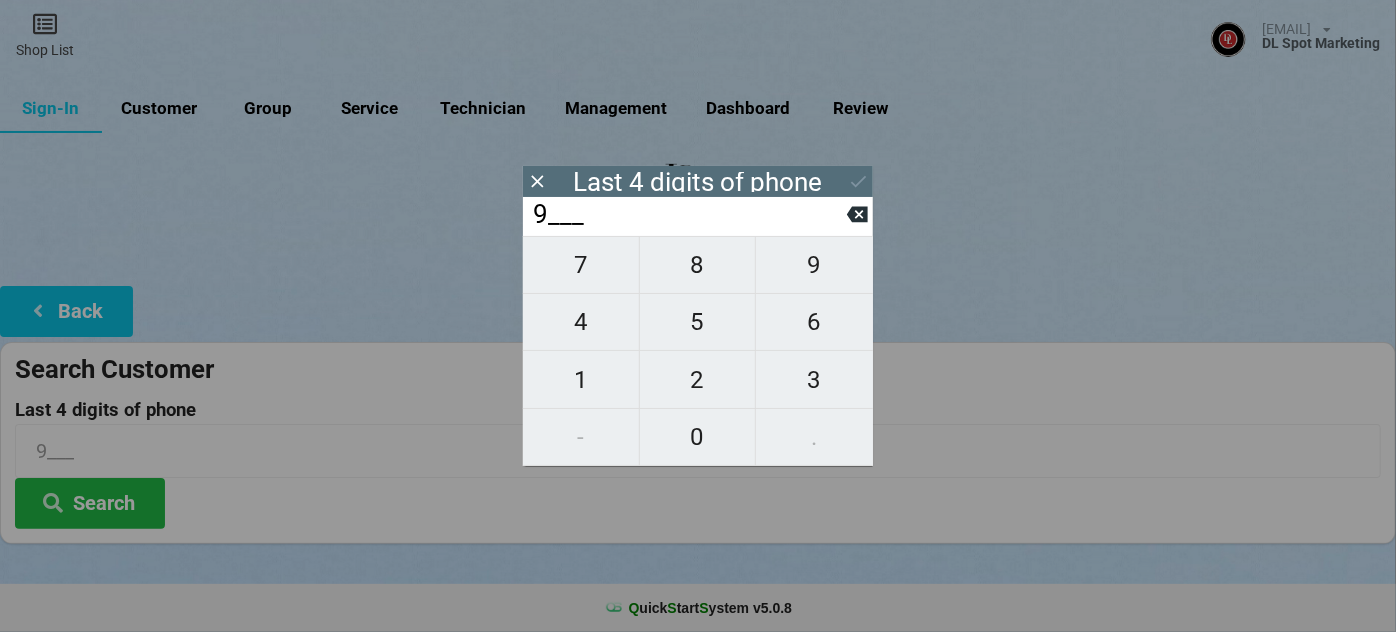 type on "93__" 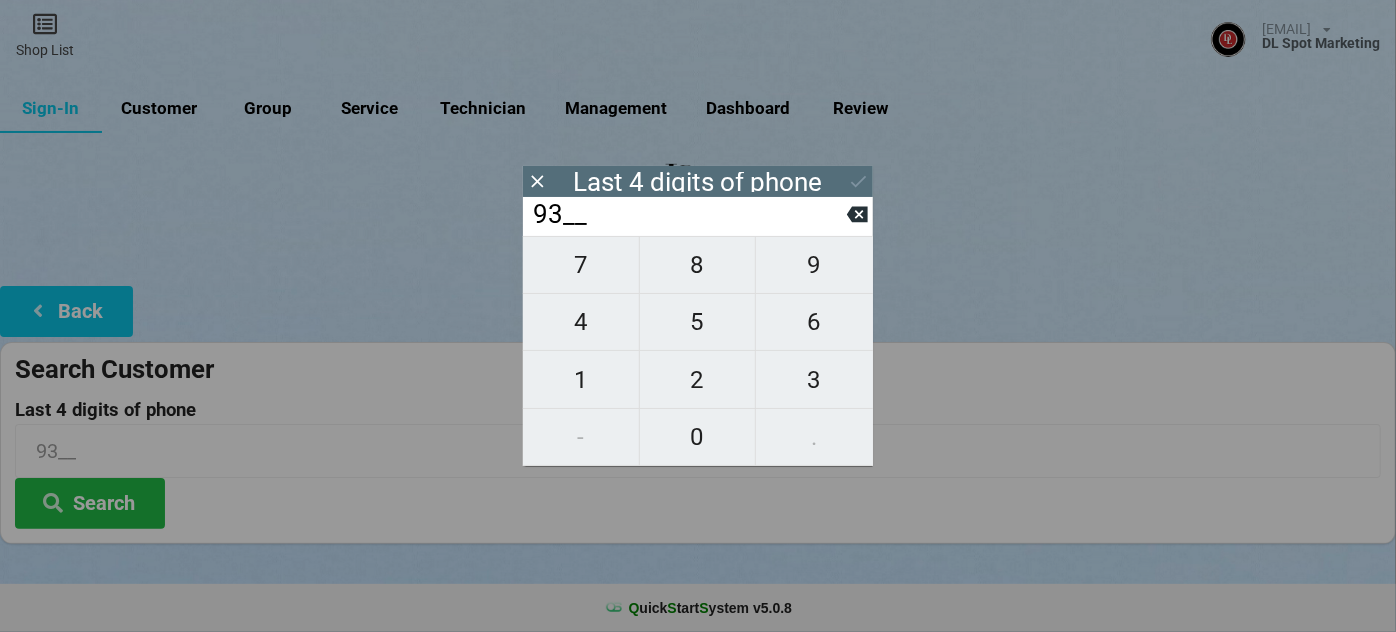 type on "930_" 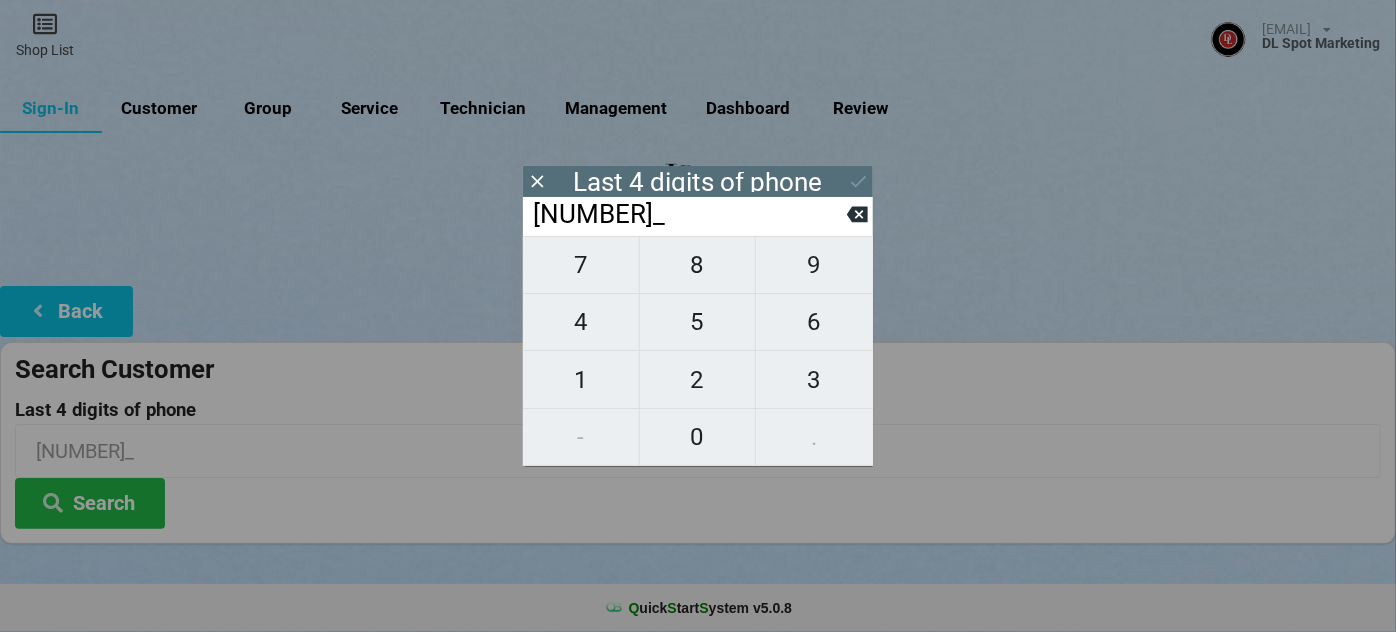 type on "9307" 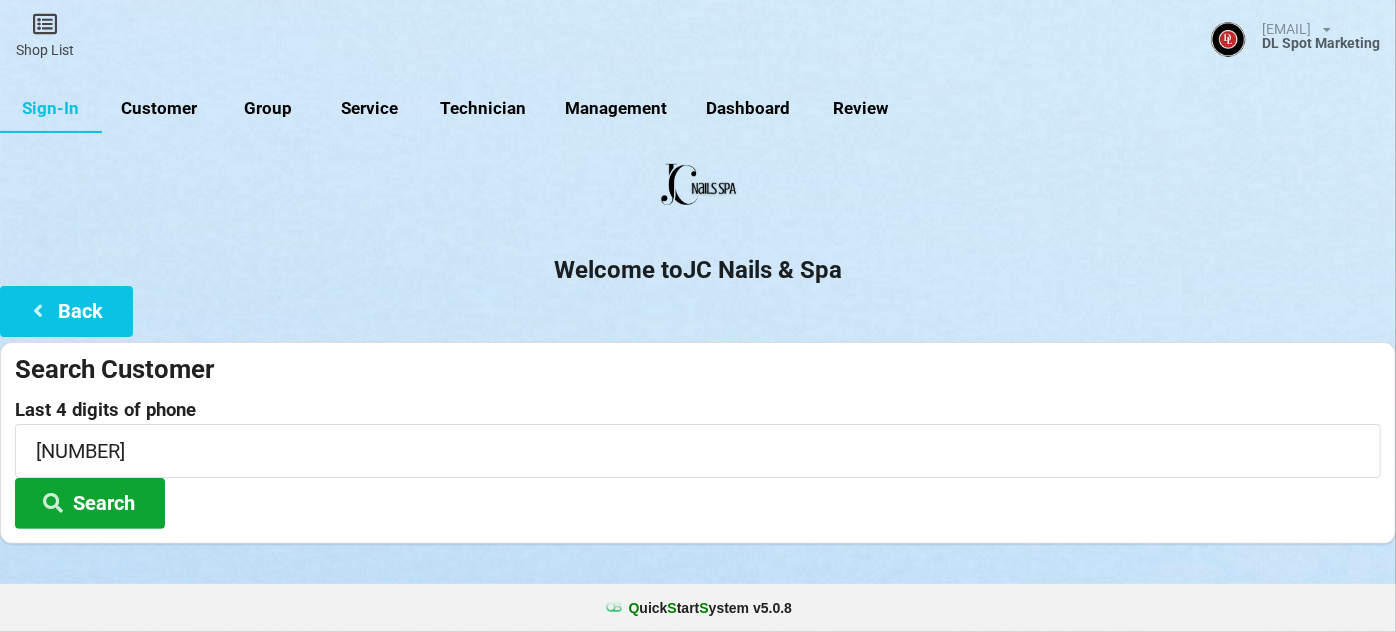 click on "Search" at bounding box center (90, 503) 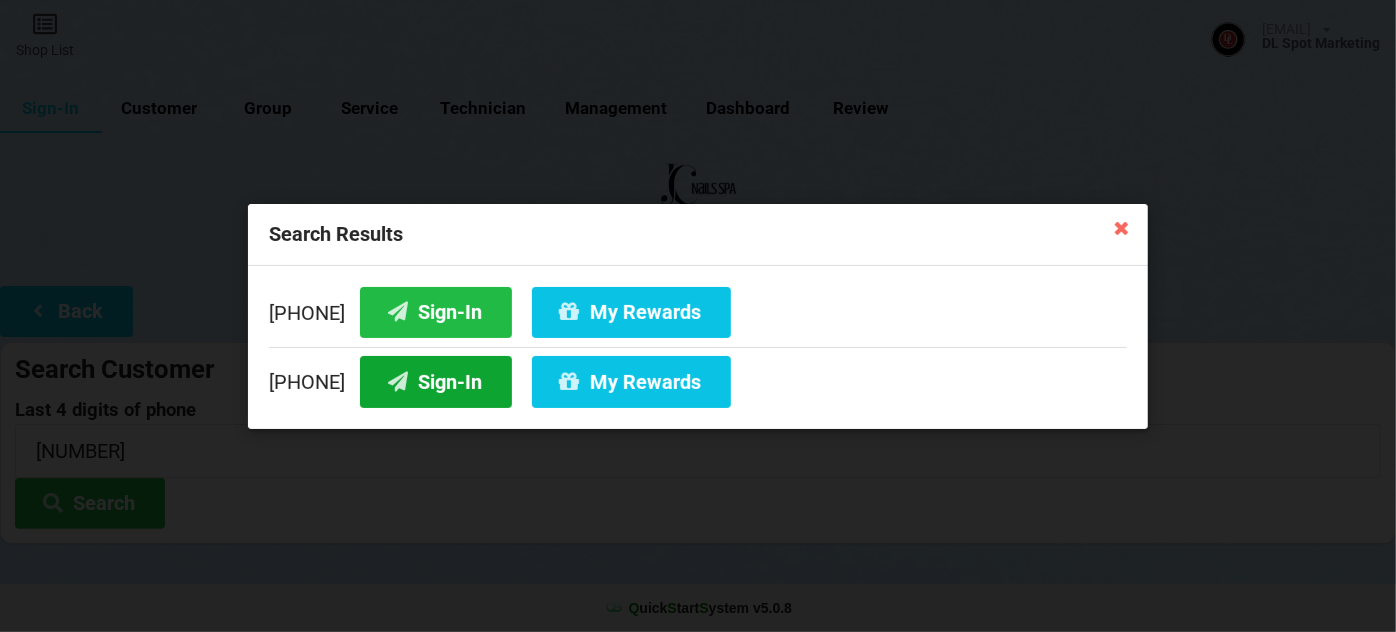 click on "Sign-In" at bounding box center (436, 381) 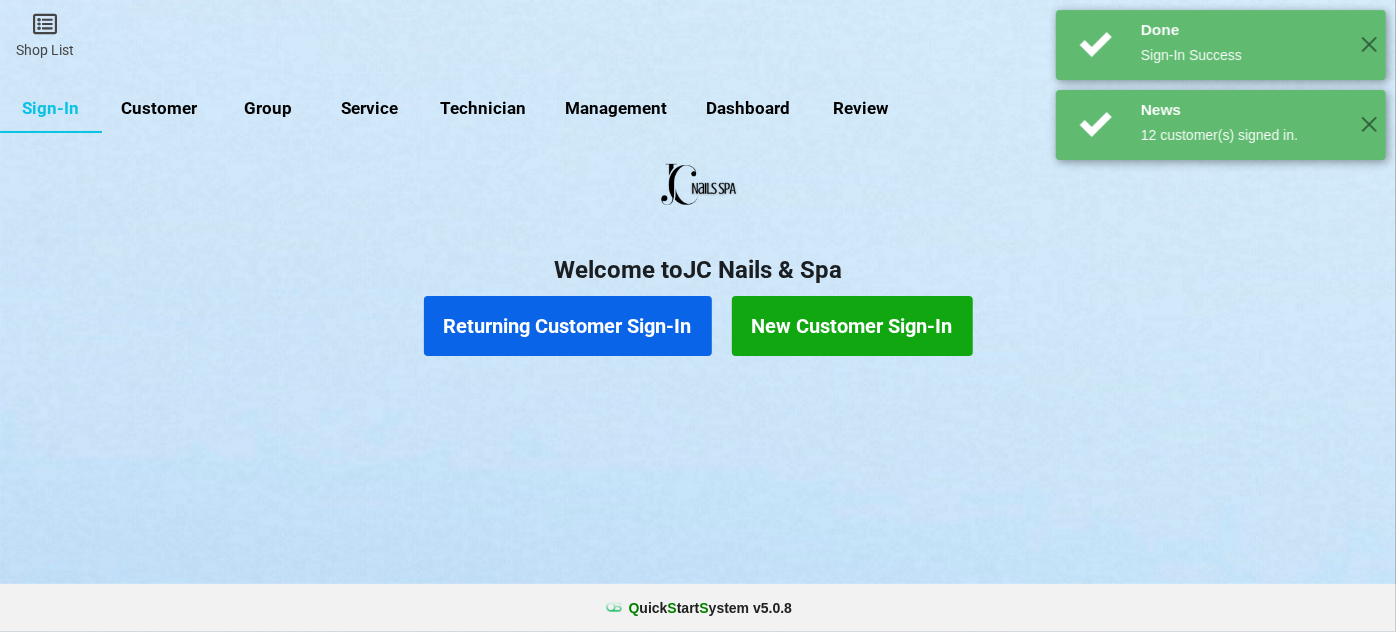 click on "Returning Customer Sign-In" at bounding box center (568, 326) 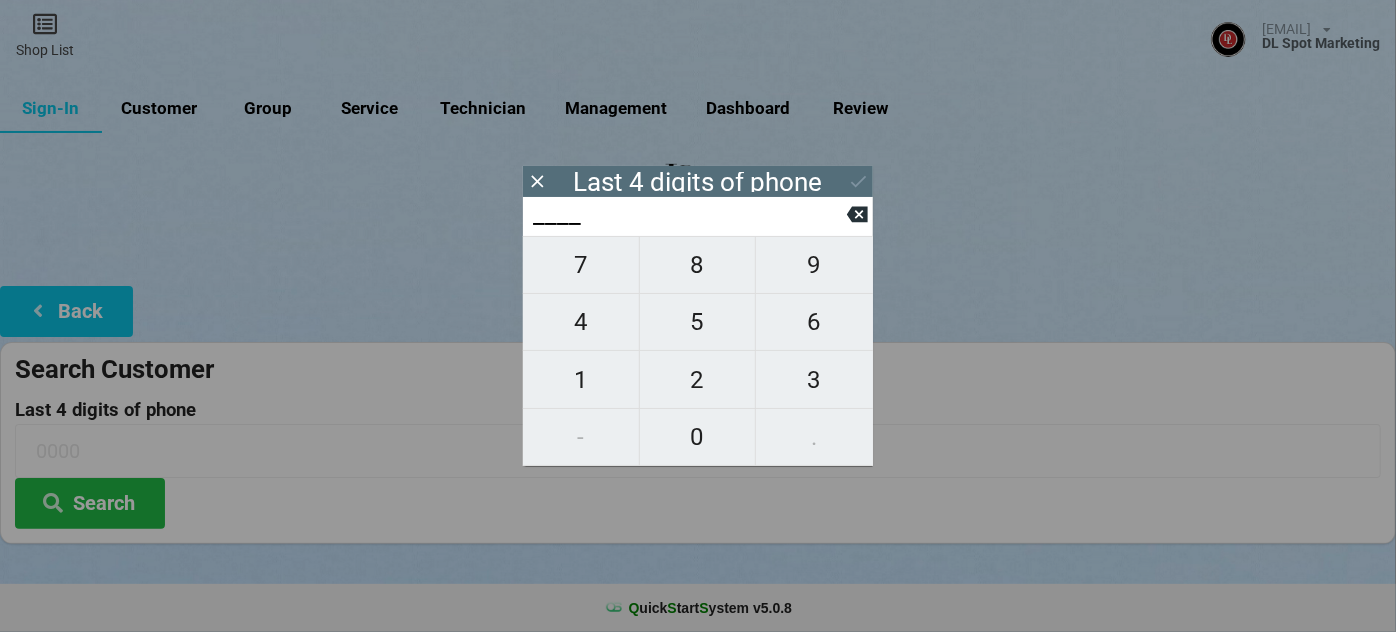 type on "0___" 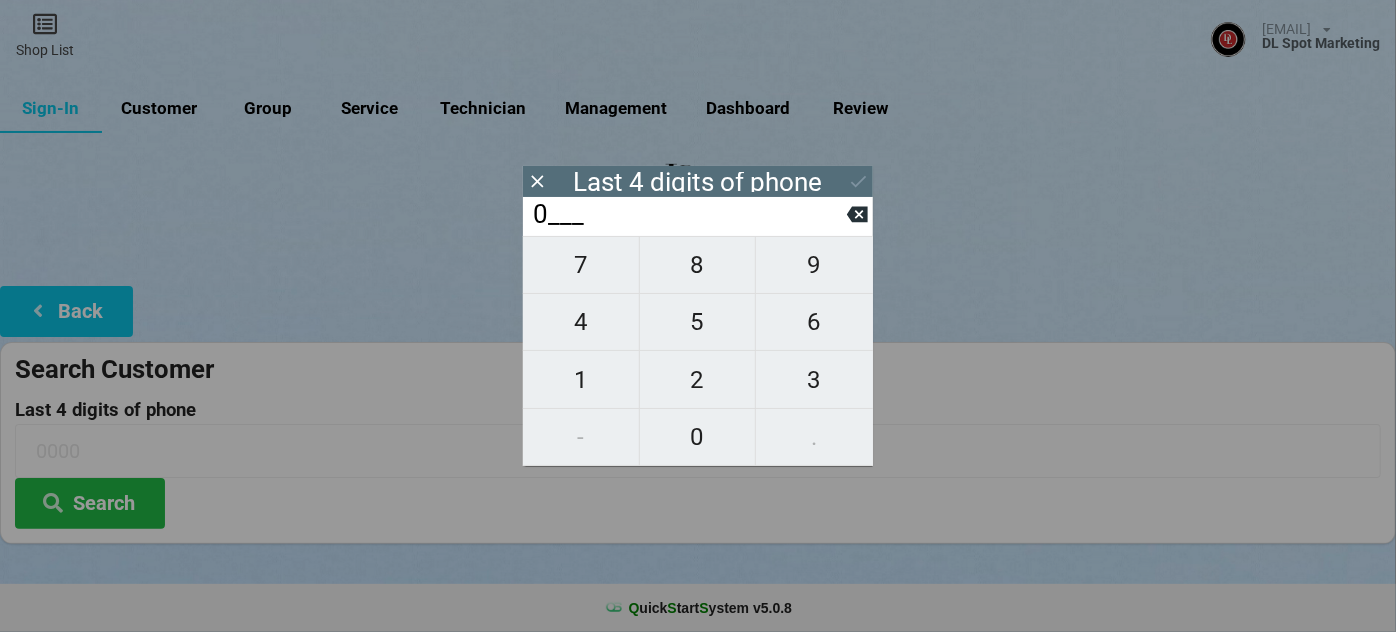 type on "0___" 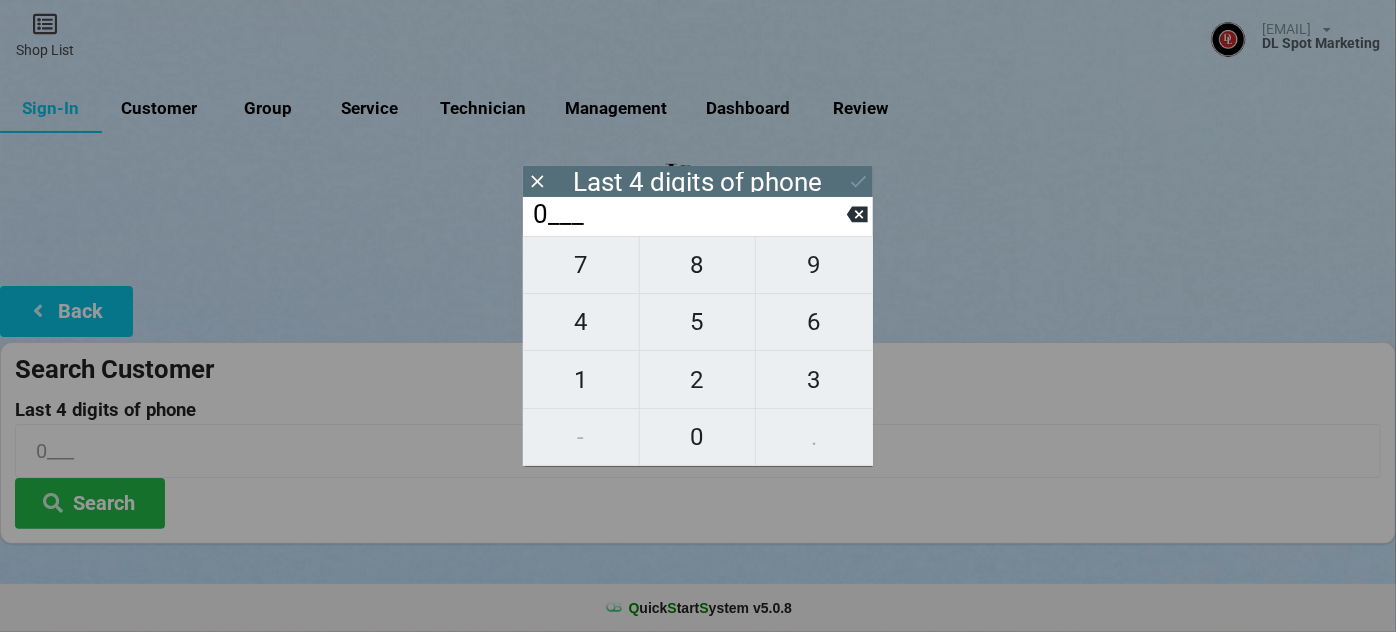 type on "01__" 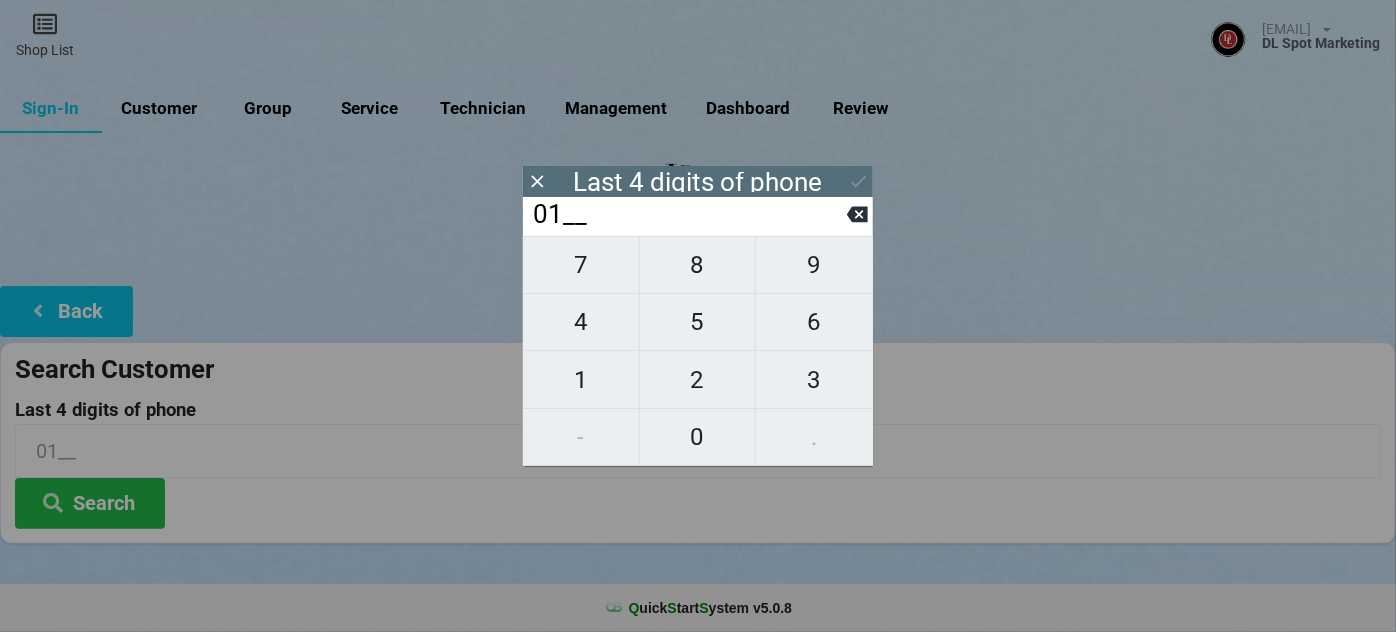 type on "018_" 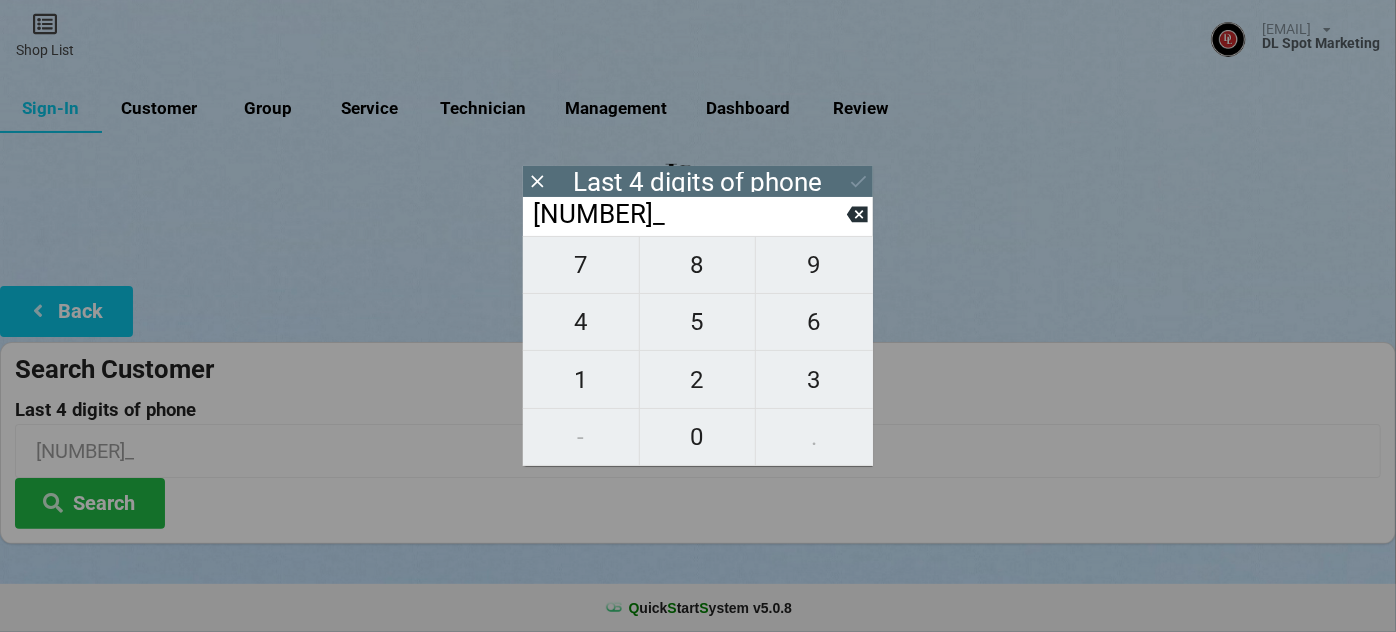 type on "0187" 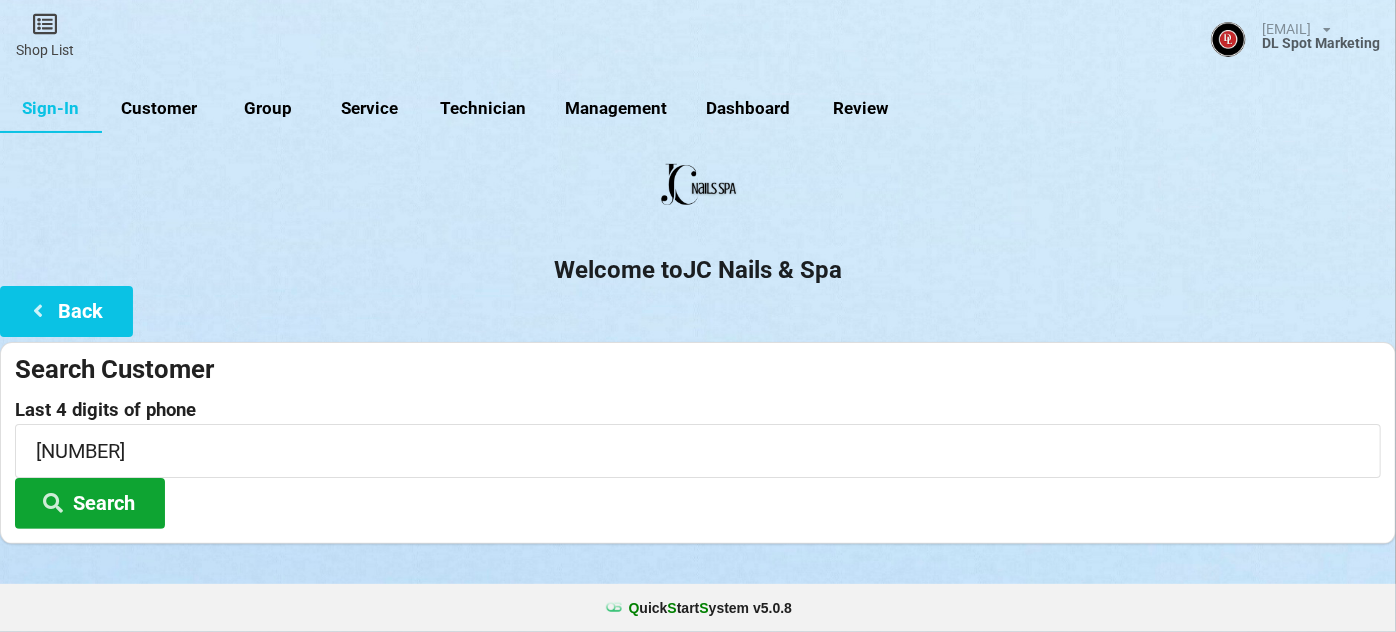 click on "Search" at bounding box center [90, 503] 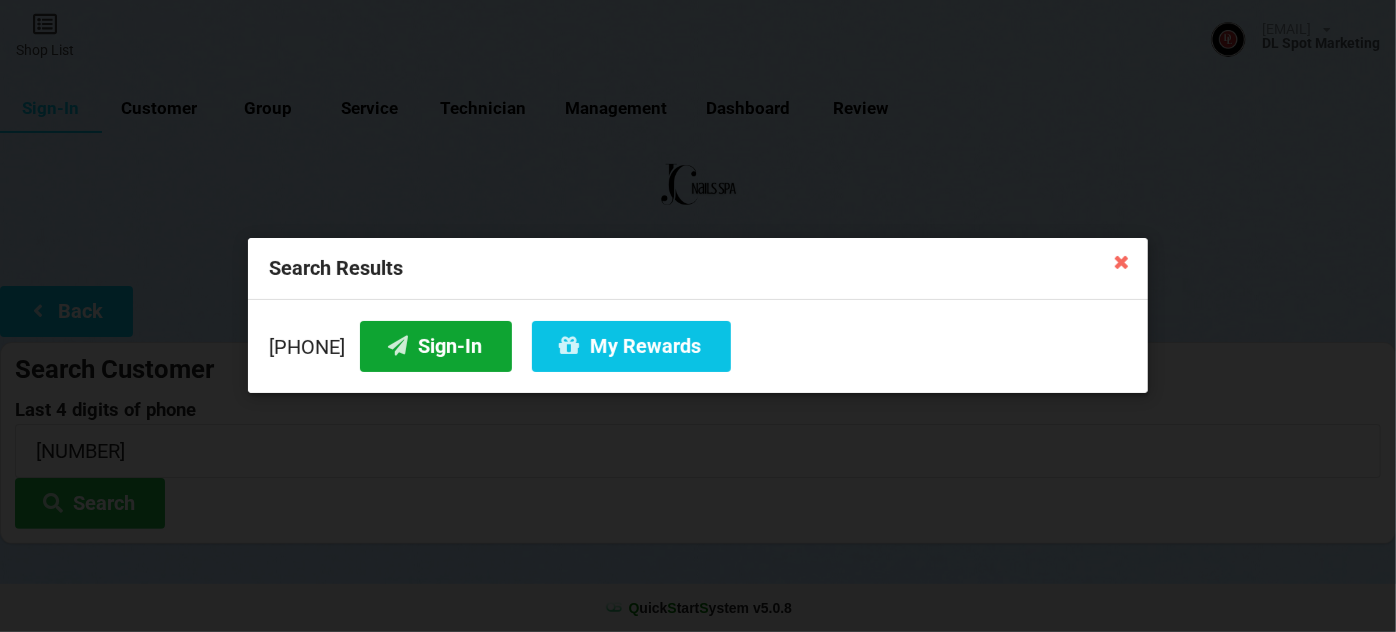 click on "Sign-In" at bounding box center [436, 346] 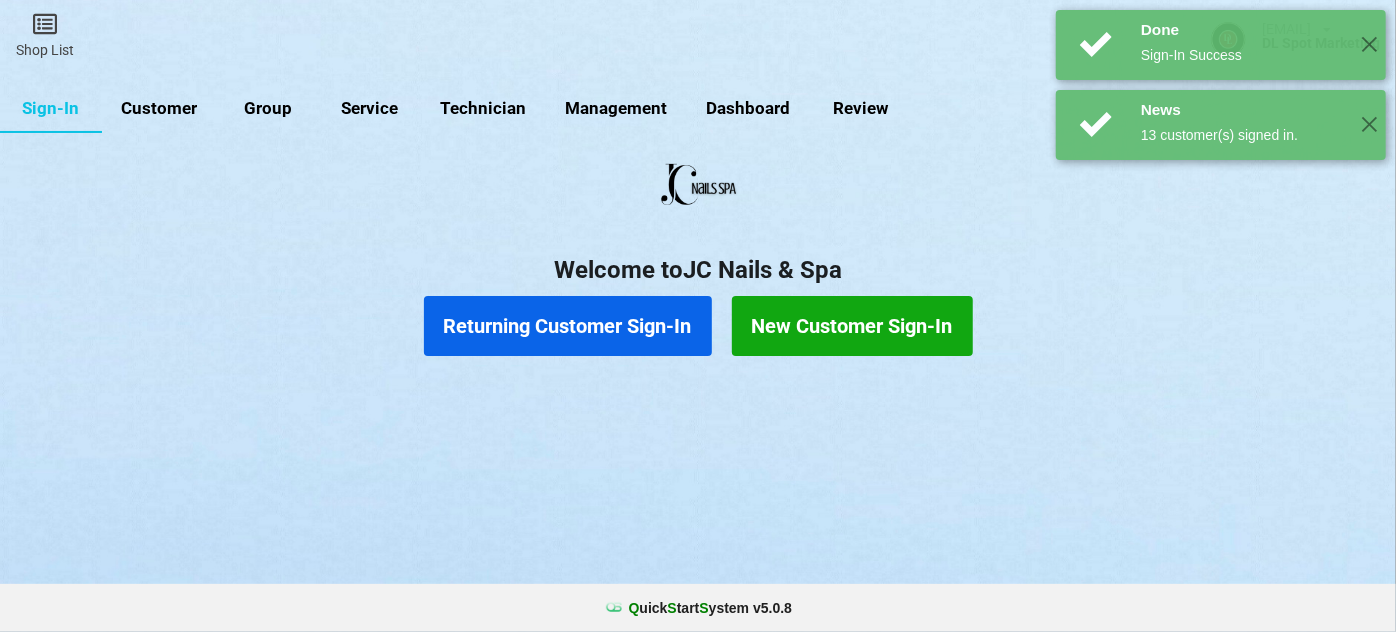 click on "Returning Customer Sign-In" at bounding box center [568, 326] 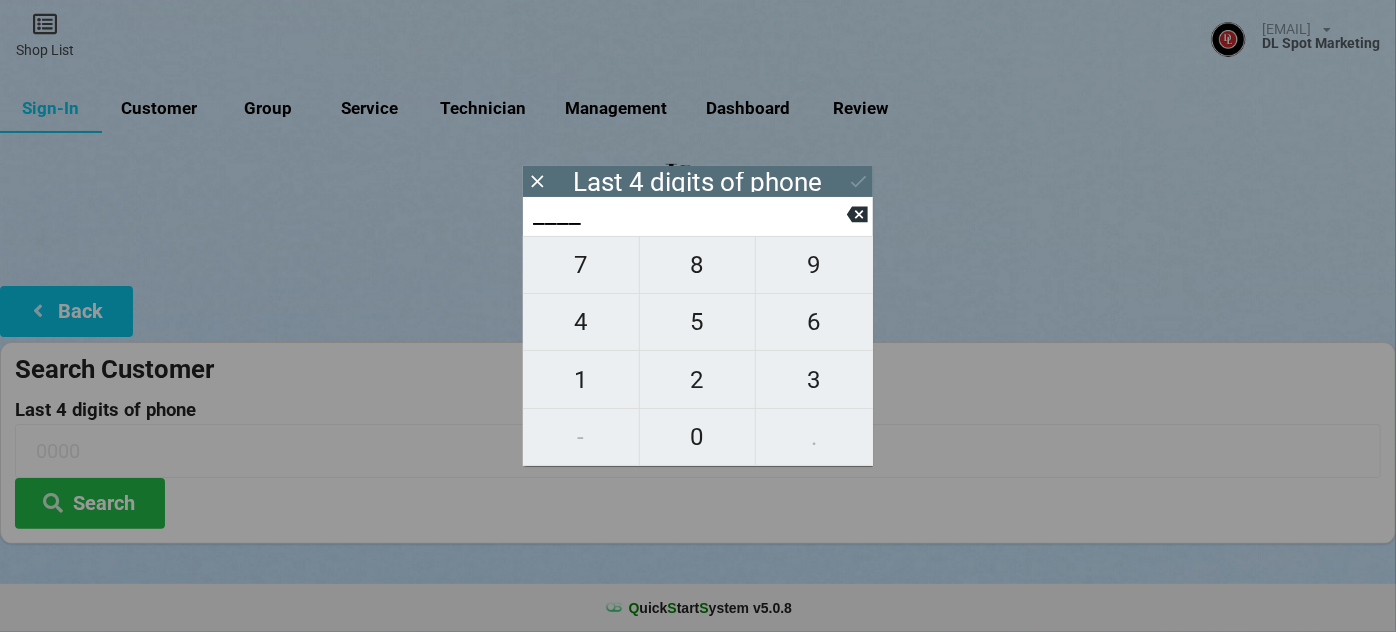 type on "8___" 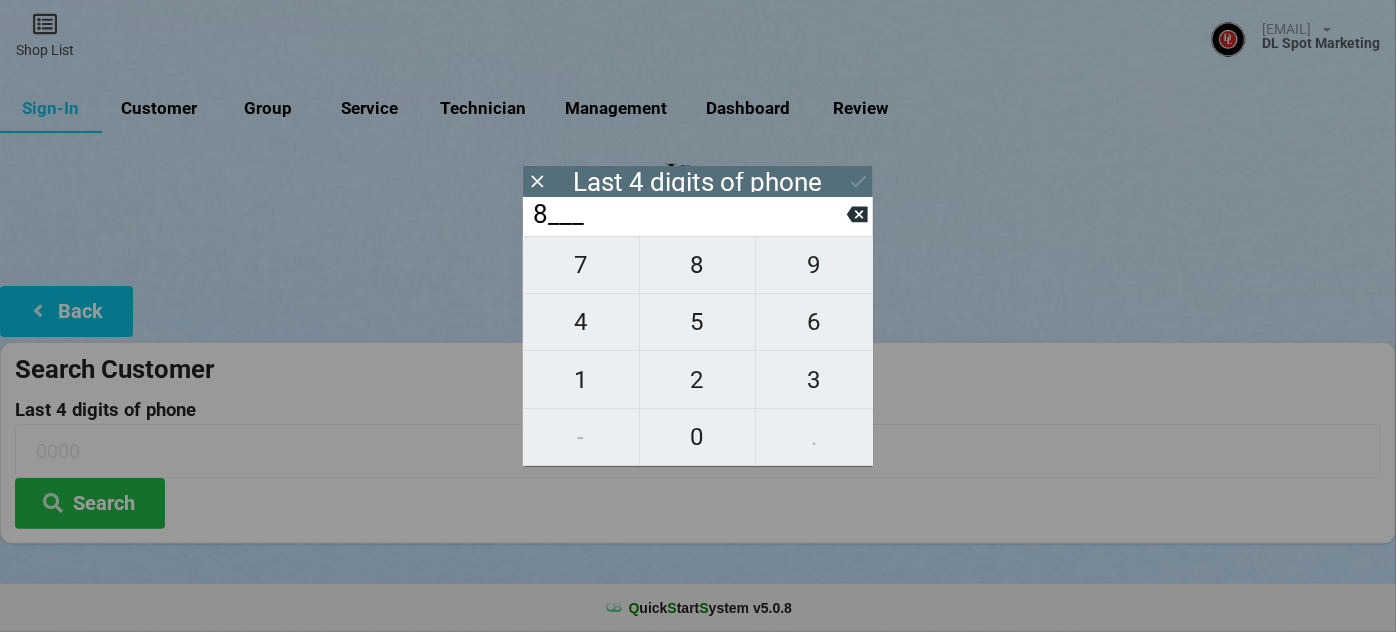 type on "8___" 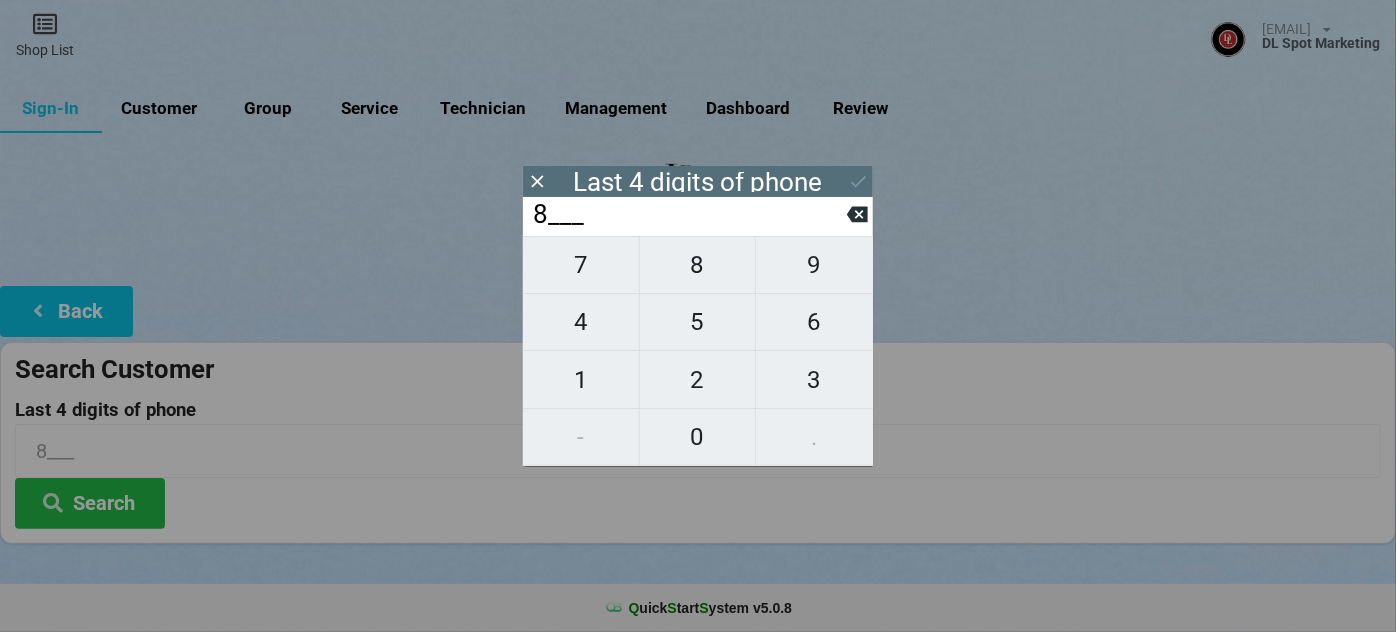 type on "81__" 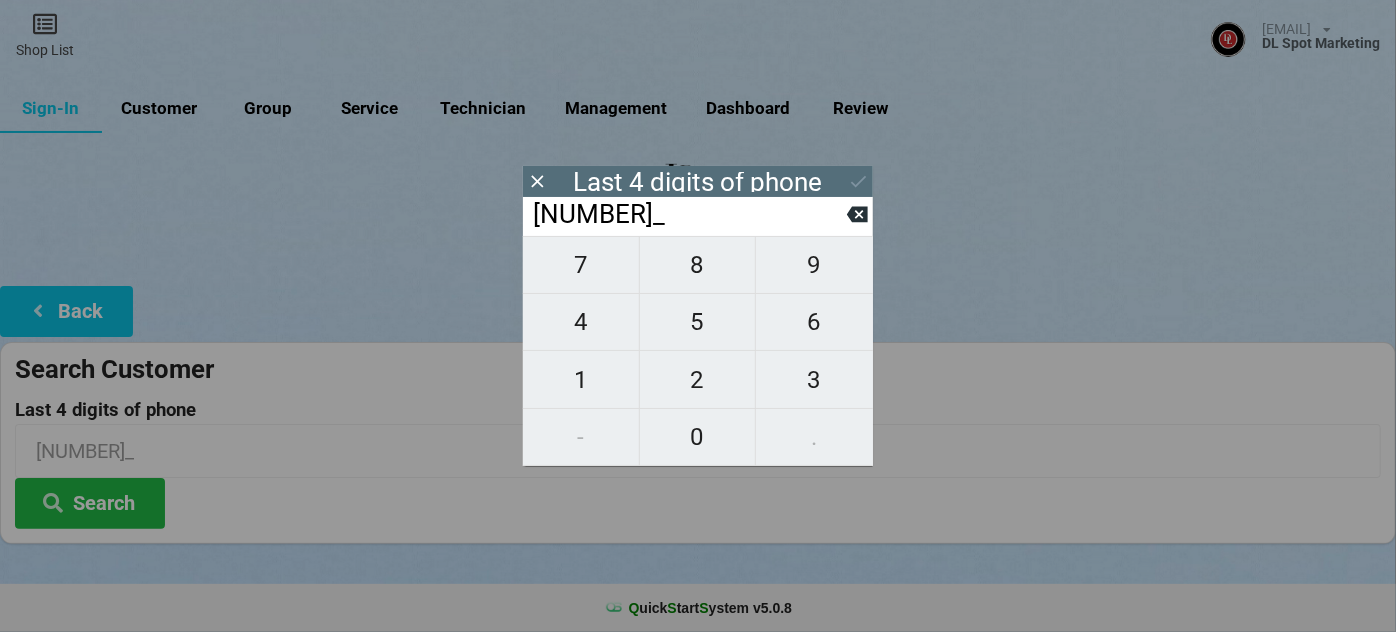 type on "815_" 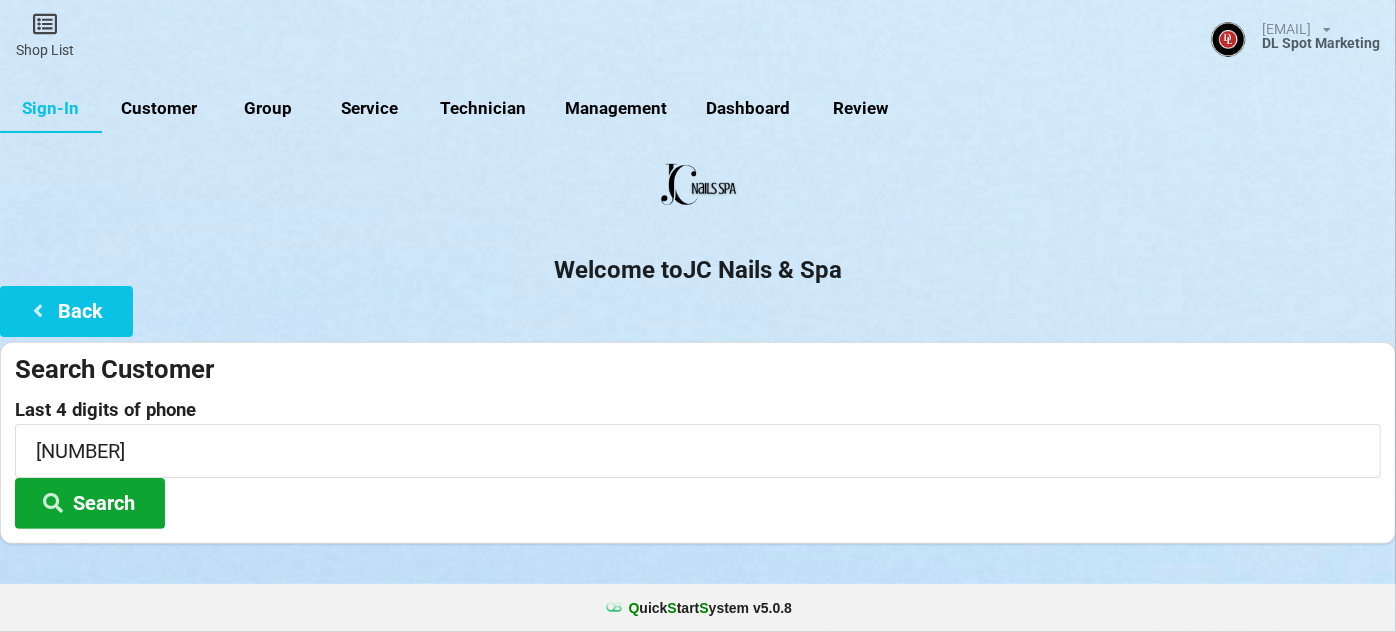 click on "Search" at bounding box center [90, 503] 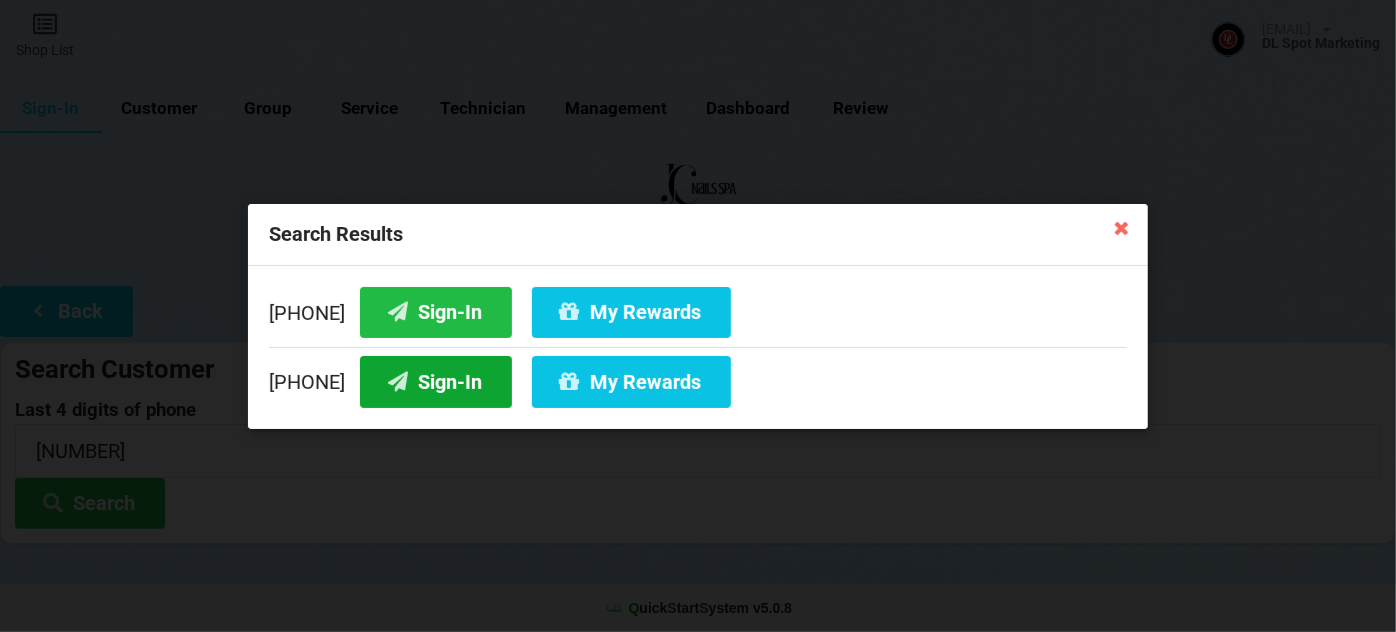 click on "Sign-In" at bounding box center (436, 381) 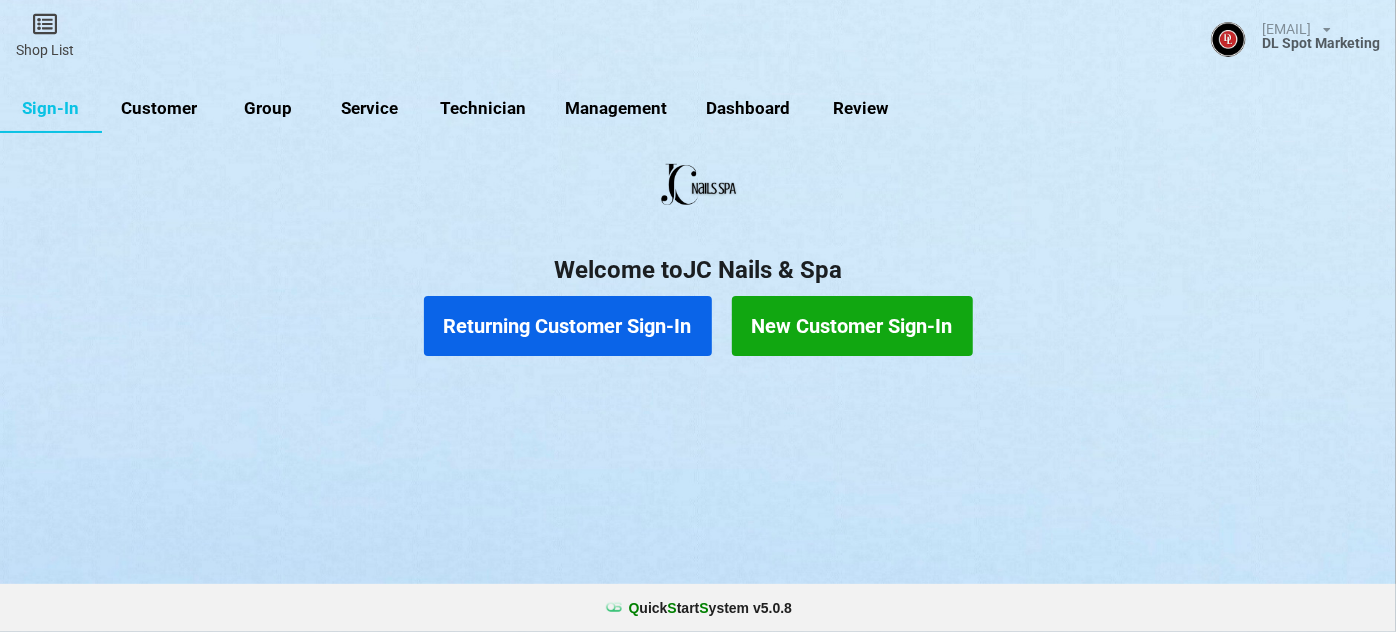 click on "Returning Customer Sign-In" at bounding box center [568, 326] 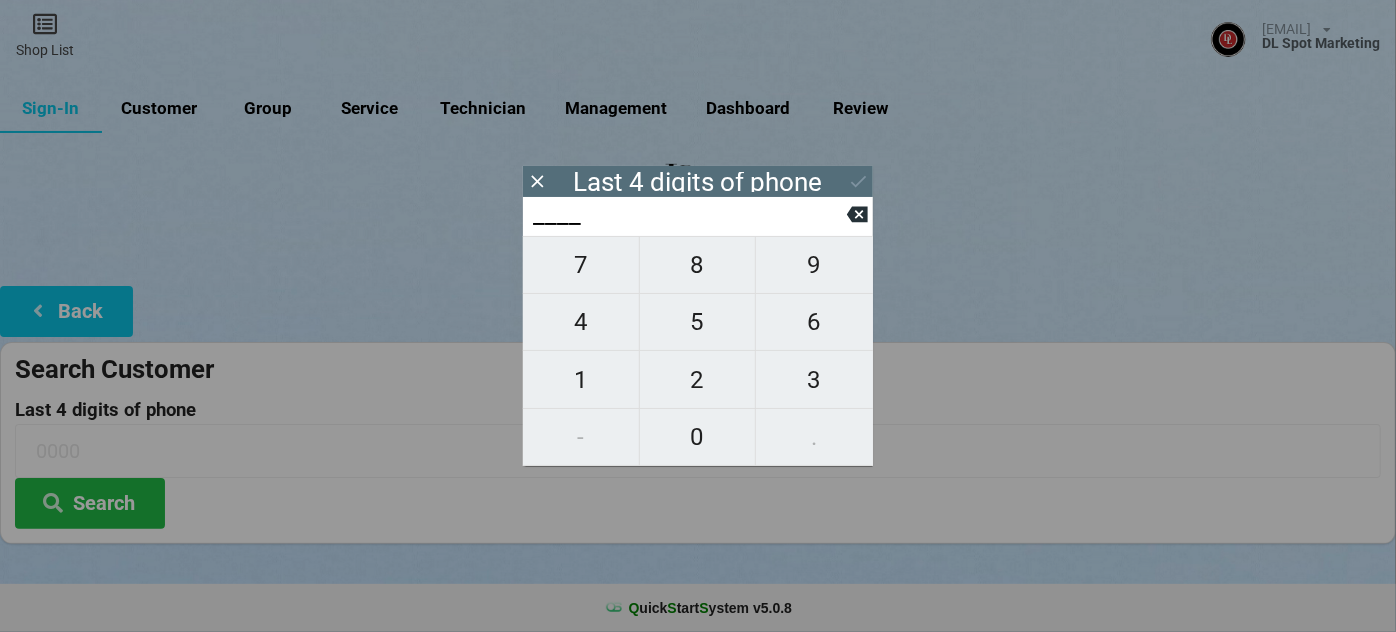 type on "5___" 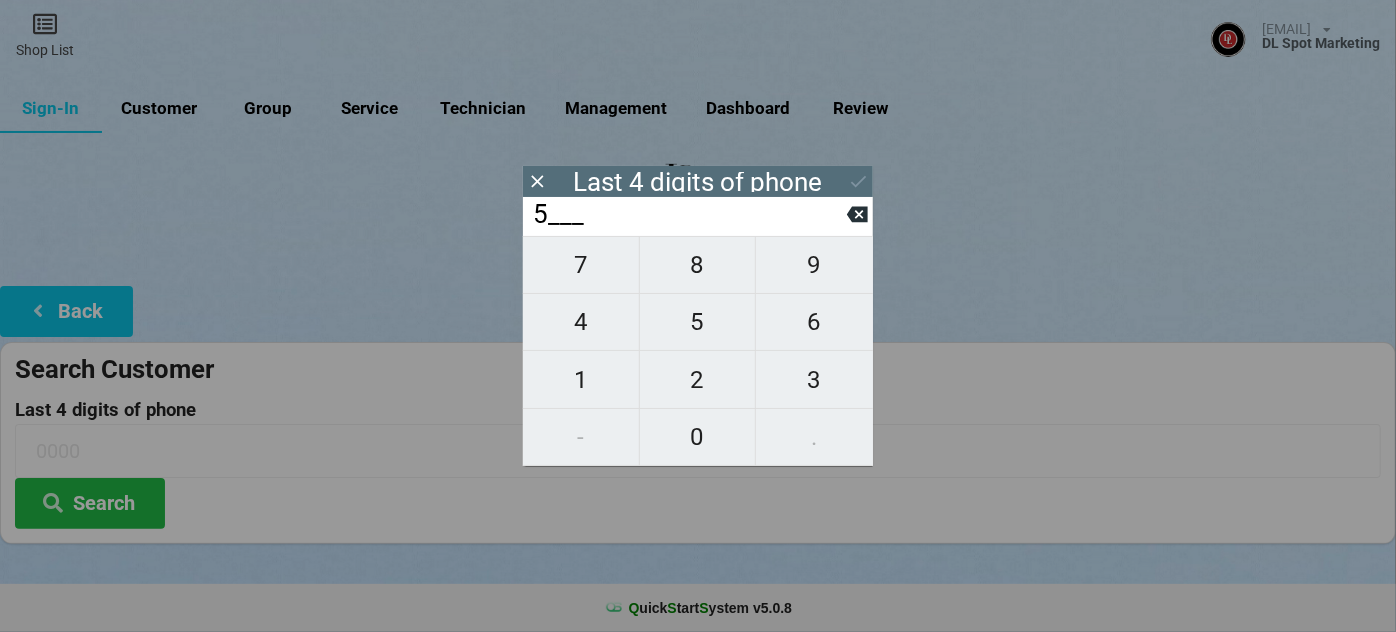type on "5___" 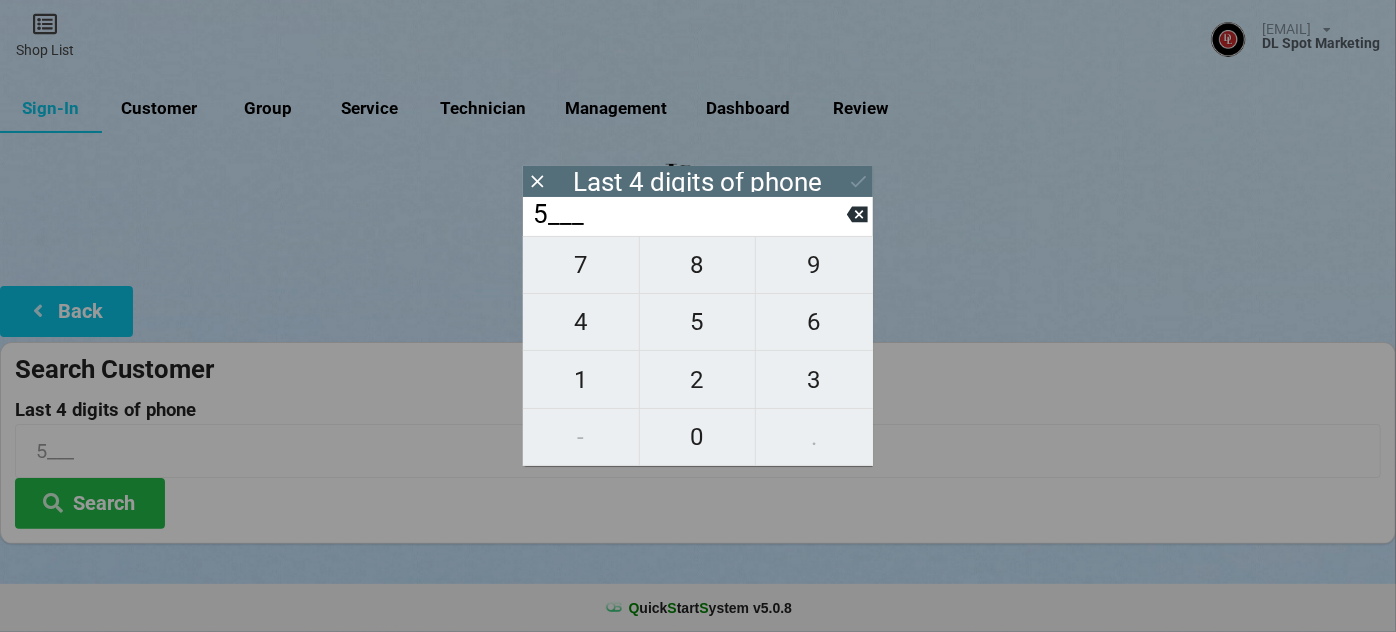 type on "55__" 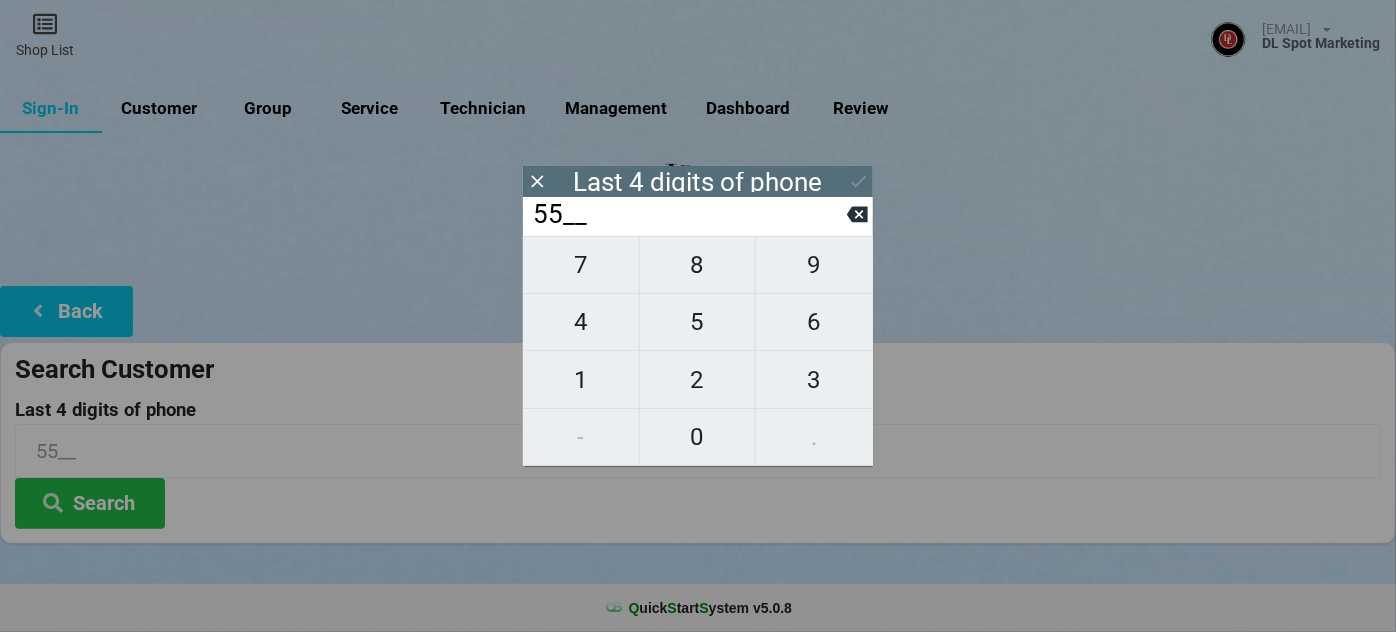 type on "550_" 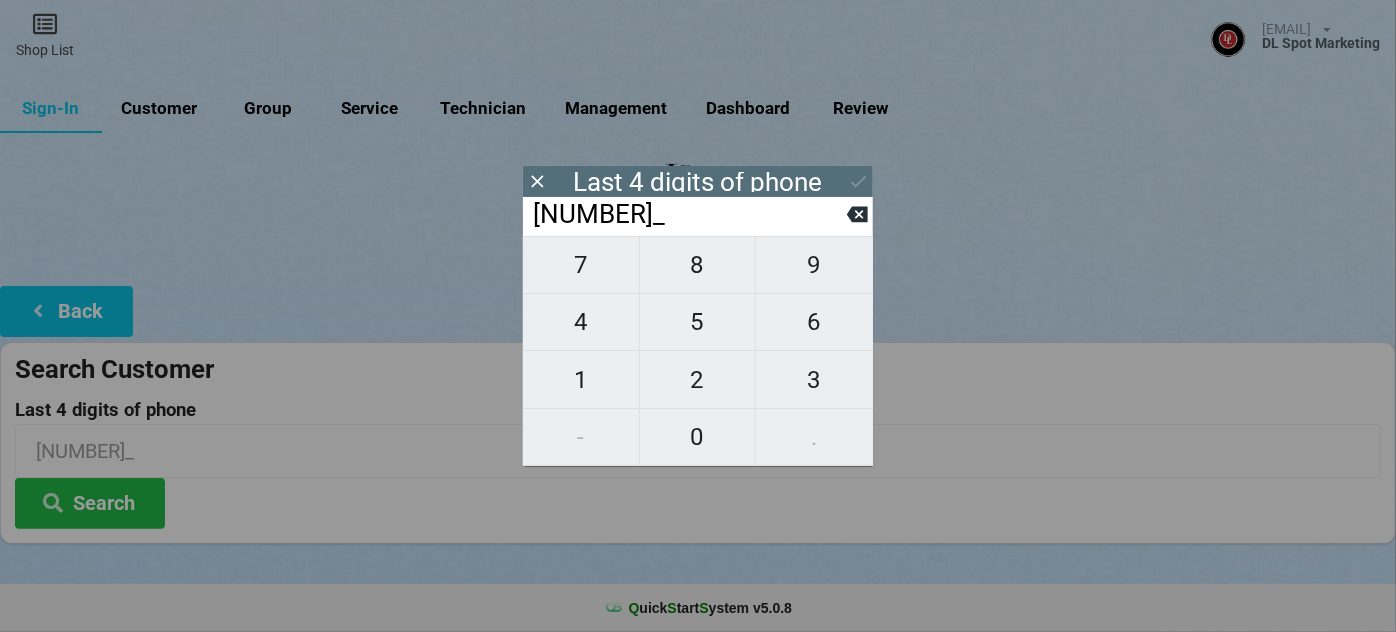 type on "5500" 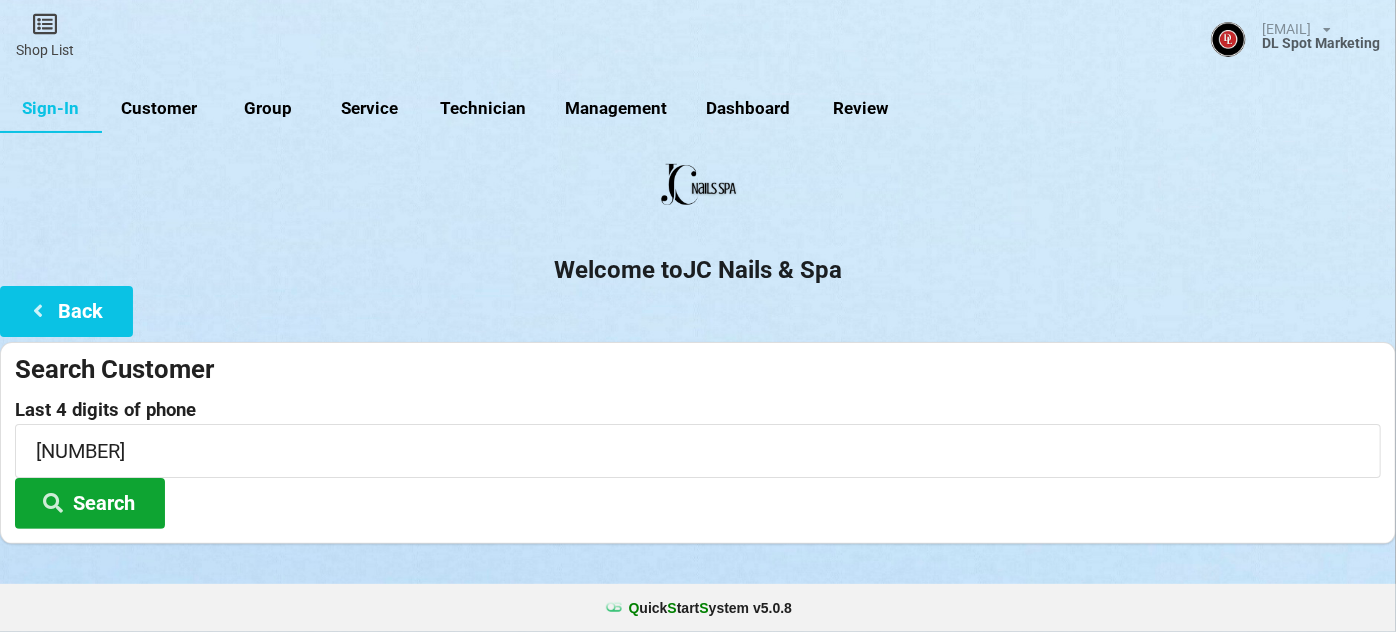 click on "Search" at bounding box center (90, 503) 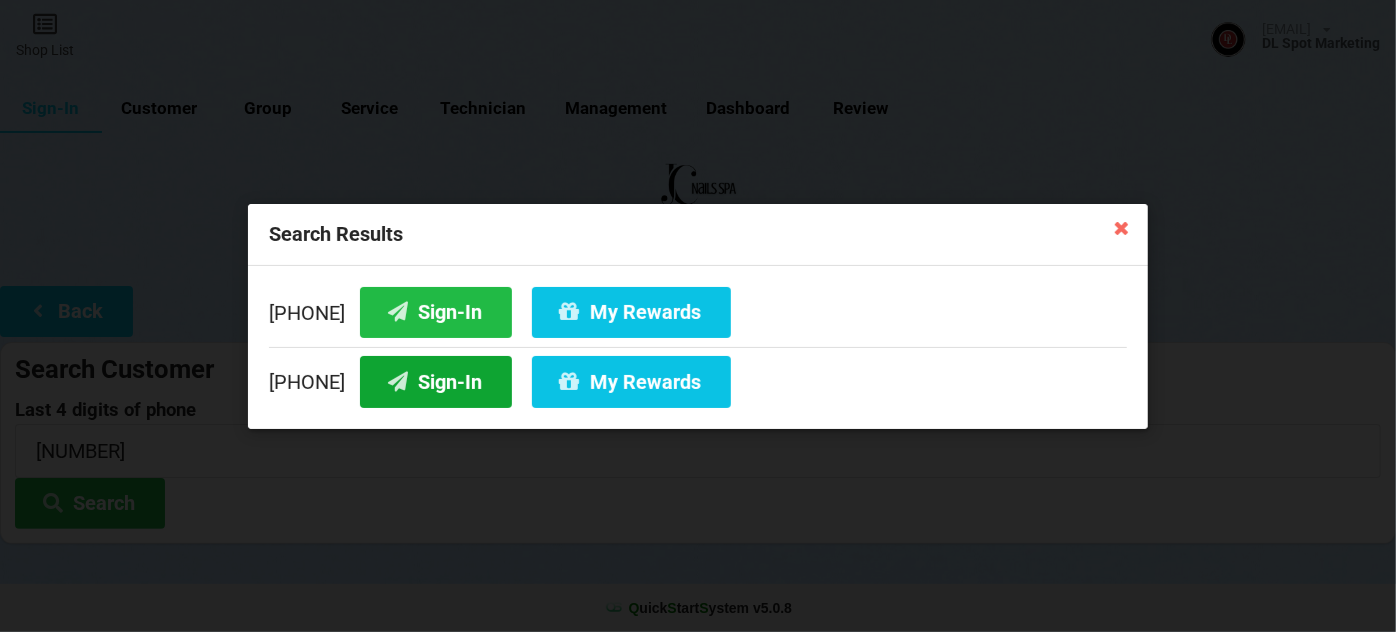 click on "Sign-In" at bounding box center [436, 381] 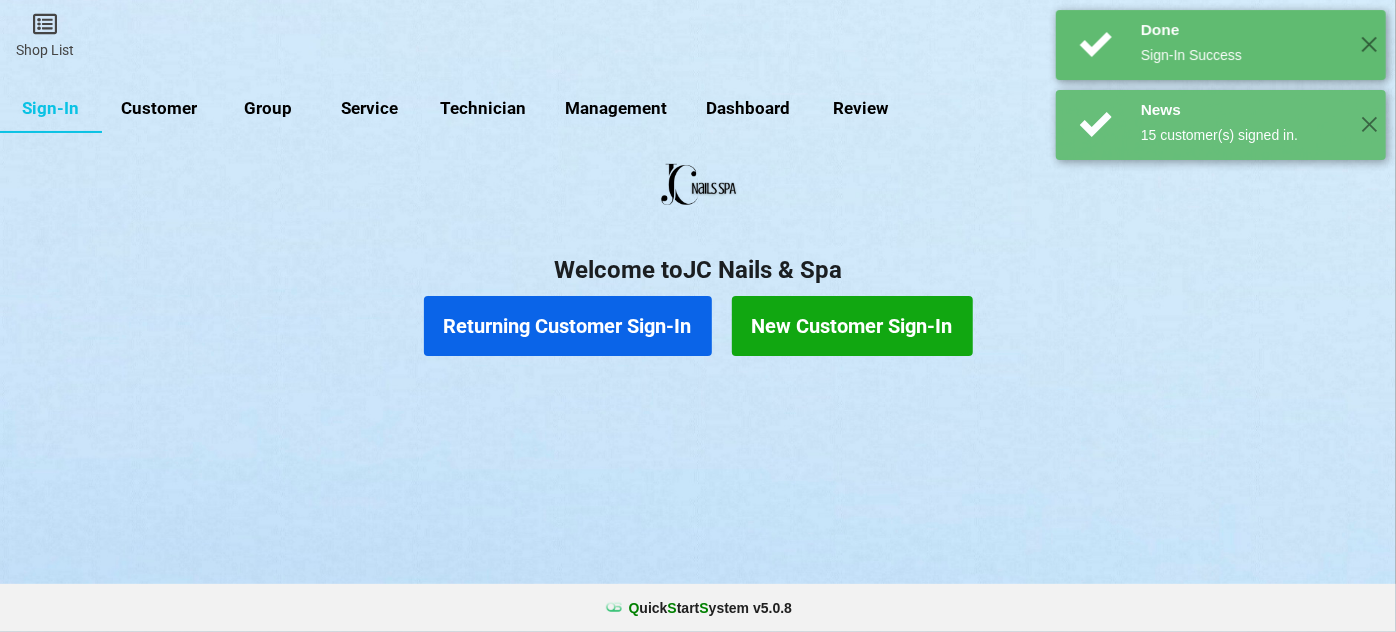click on "Returning Customer Sign-In" at bounding box center [568, 326] 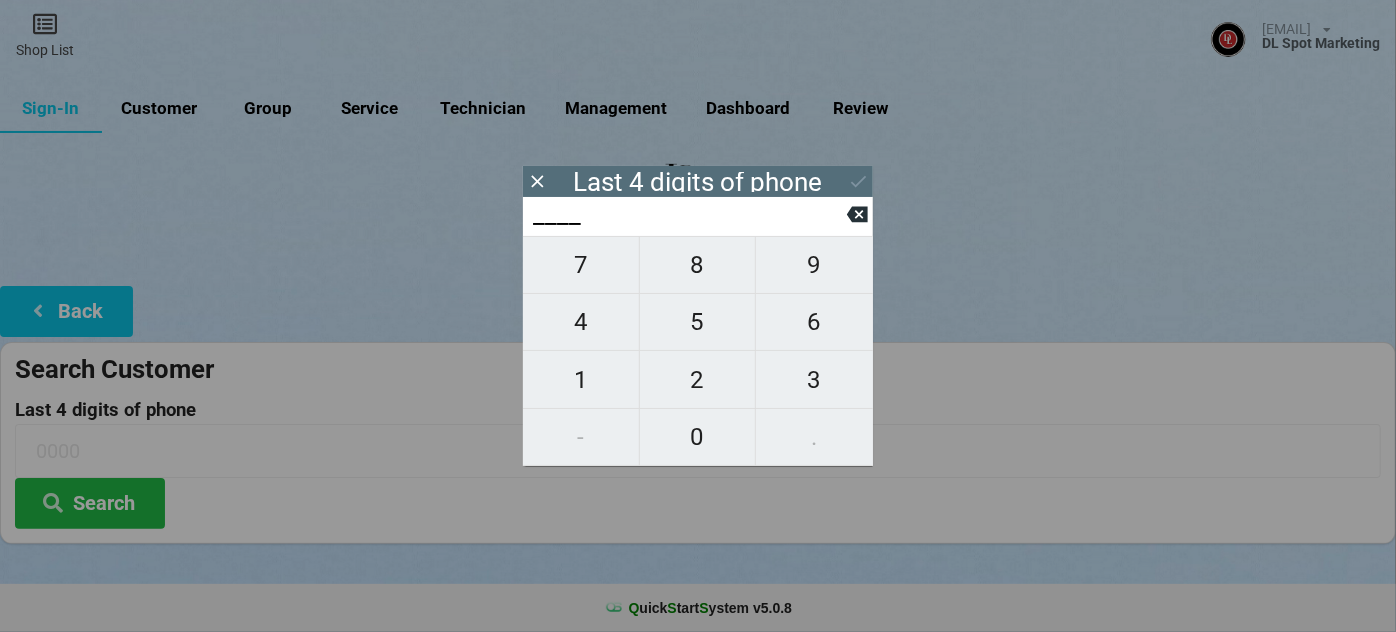 type on "1___" 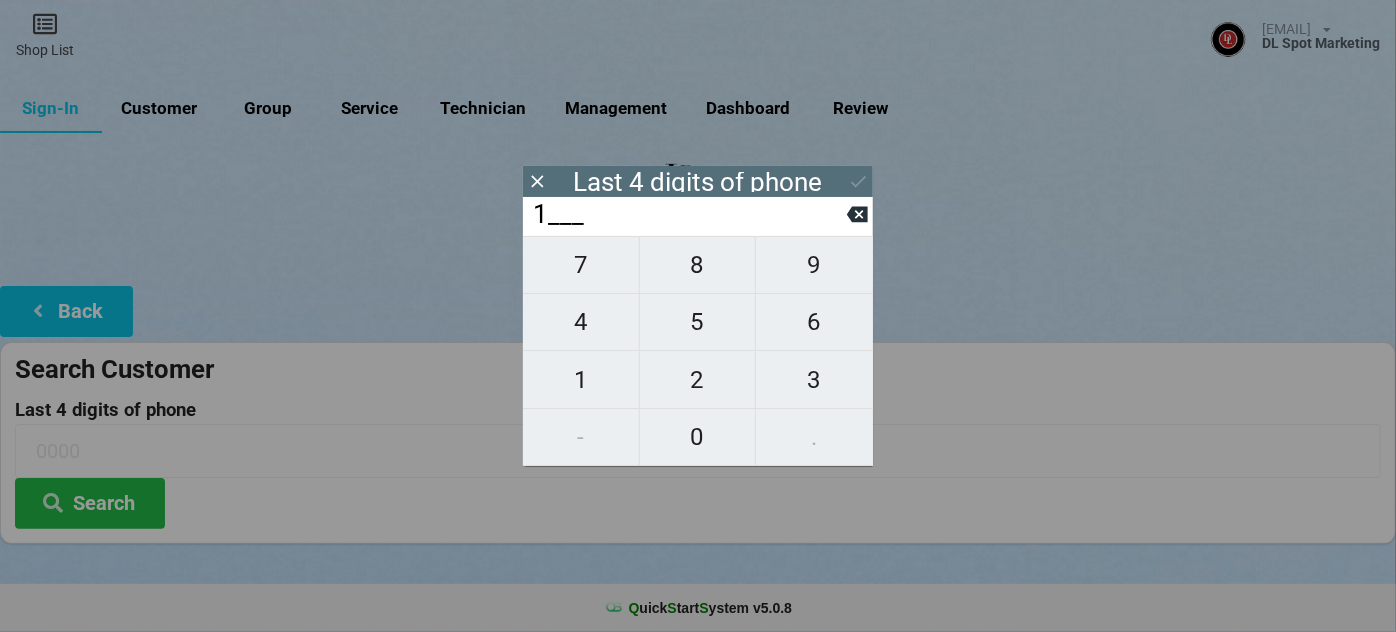 type on "1___" 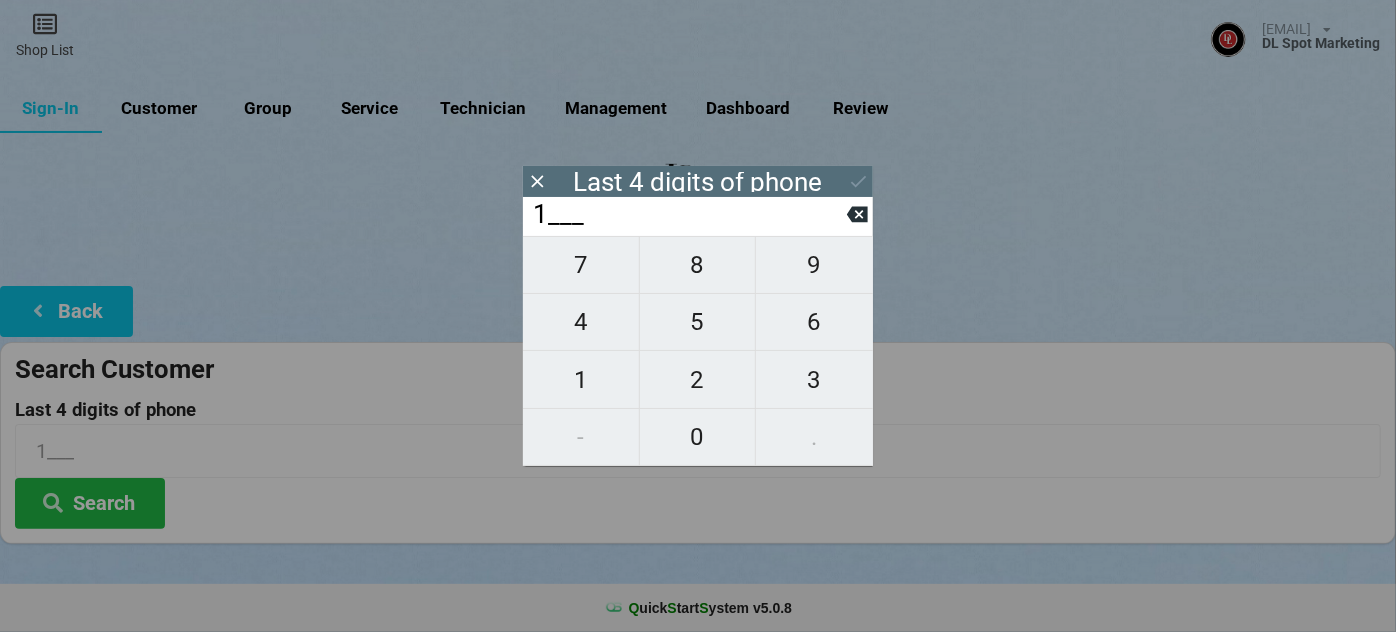 type on "19__" 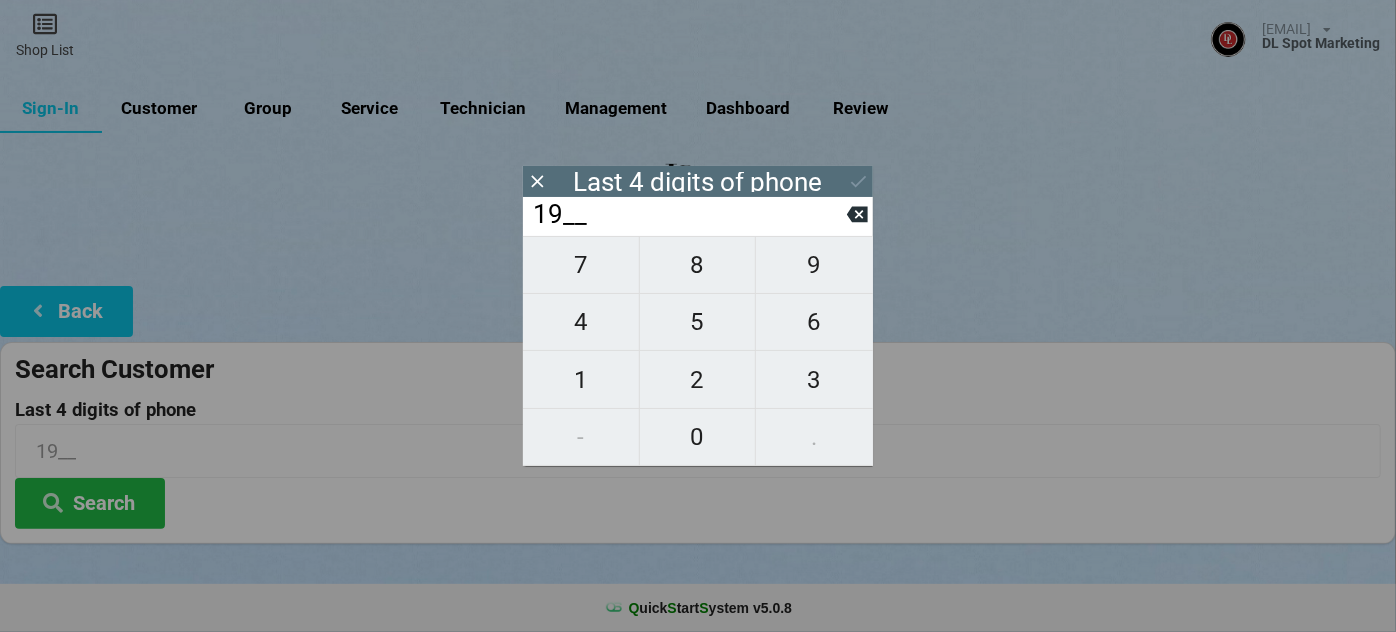 type on "198_" 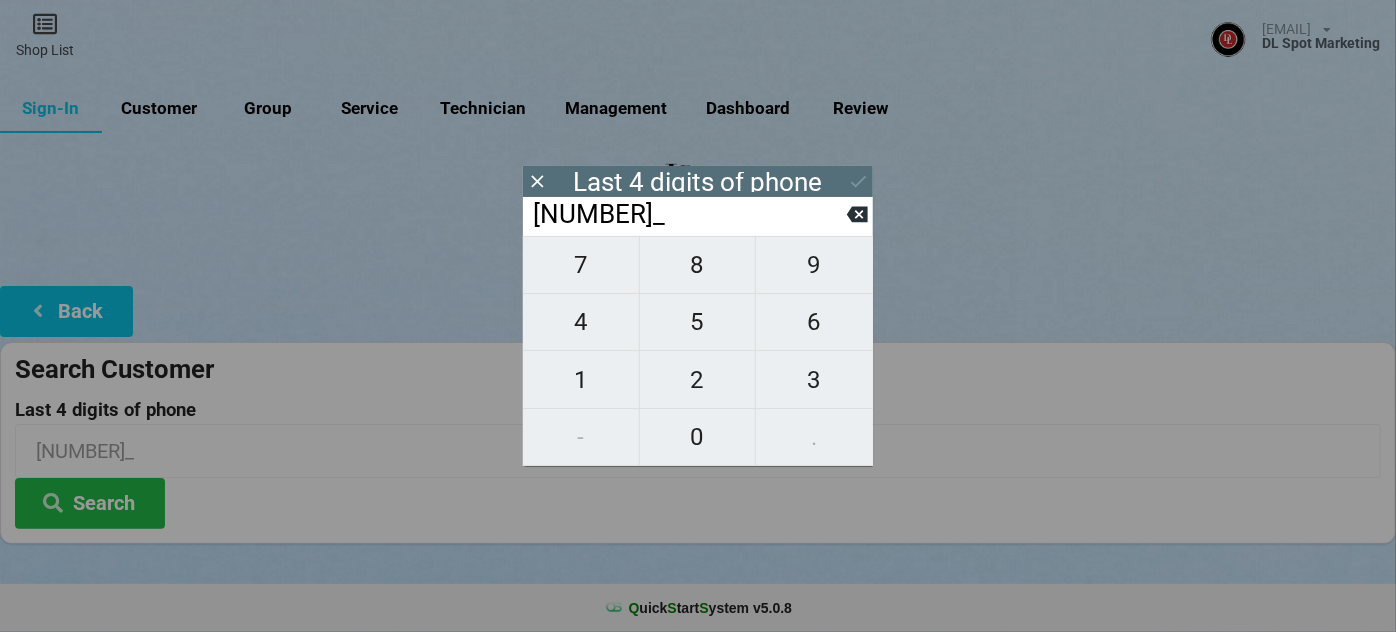 type on "1987" 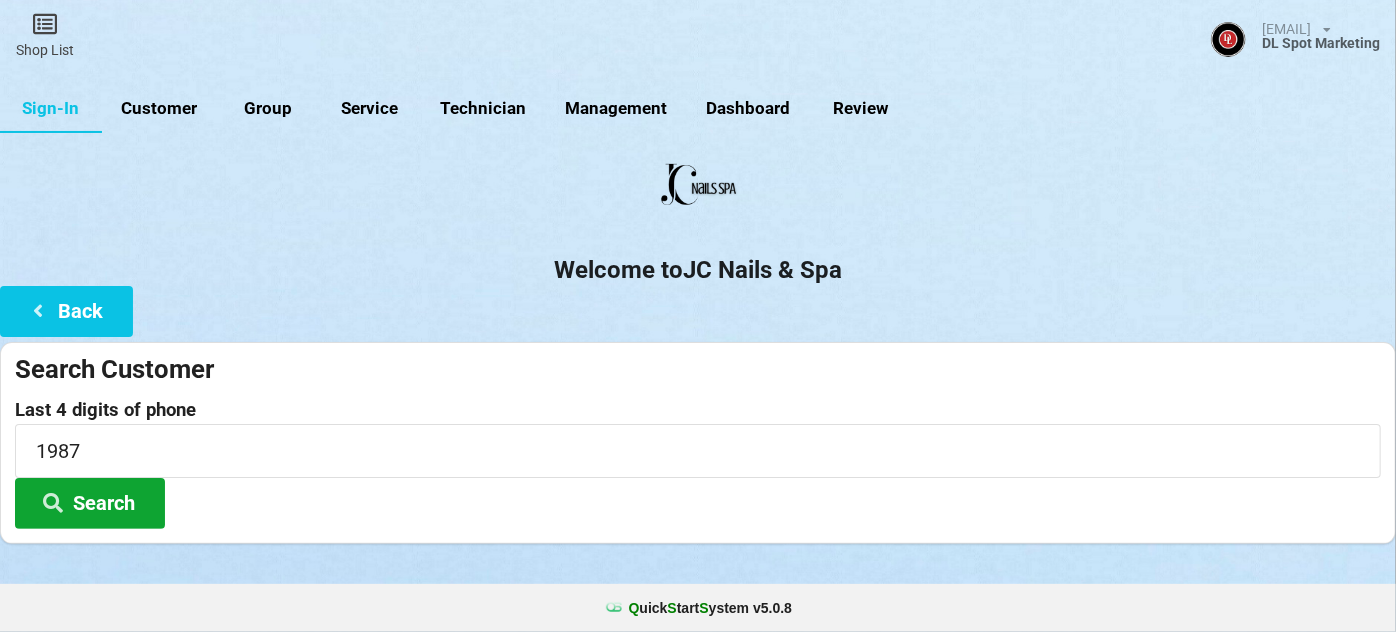 click on "Search" at bounding box center (90, 503) 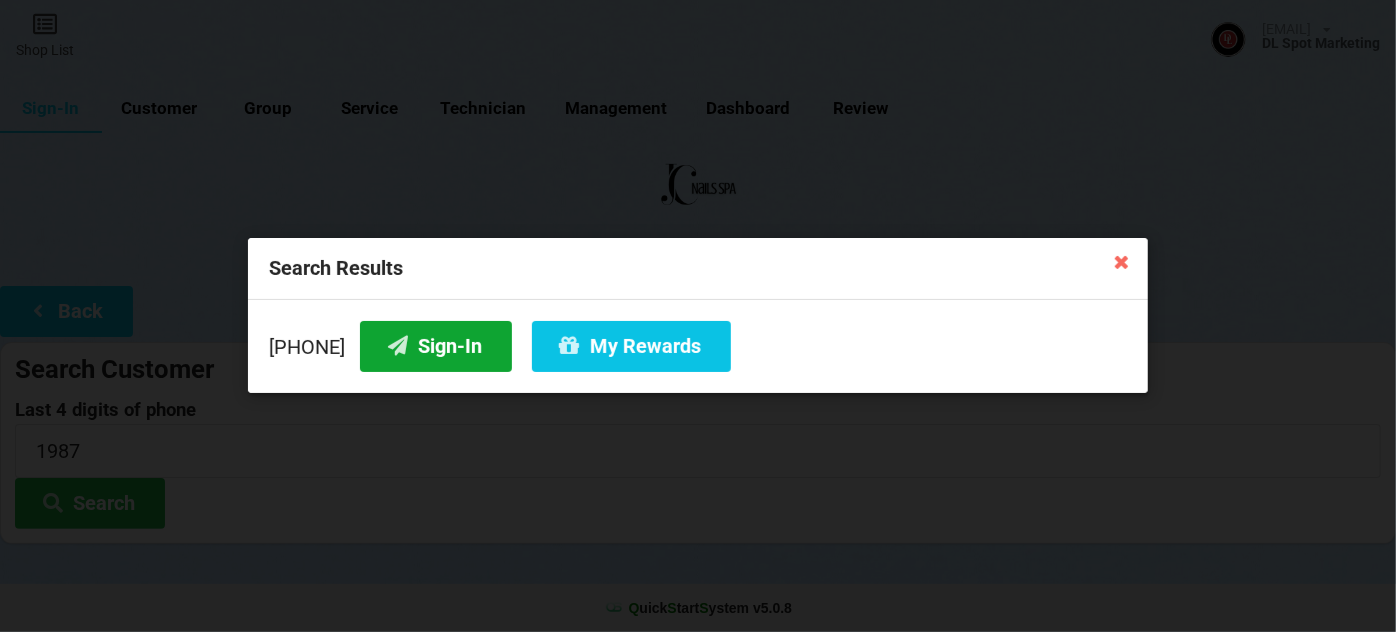 click on "Sign-In" at bounding box center [436, 346] 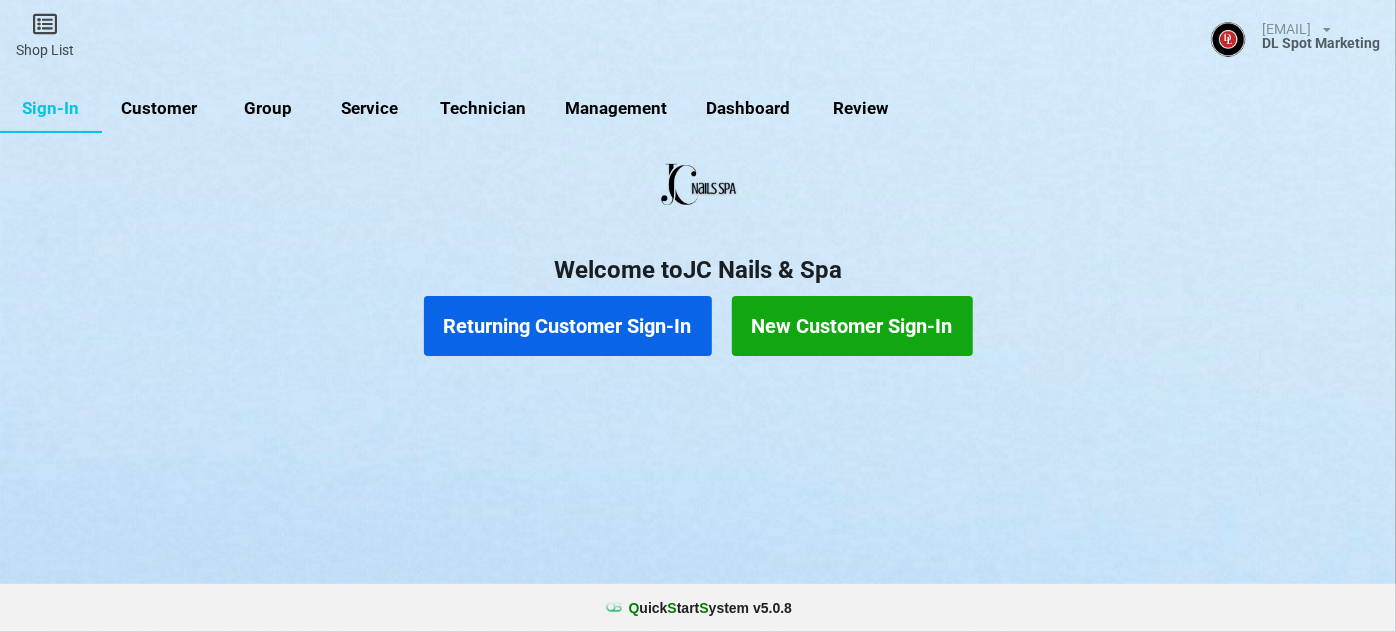 click on "Customer" at bounding box center (159, 109) 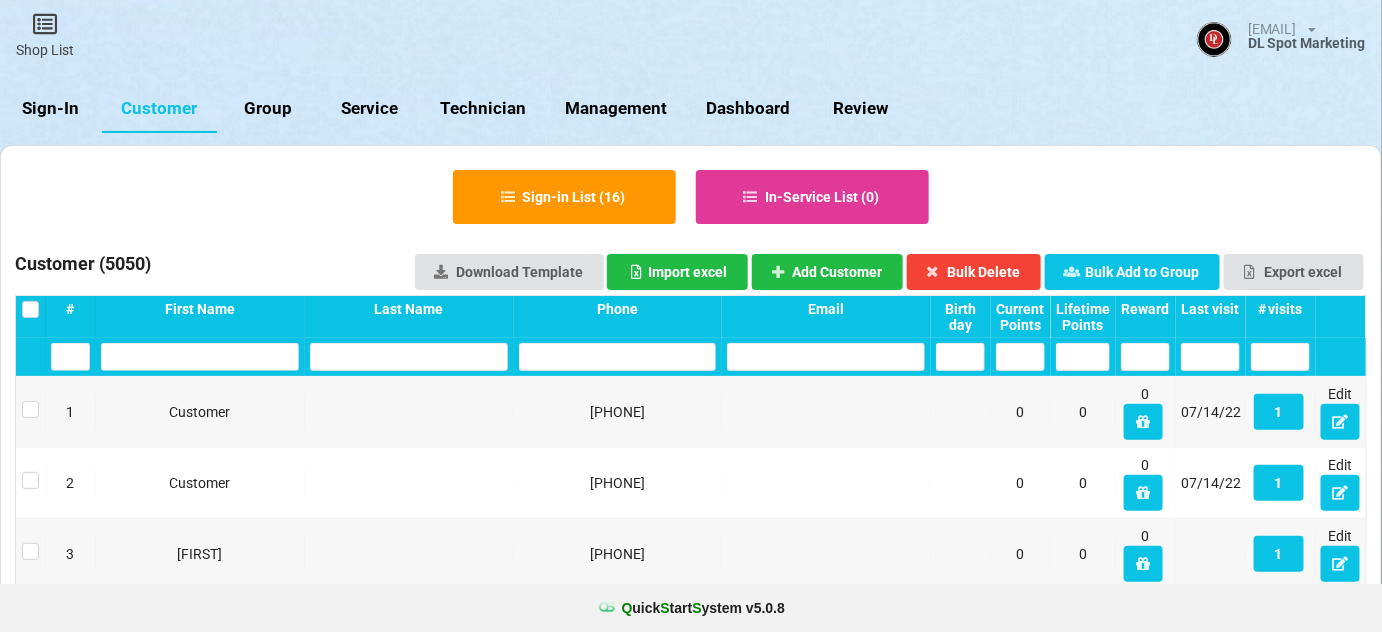 click on "Last visit" at bounding box center (1210, 309) 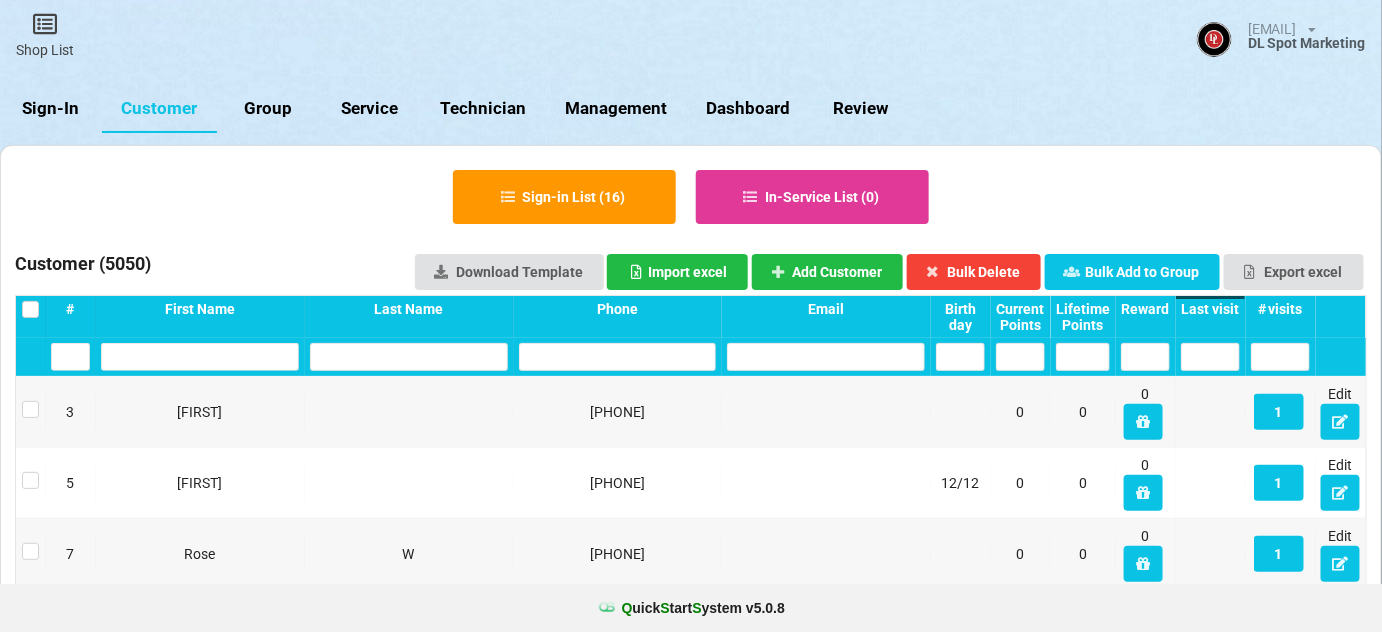 click on "Last visit" at bounding box center (1210, 309) 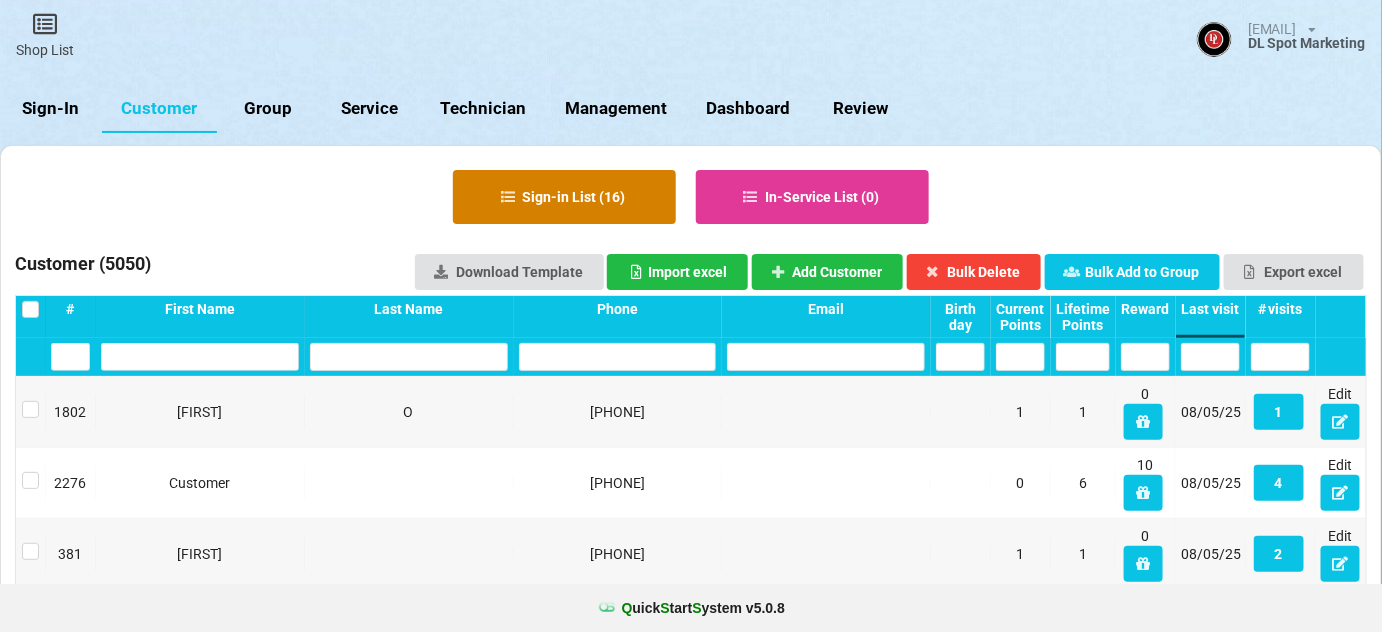 click on "Sign-in List ( 16 )" at bounding box center (564, 197) 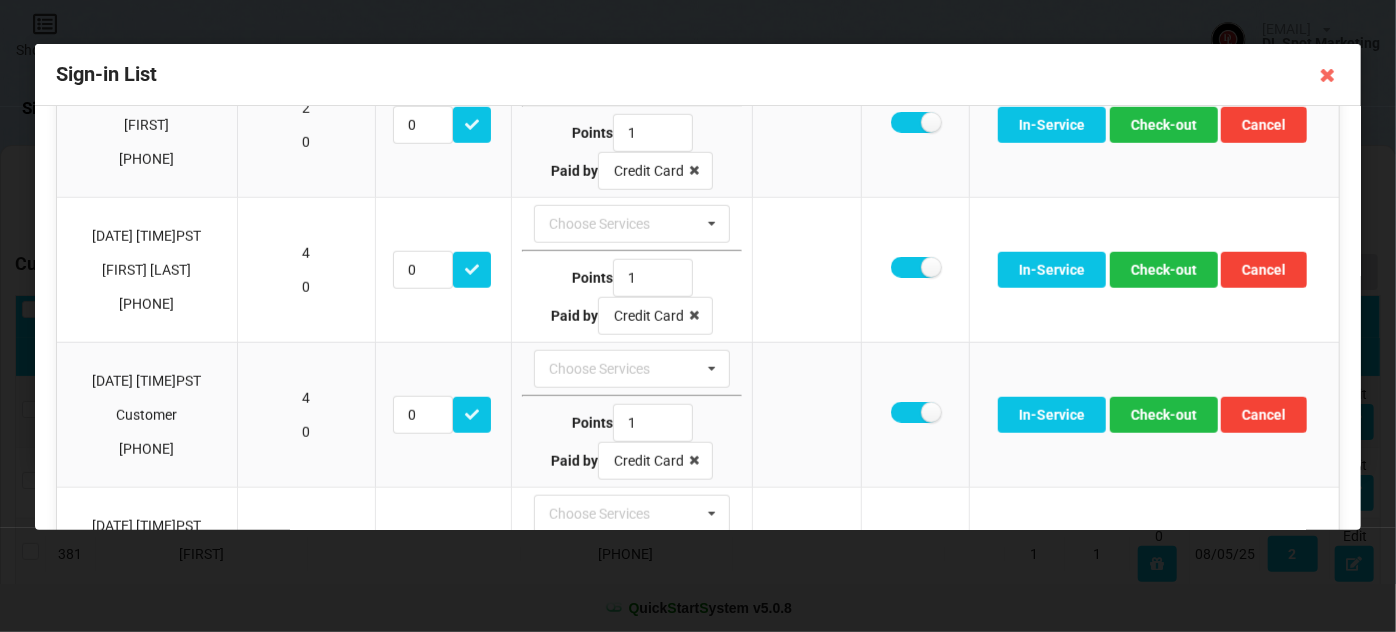 scroll, scrollTop: 848, scrollLeft: 0, axis: vertical 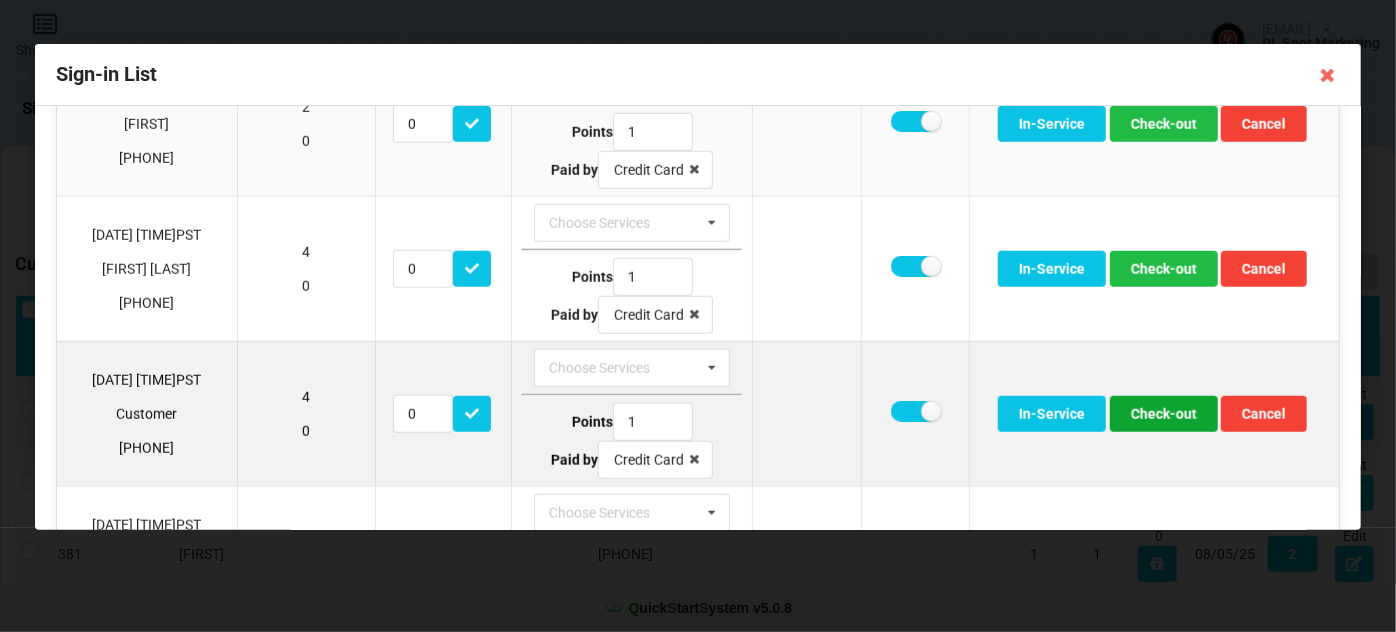 click on "Check-out" at bounding box center (1164, 414) 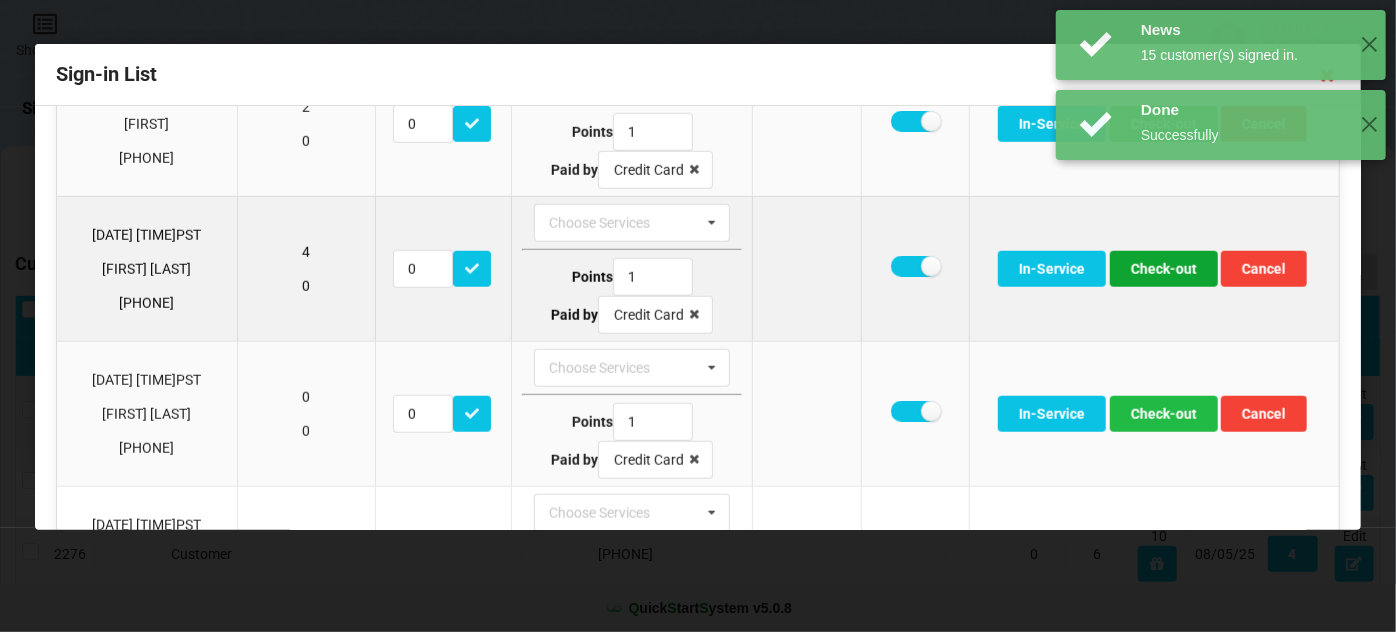 click on "Check-out" at bounding box center (1164, 269) 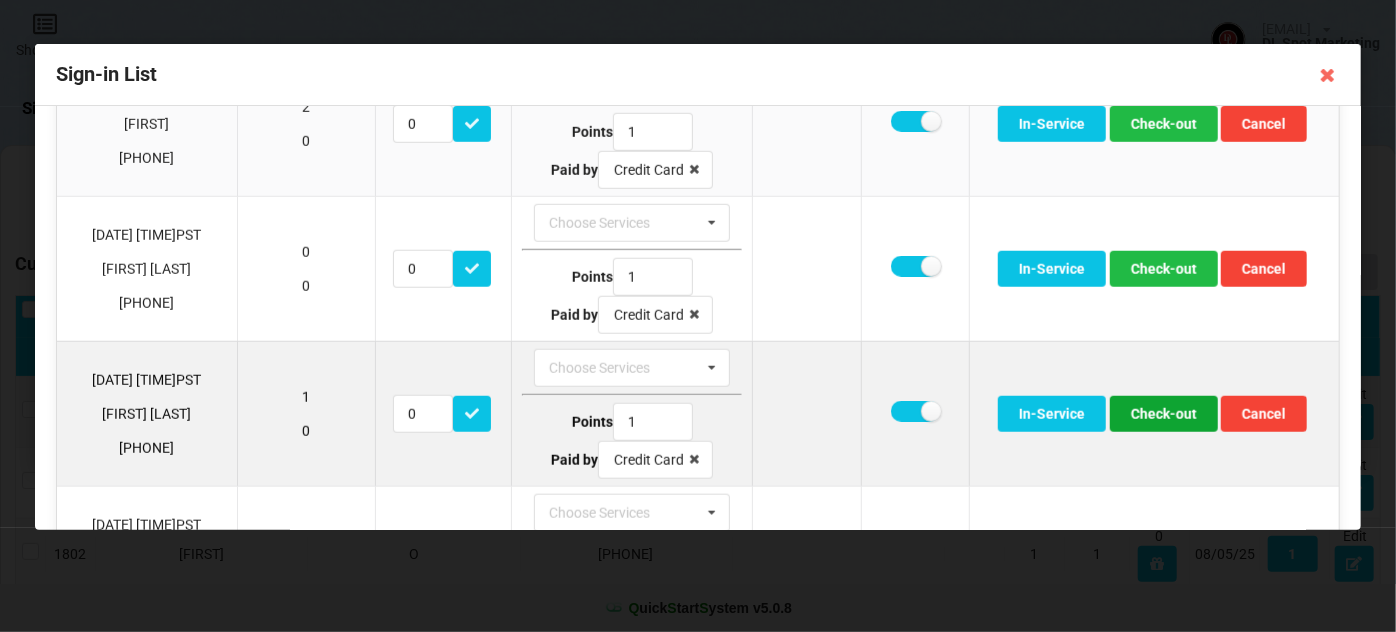 click on "Check-out" at bounding box center [1164, 414] 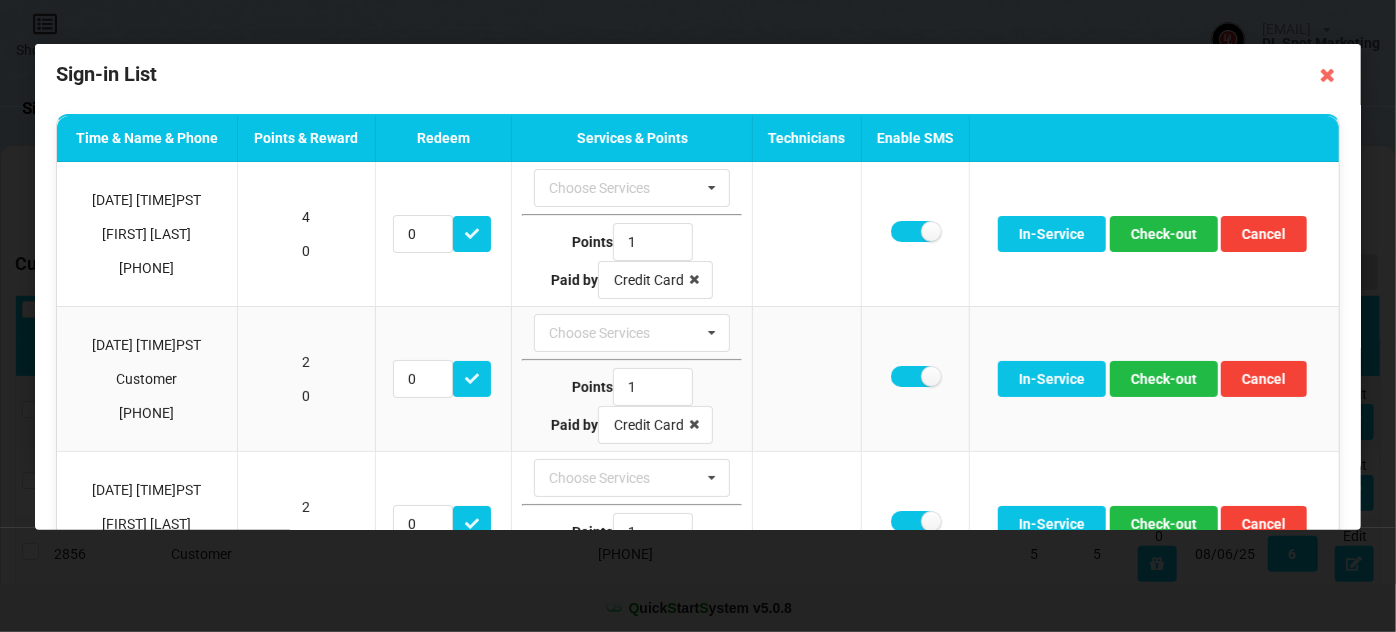 scroll, scrollTop: 0, scrollLeft: 0, axis: both 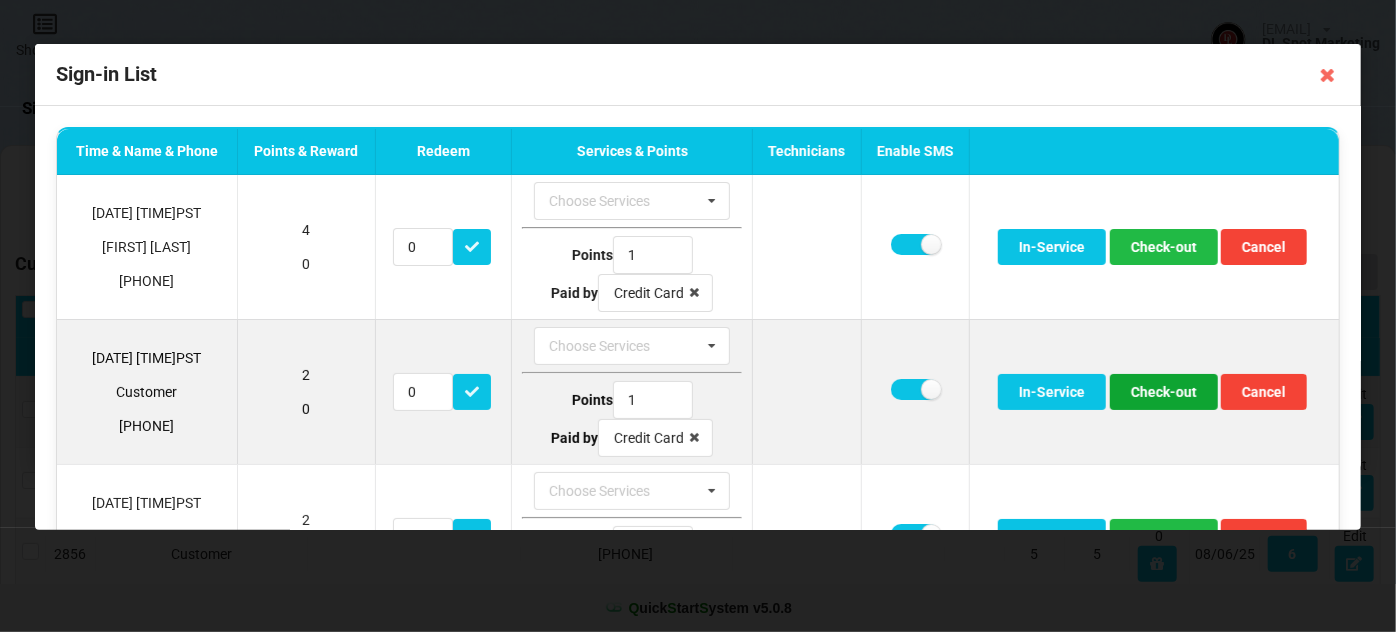 click on "Check-out" at bounding box center [1164, 392] 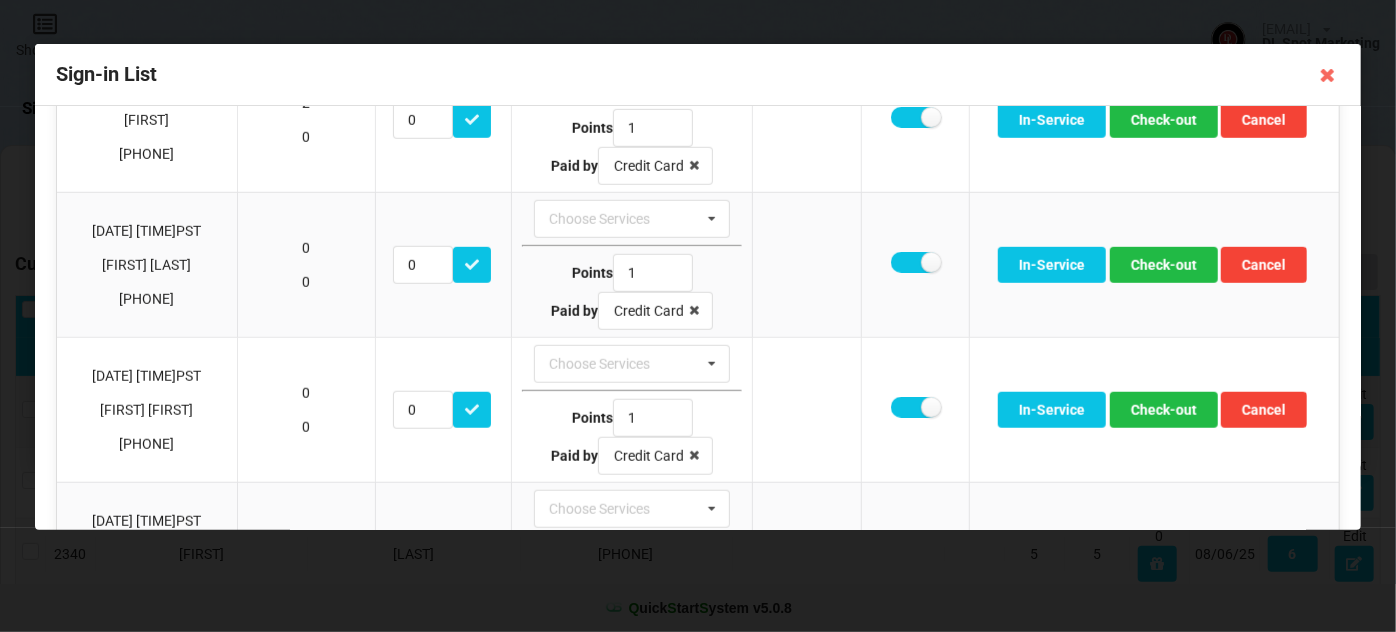 scroll, scrollTop: 727, scrollLeft: 0, axis: vertical 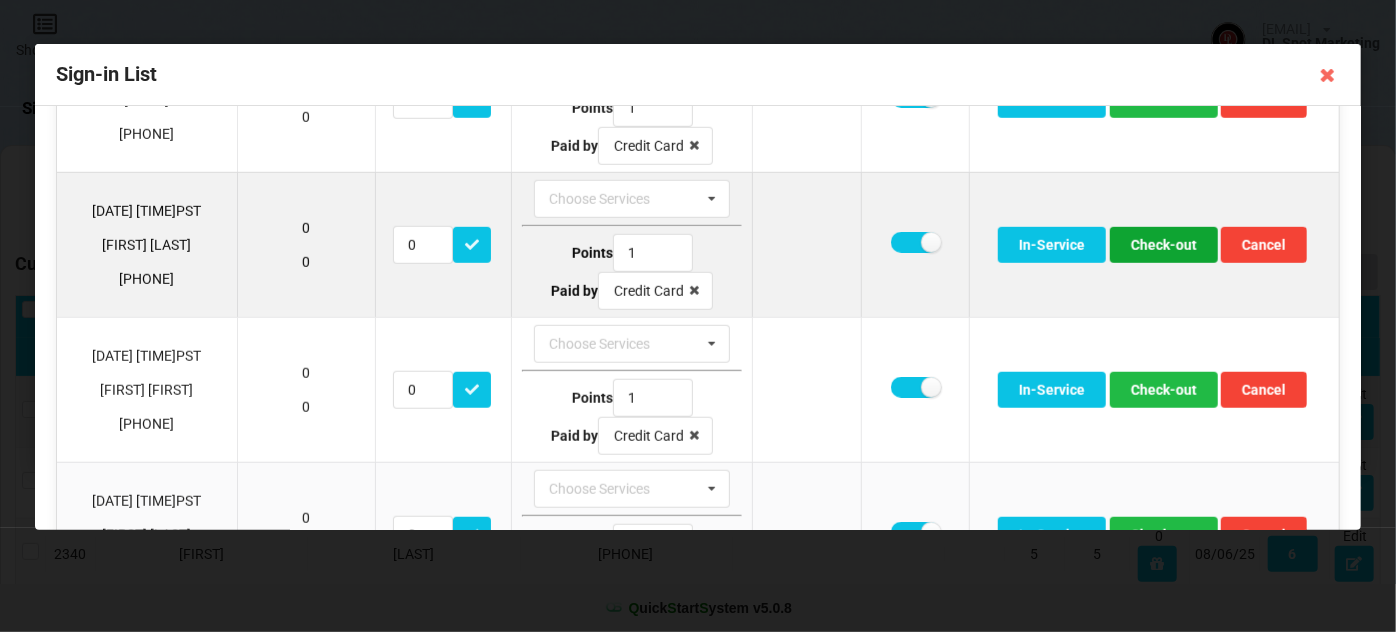 click on "Check-out" at bounding box center [1164, 245] 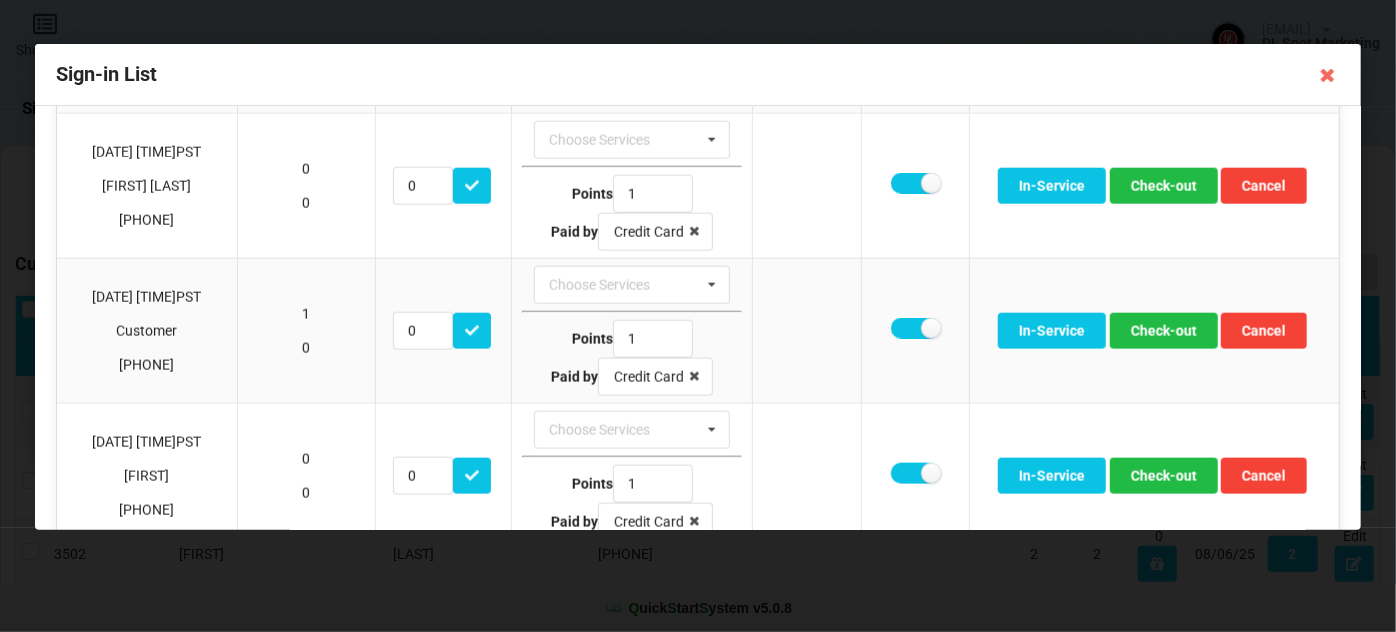scroll, scrollTop: 1246, scrollLeft: 0, axis: vertical 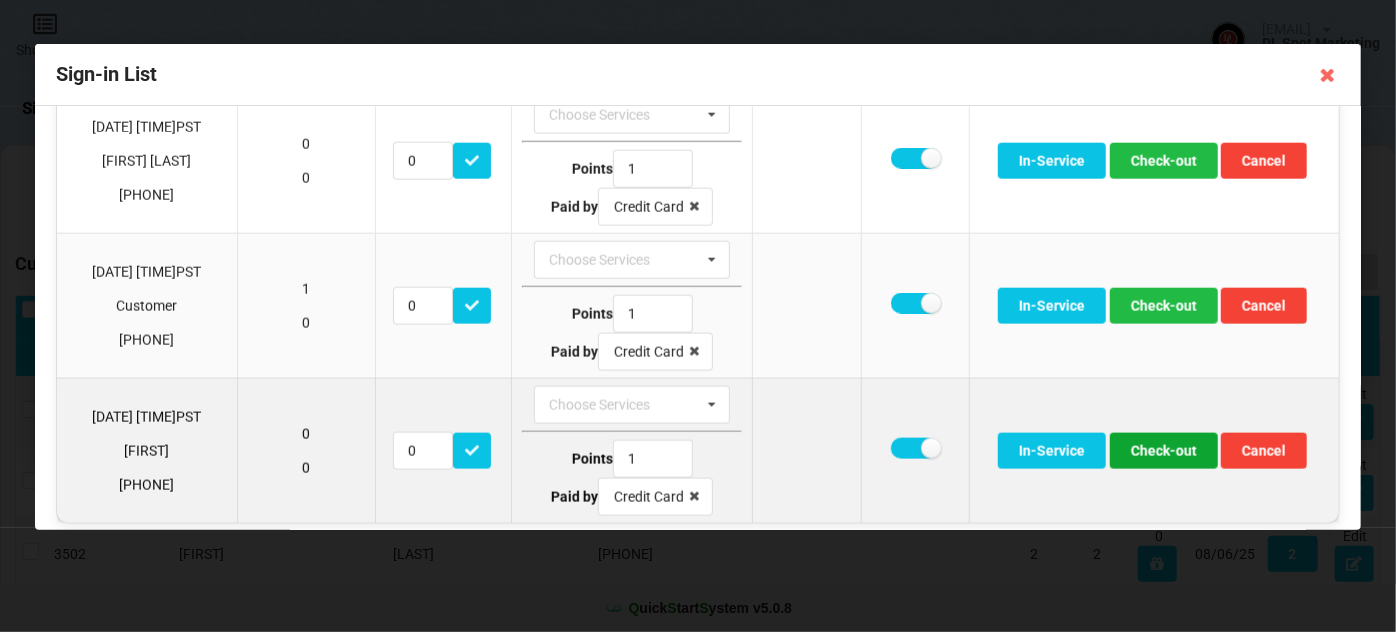 click on "Check-out" at bounding box center (1164, 451) 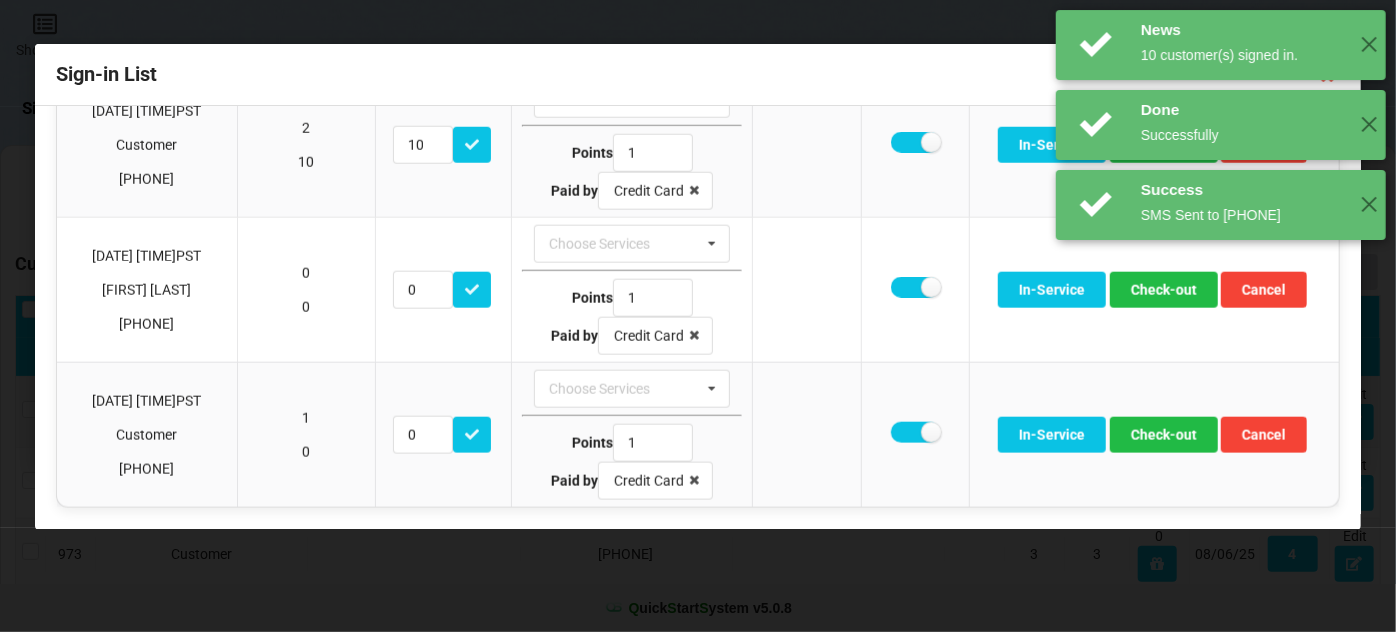scroll, scrollTop: 1102, scrollLeft: 0, axis: vertical 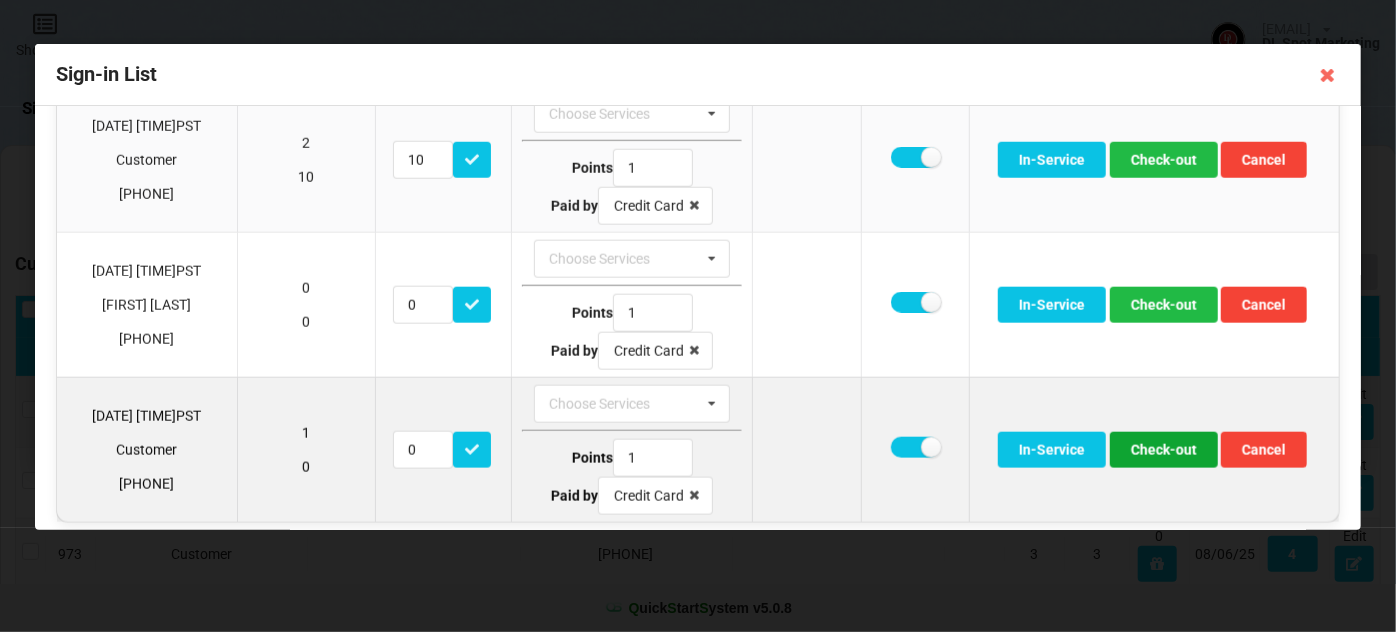 click on "Check-out" at bounding box center [1164, 450] 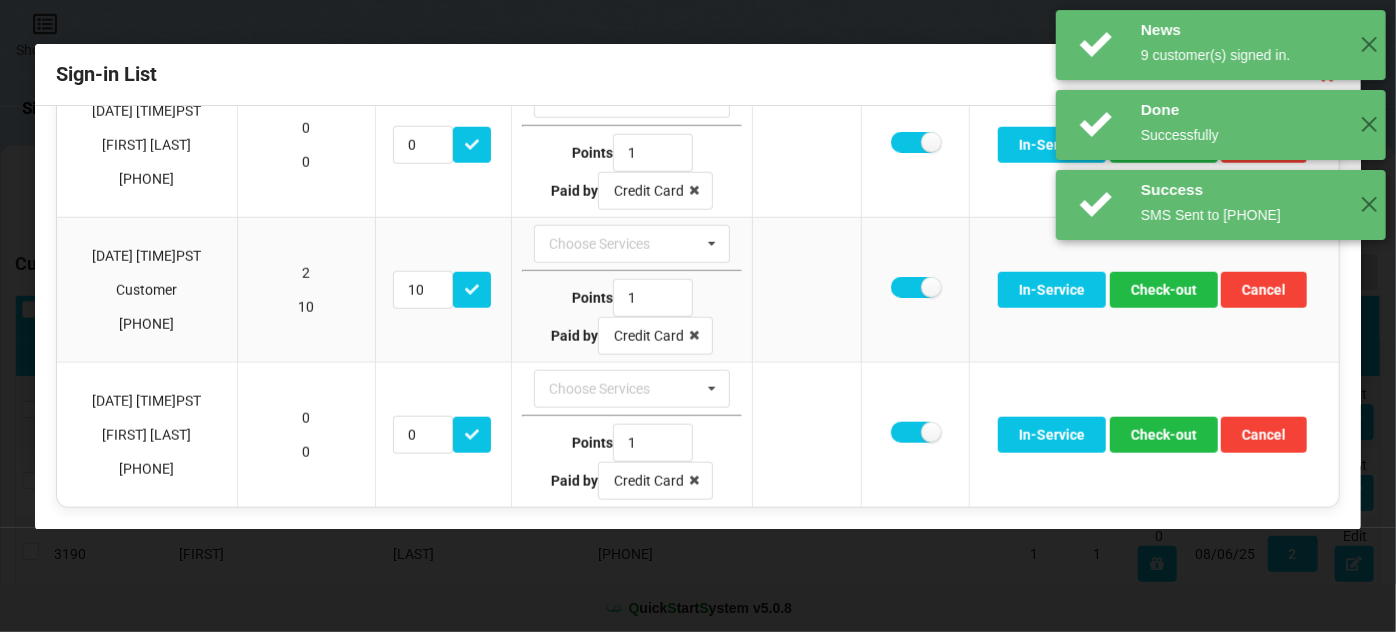scroll, scrollTop: 959, scrollLeft: 0, axis: vertical 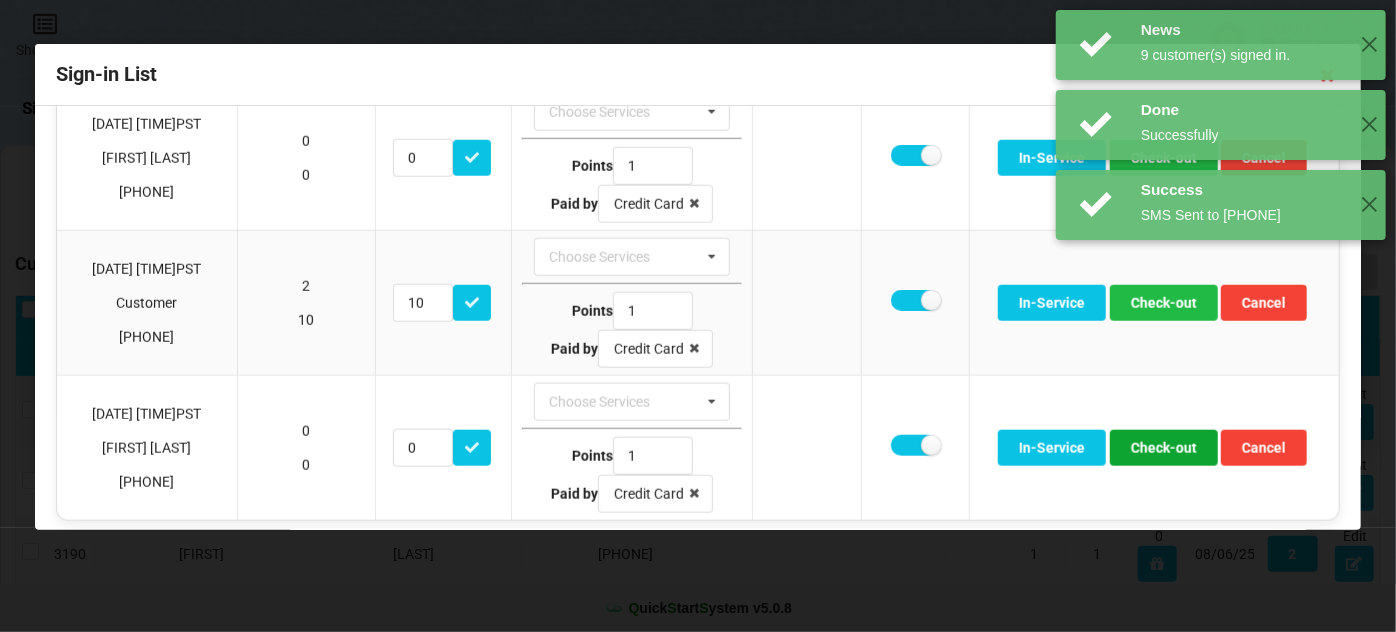 click on "Check-out" at bounding box center (1164, 448) 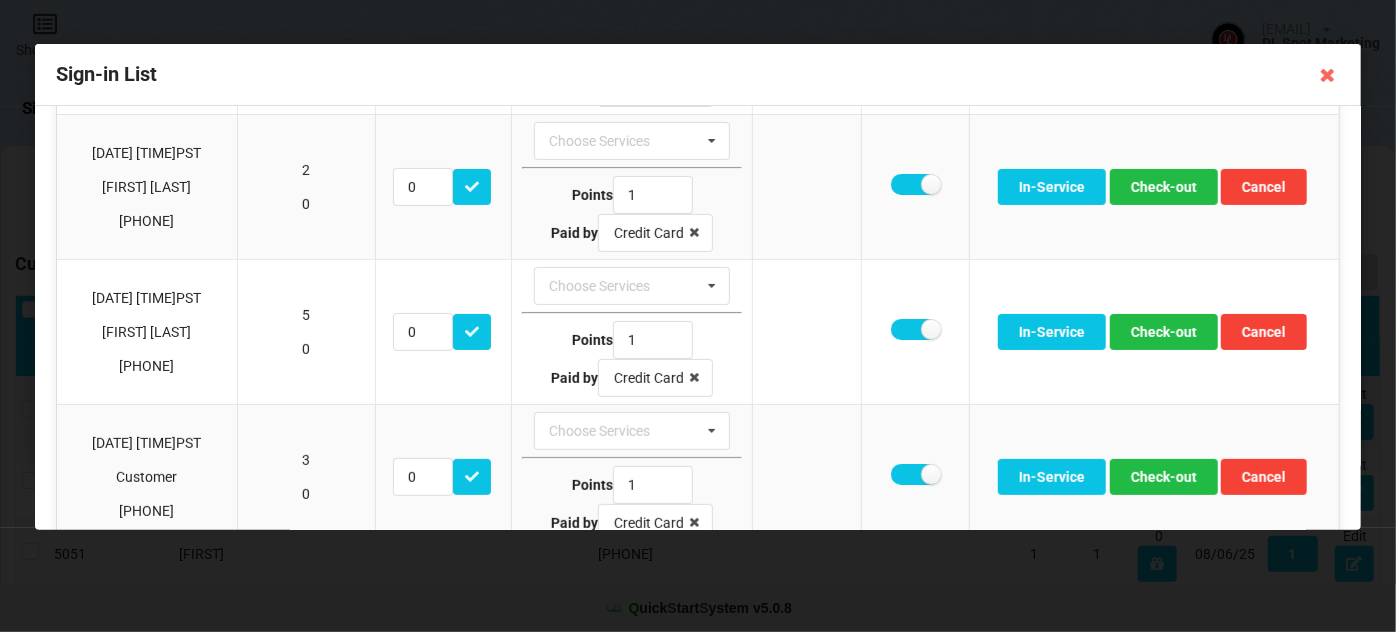scroll, scrollTop: 209, scrollLeft: 0, axis: vertical 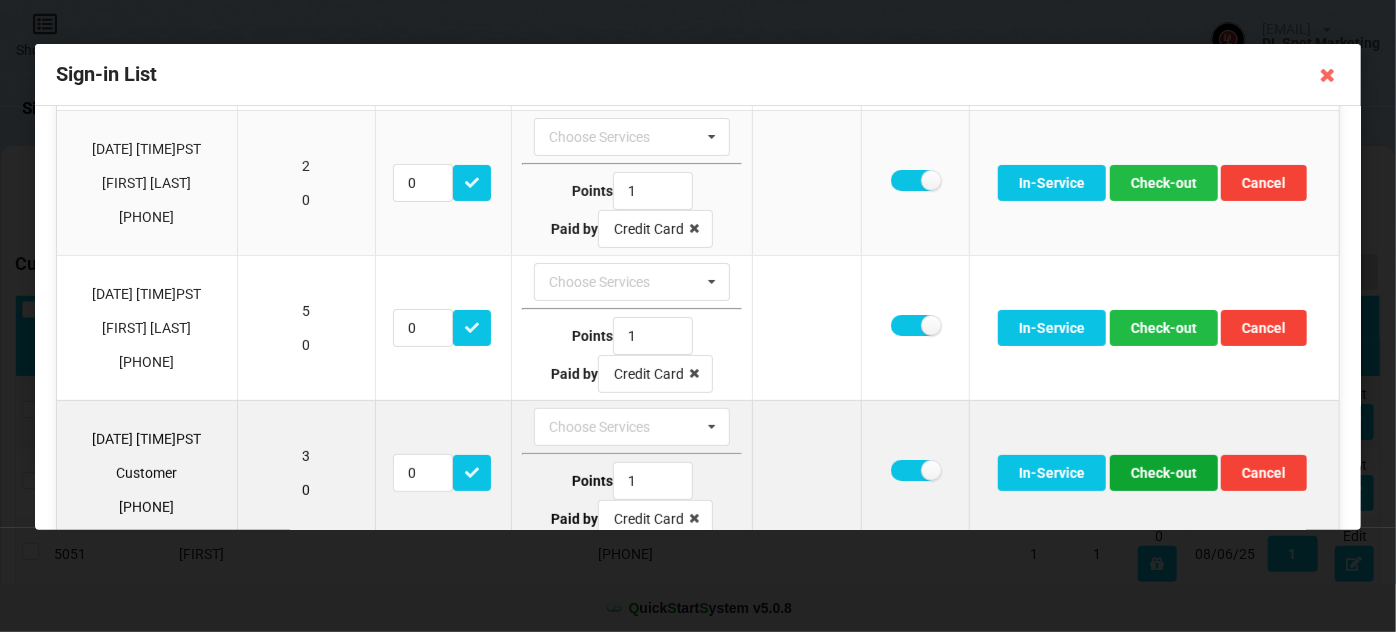 click on "Check-out" at bounding box center (1164, 473) 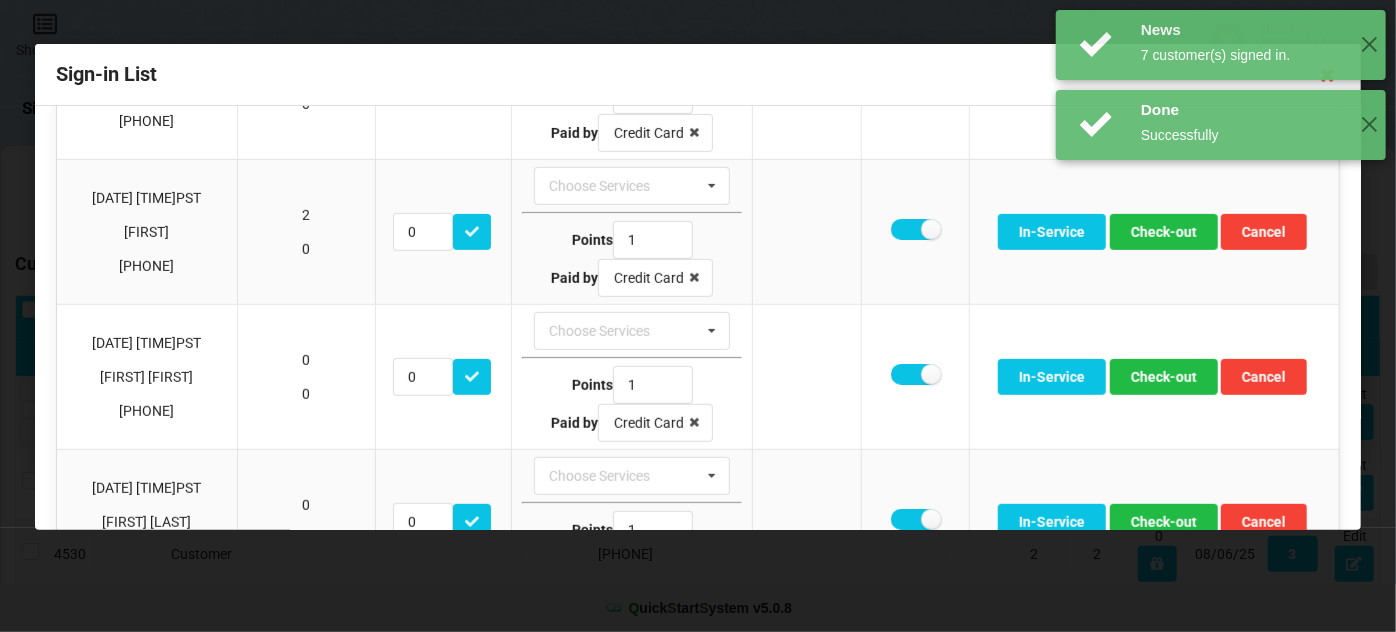 scroll, scrollTop: 451, scrollLeft: 0, axis: vertical 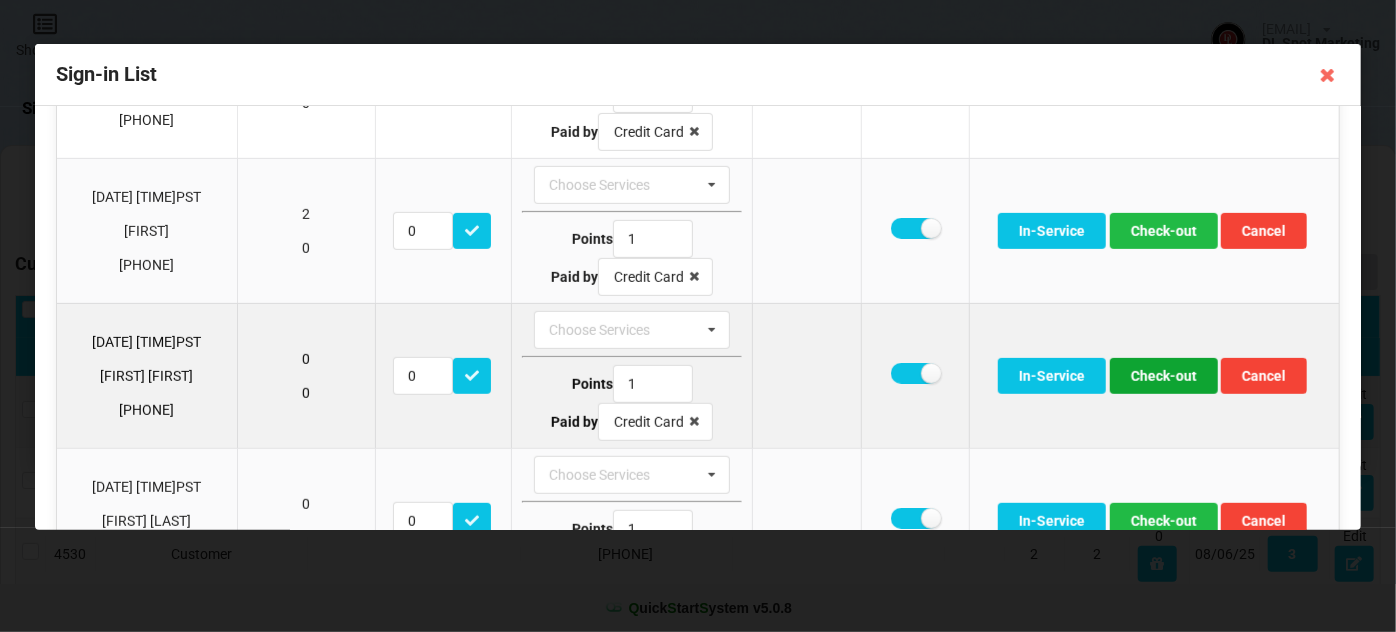 click on "Check-out" at bounding box center [1164, 376] 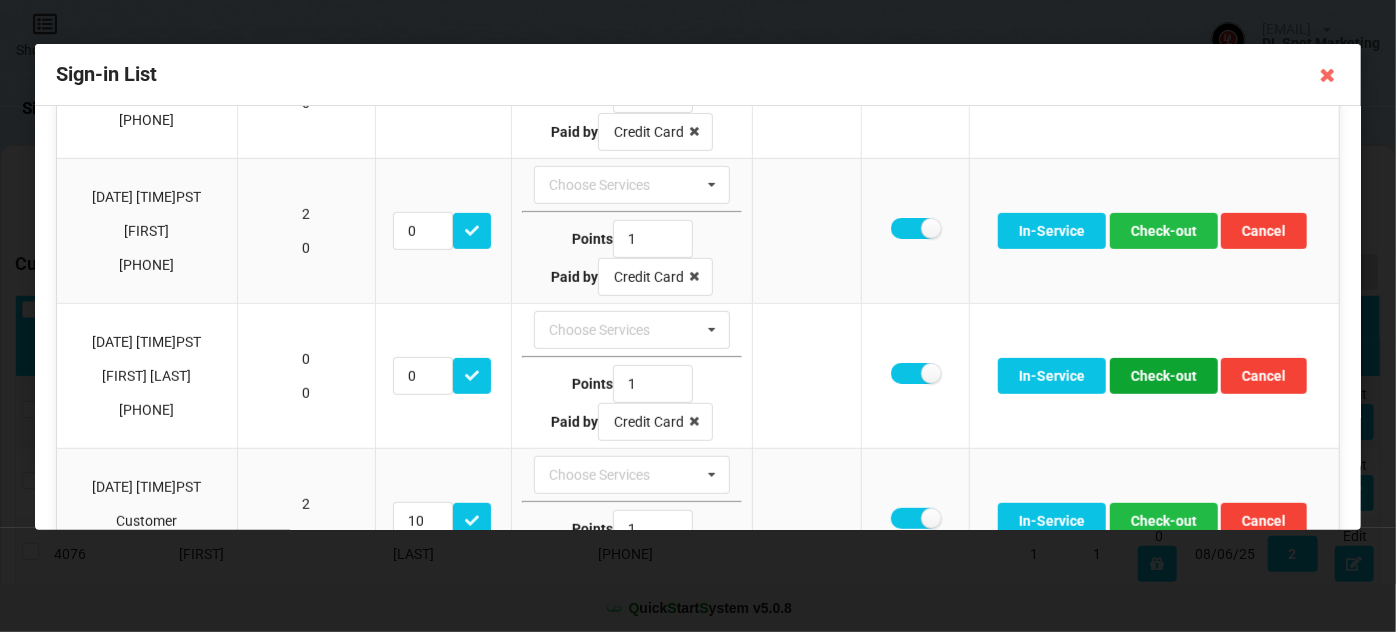 click on "Check-out" at bounding box center (1164, 376) 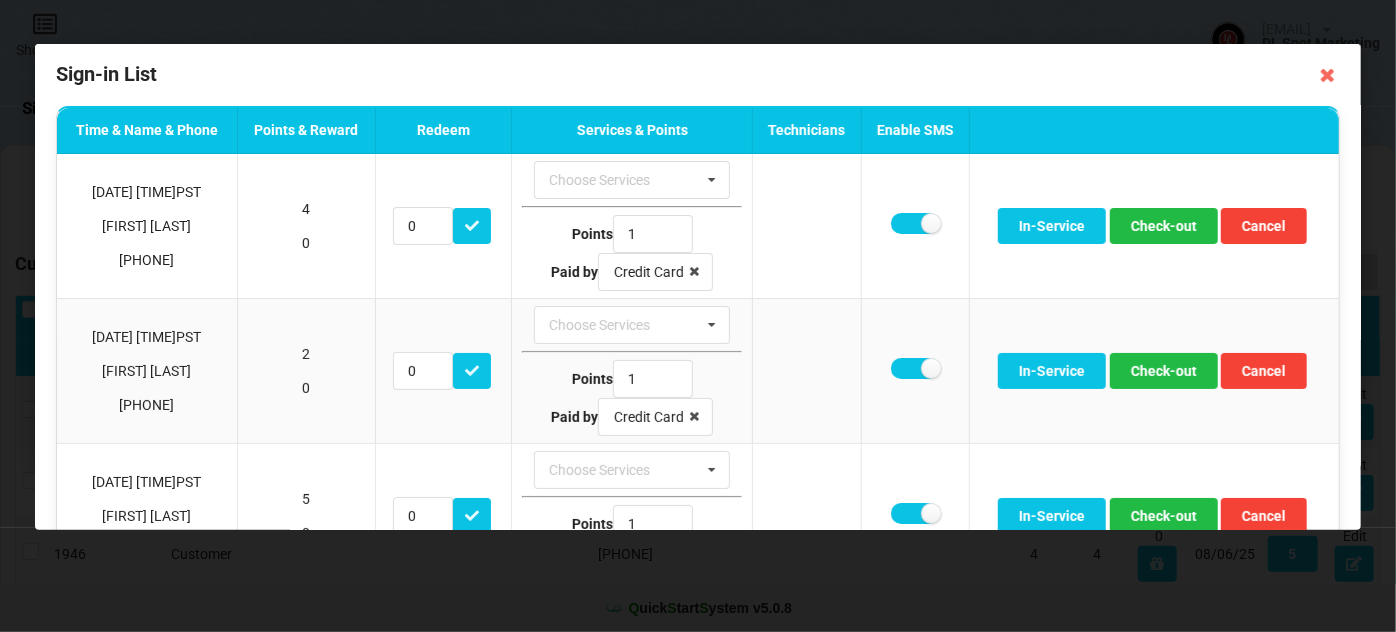 scroll, scrollTop: 0, scrollLeft: 0, axis: both 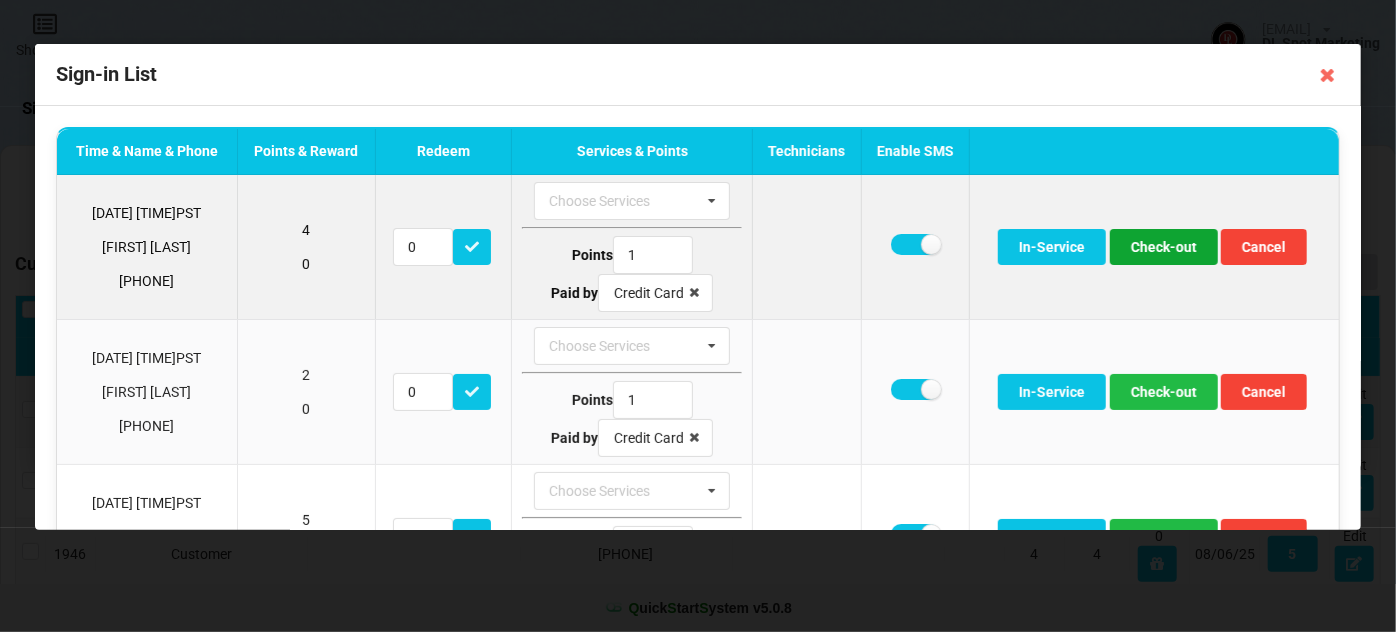 click on "Check-out" at bounding box center (1164, 247) 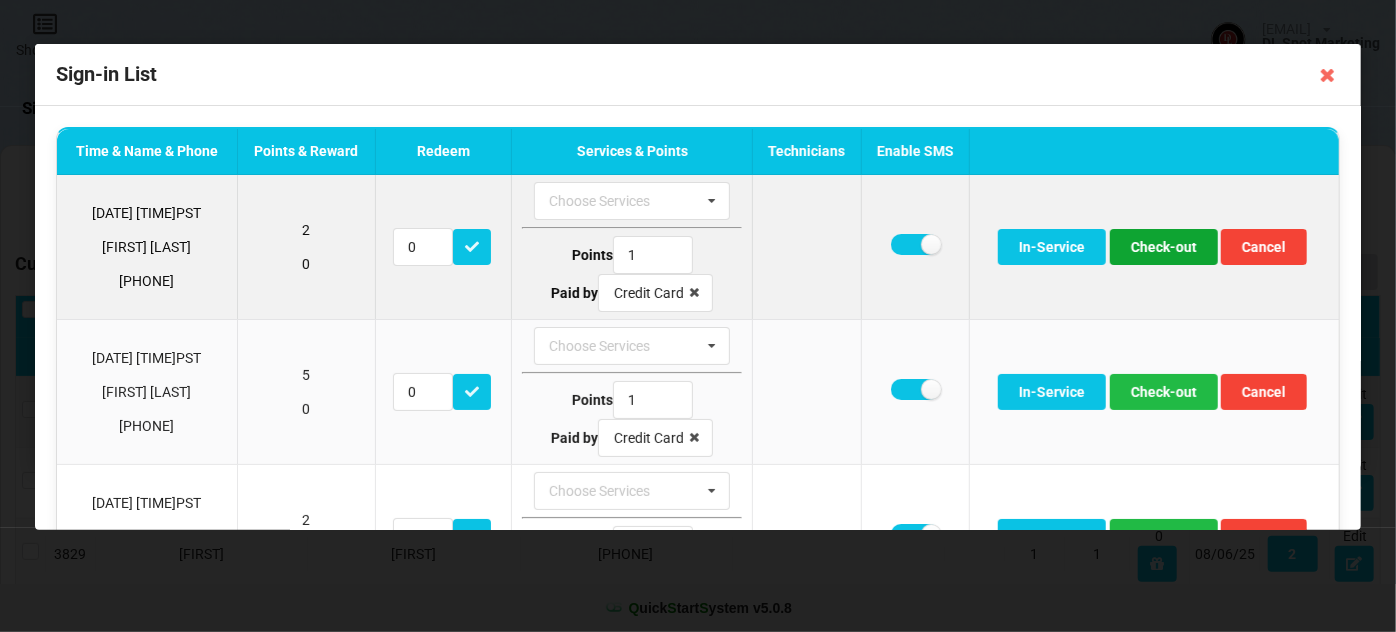 click on "Check-out" at bounding box center (1164, 247) 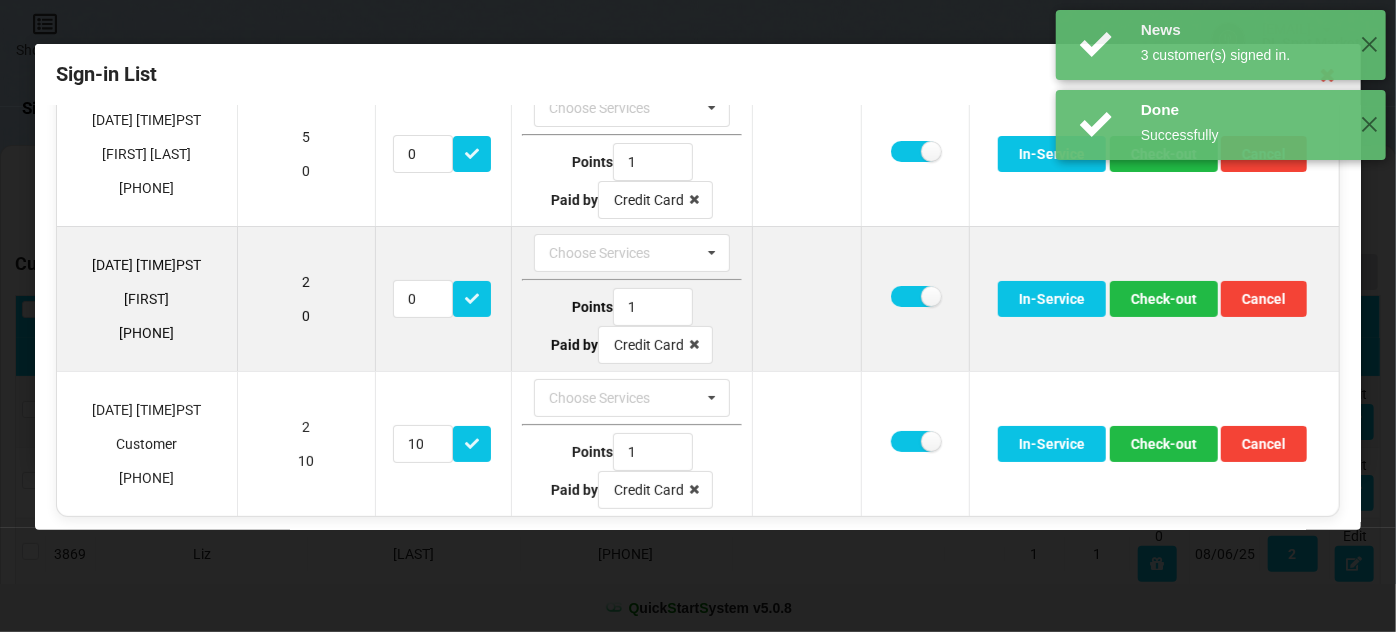 scroll, scrollTop: 97, scrollLeft: 0, axis: vertical 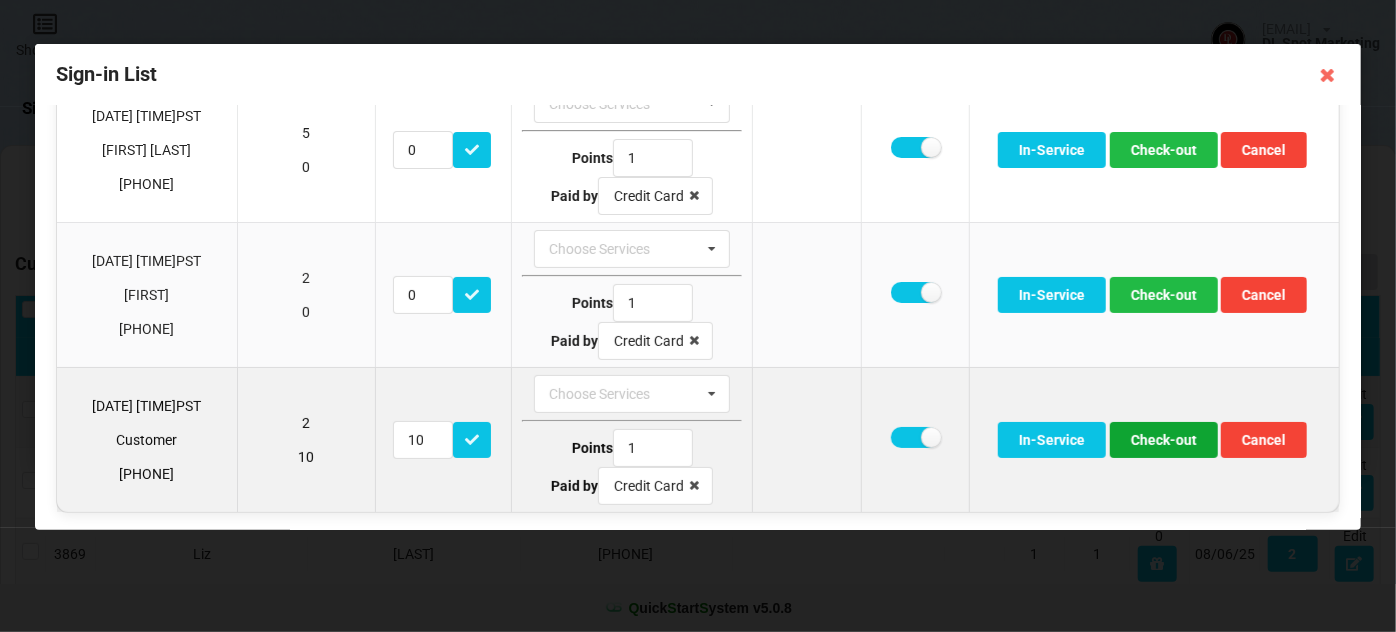 click on "Check-out" at bounding box center [1164, 440] 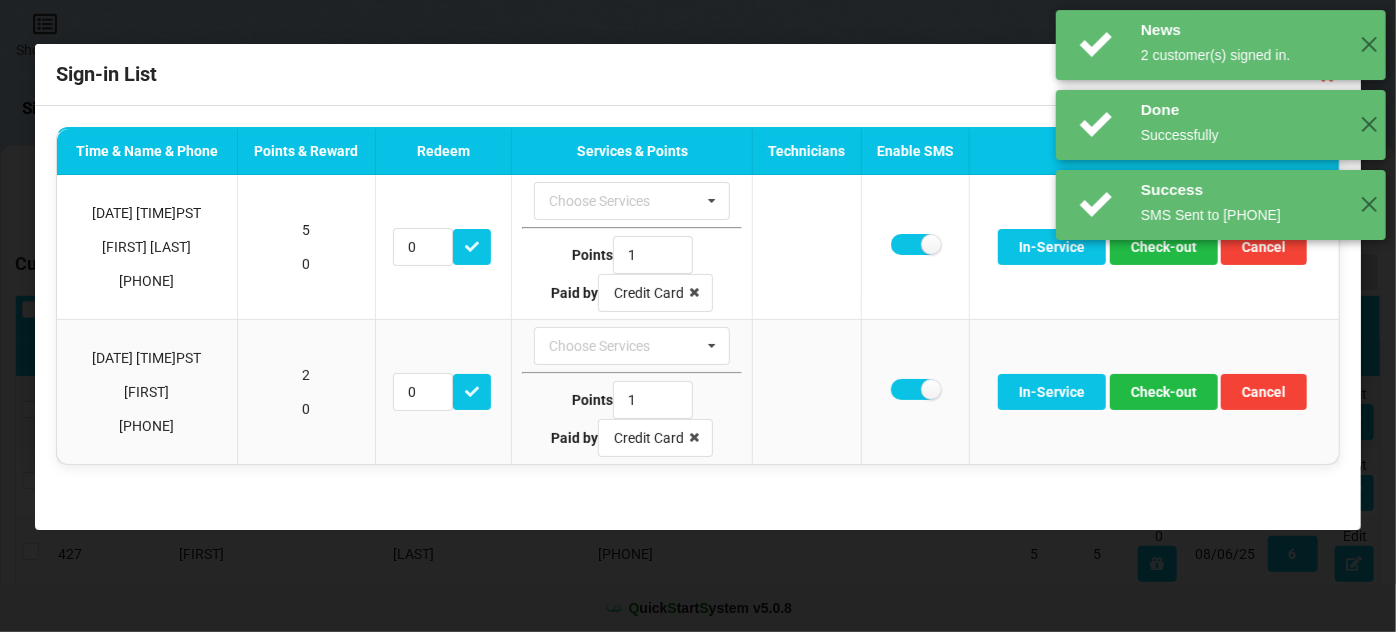 scroll, scrollTop: 0, scrollLeft: 0, axis: both 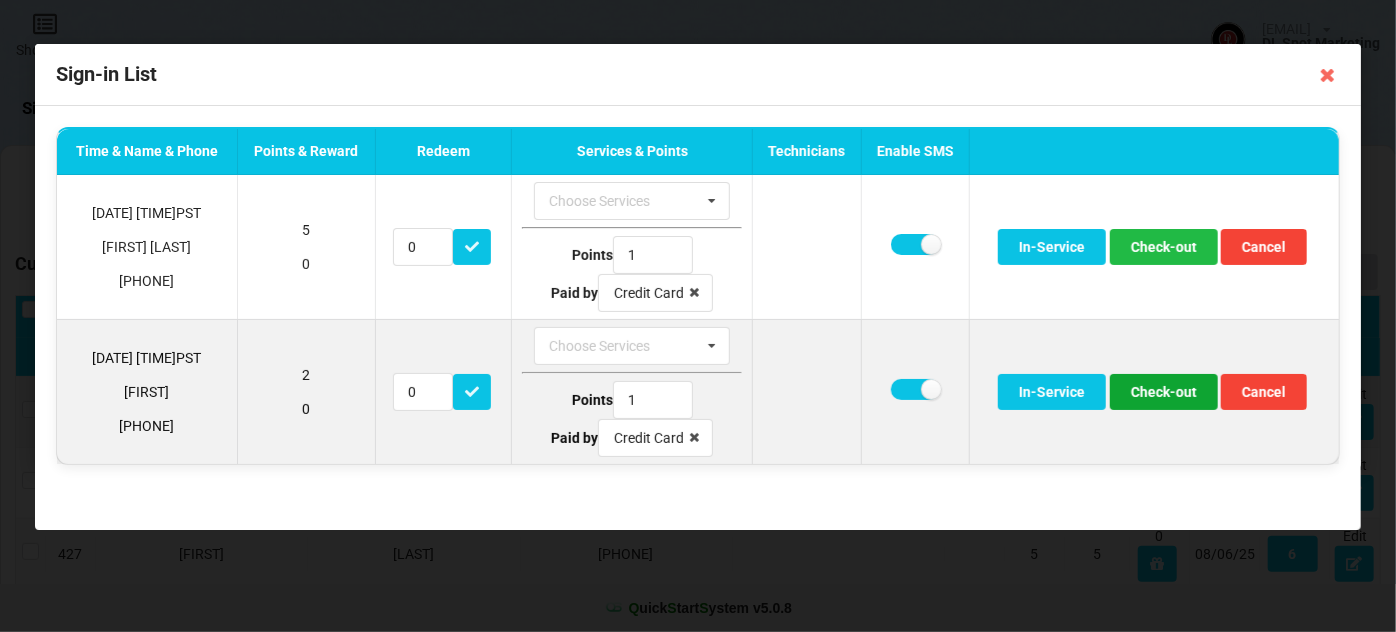 click on "Check-out" at bounding box center (1164, 392) 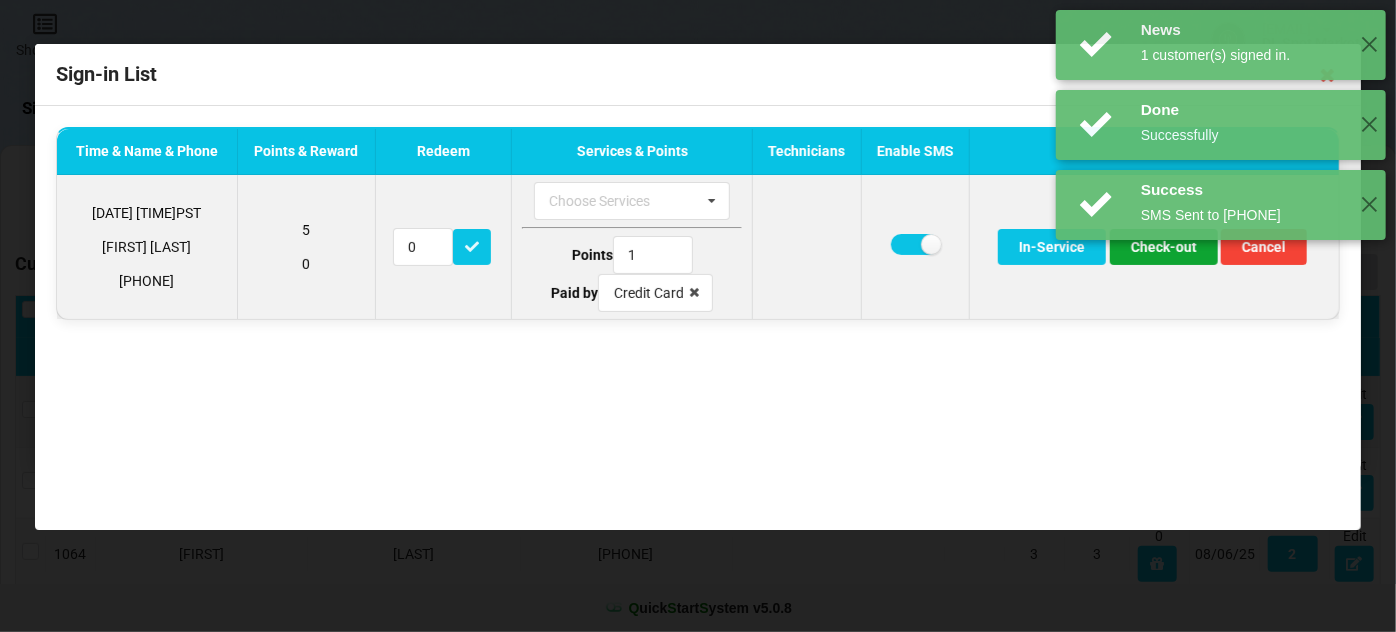 click on "Check-out" at bounding box center [1164, 247] 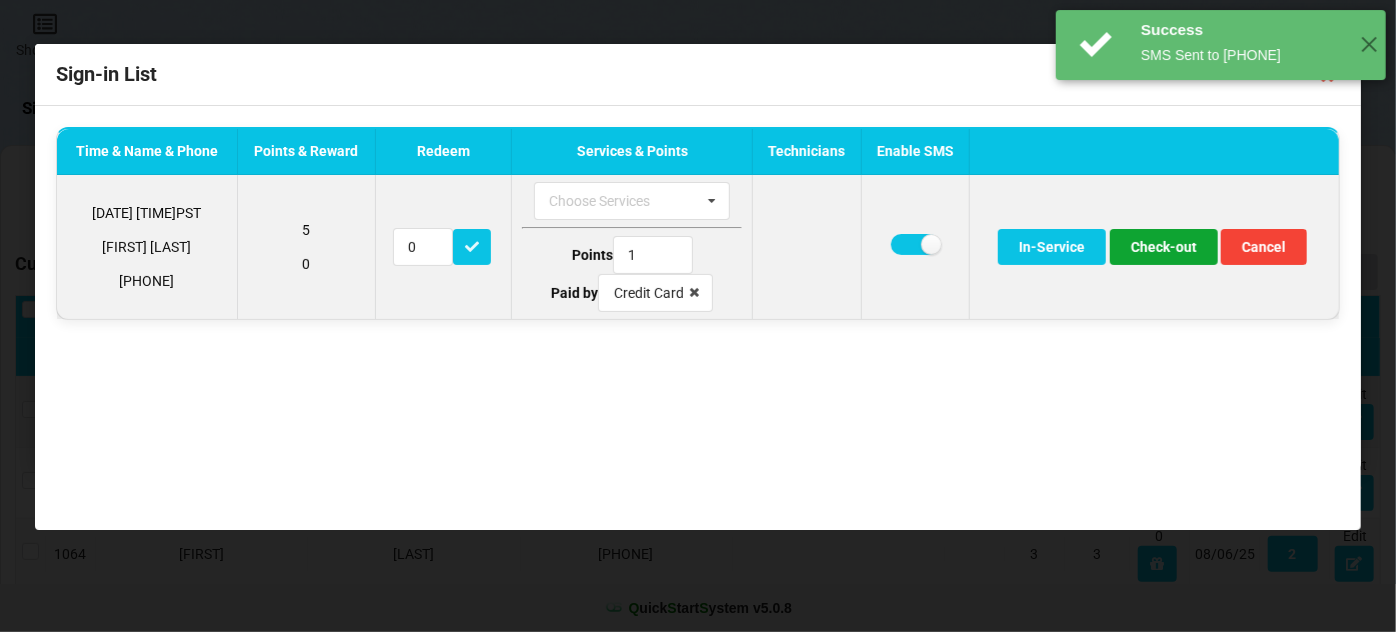 type on "10" 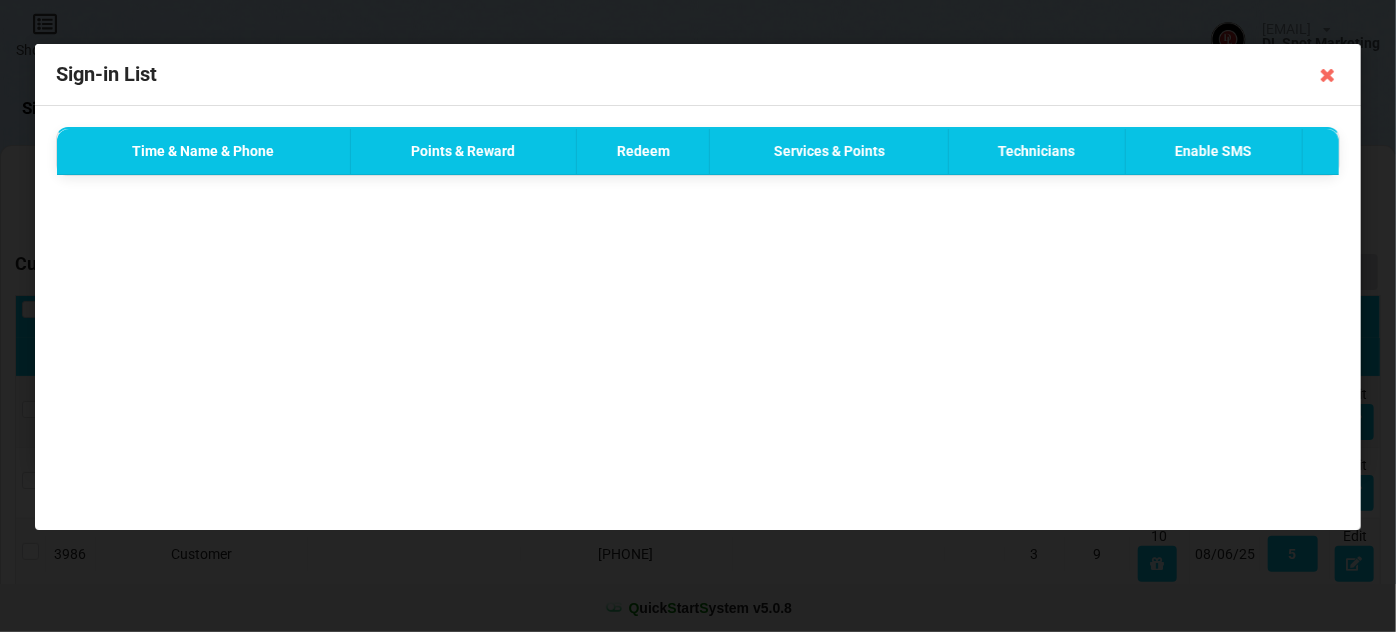 click on "Done Successfully ✕" at bounding box center (1221, 45) 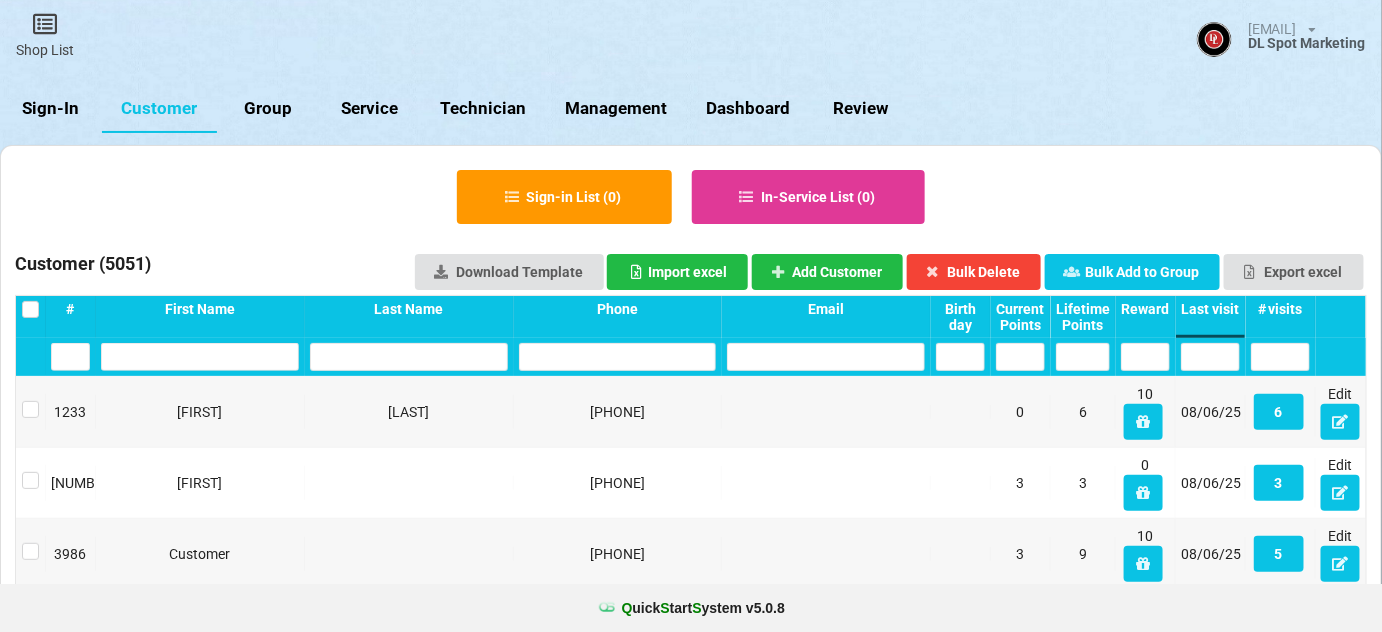 click on "Sign-In" at bounding box center [51, 109] 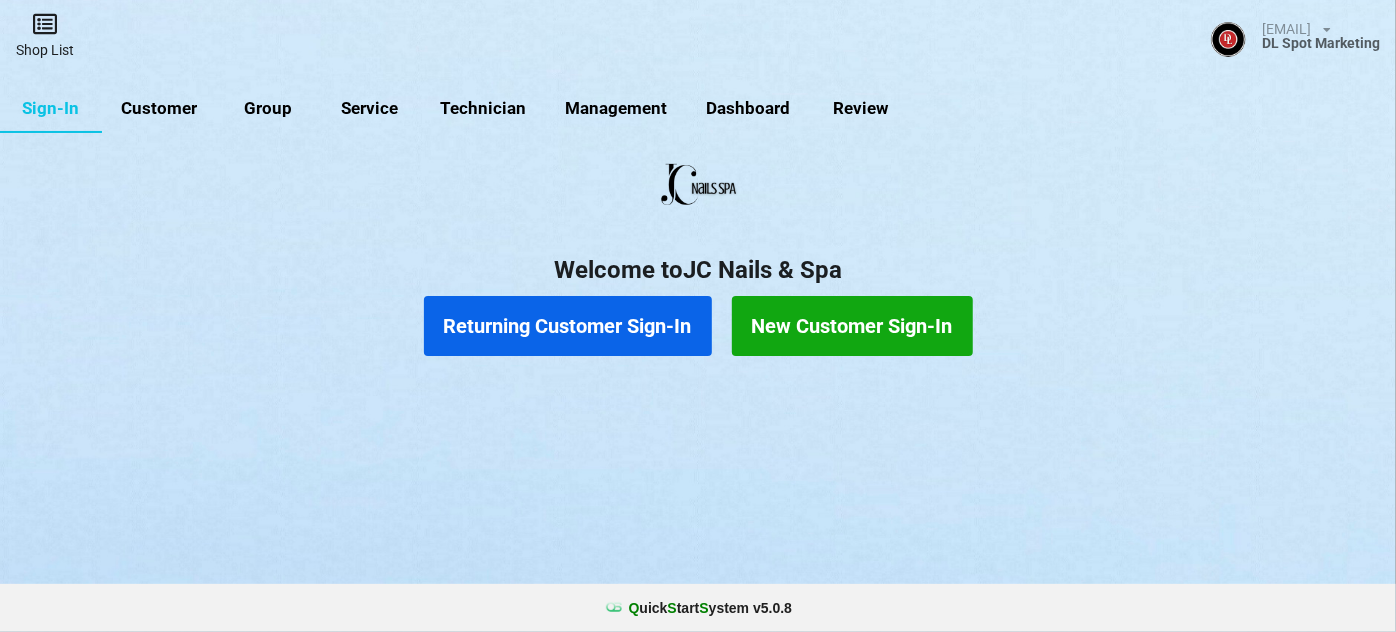 click on "Shop List" at bounding box center [45, 35] 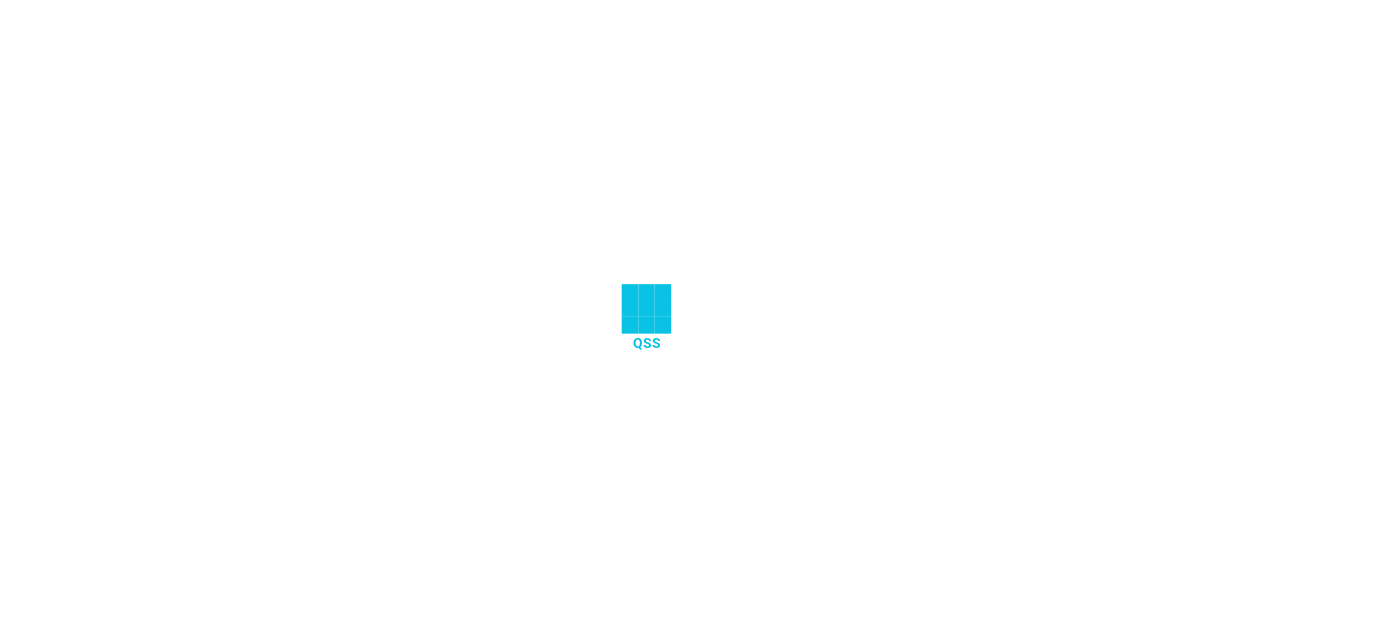 scroll, scrollTop: 0, scrollLeft: 0, axis: both 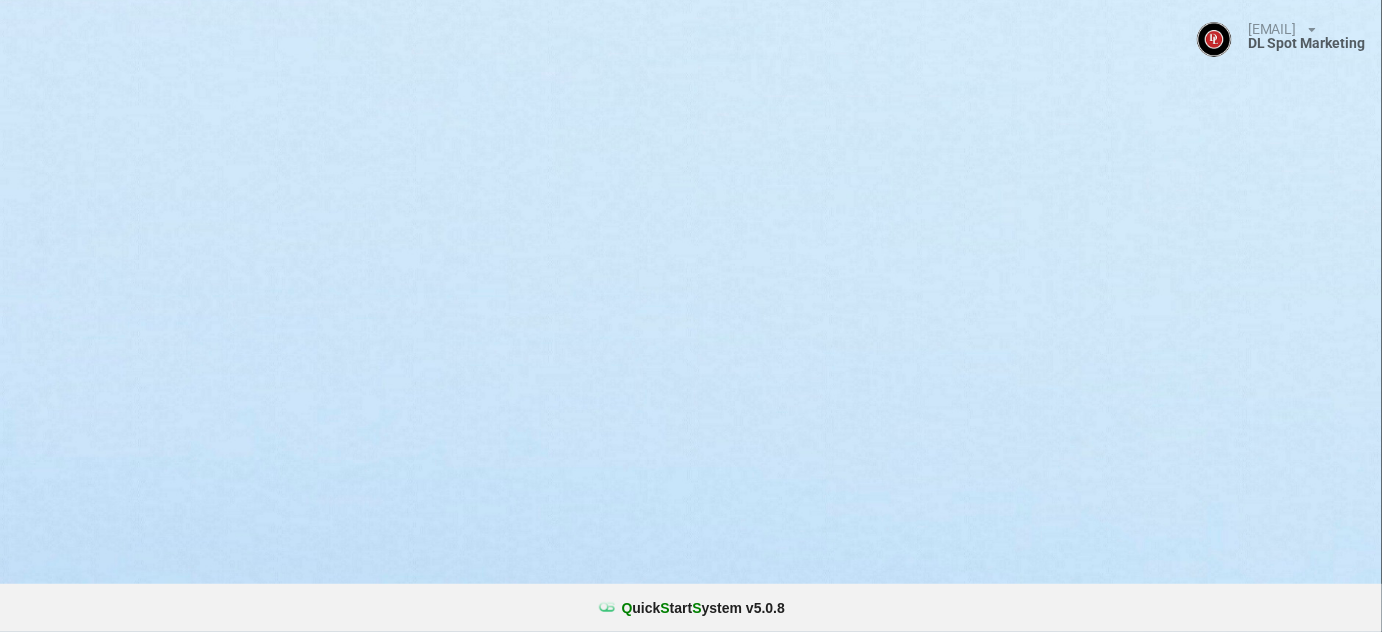 select on "25" 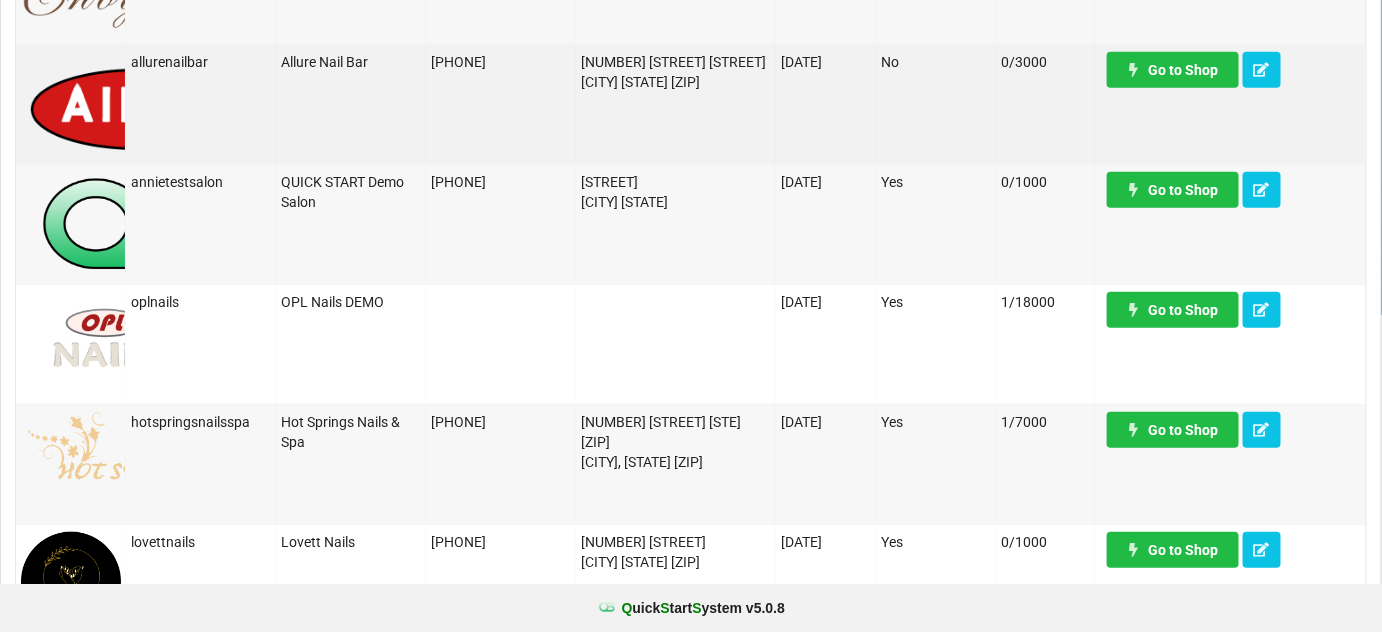scroll, scrollTop: 363, scrollLeft: 0, axis: vertical 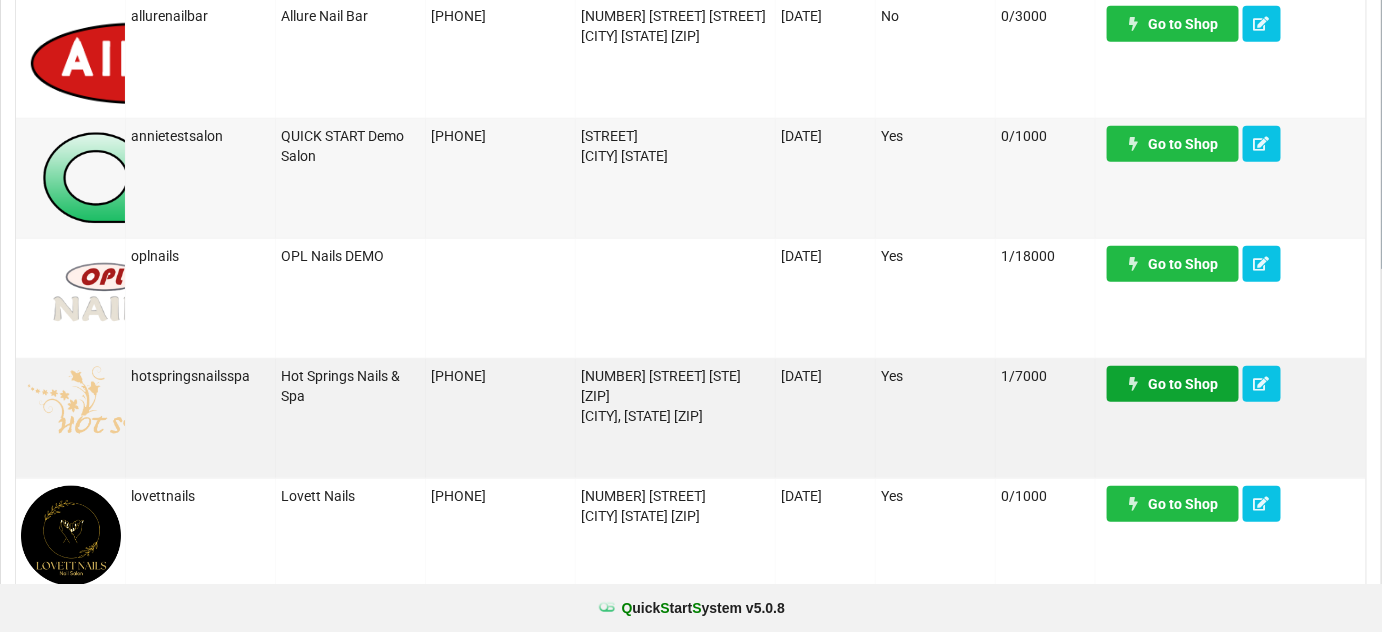 click on "Go to Shop" at bounding box center (1173, 384) 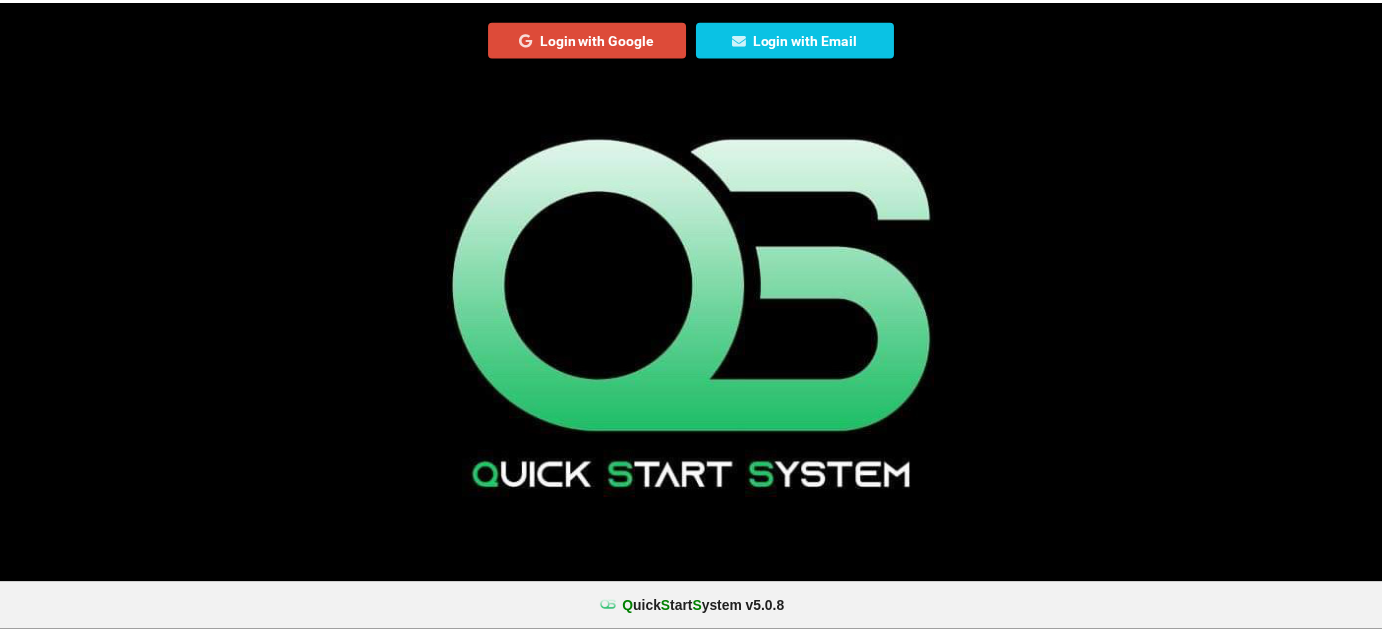scroll, scrollTop: 0, scrollLeft: 0, axis: both 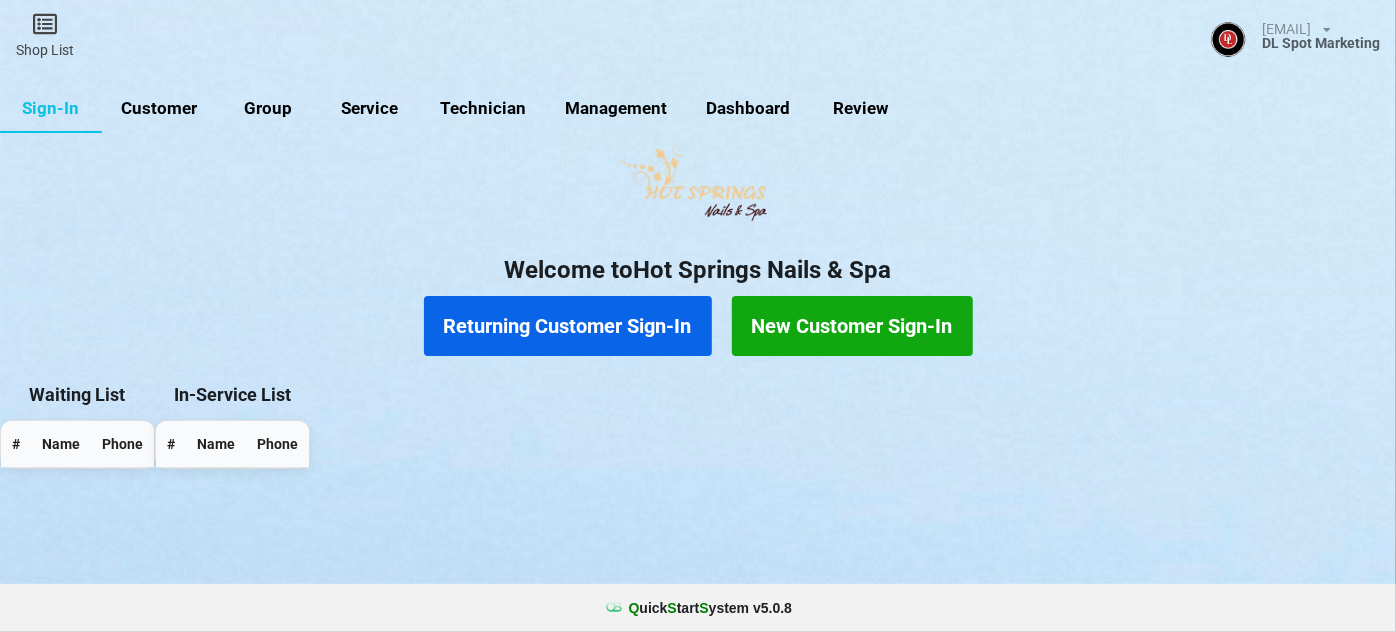 click on "Customer" at bounding box center (159, 109) 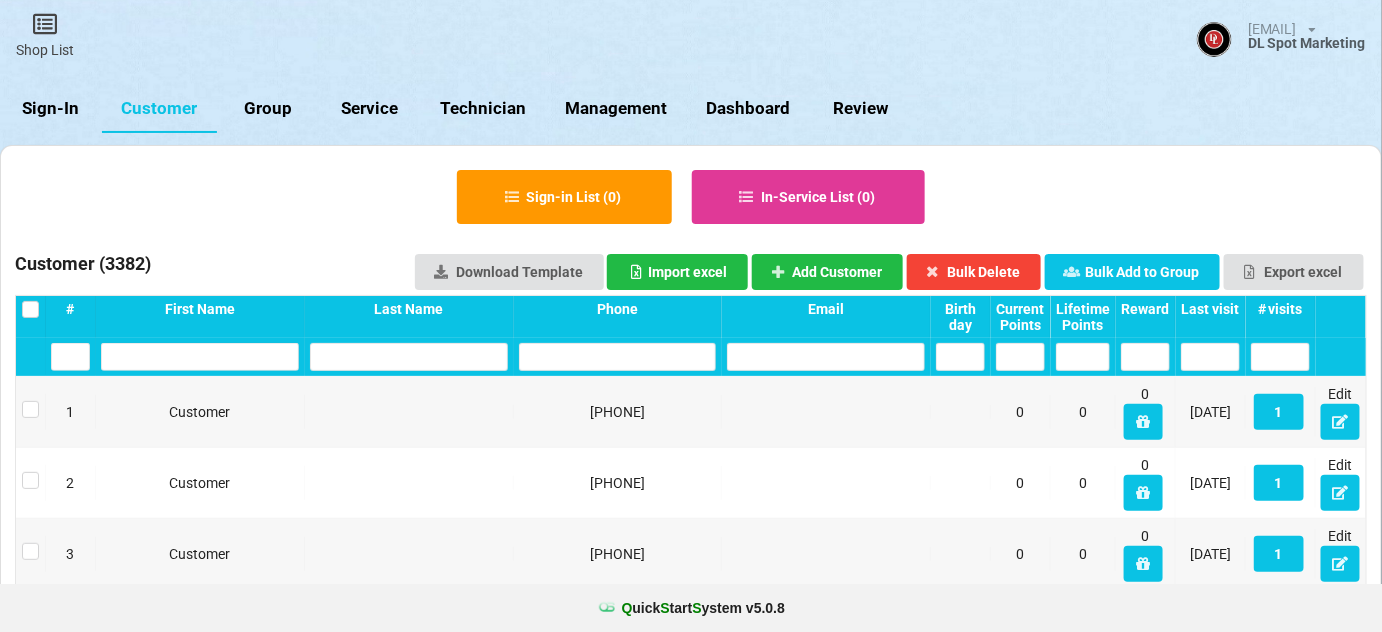 click at bounding box center [618, 357] 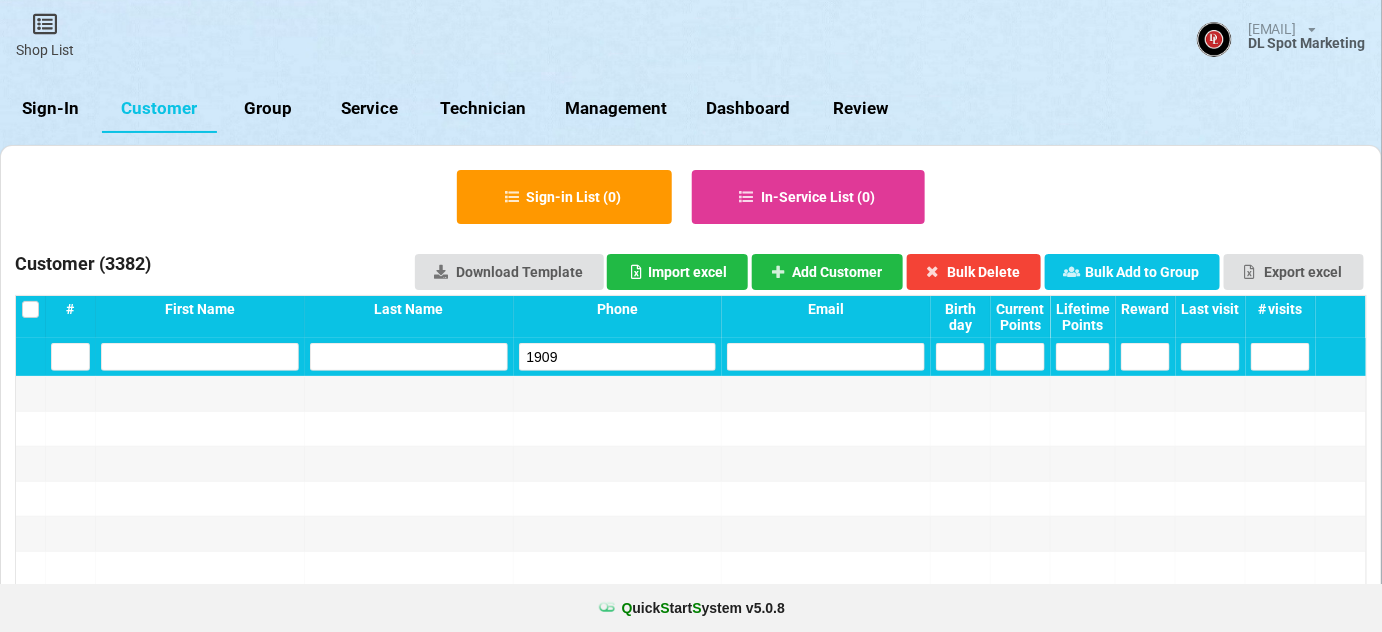 click on "1909" at bounding box center (618, 357) 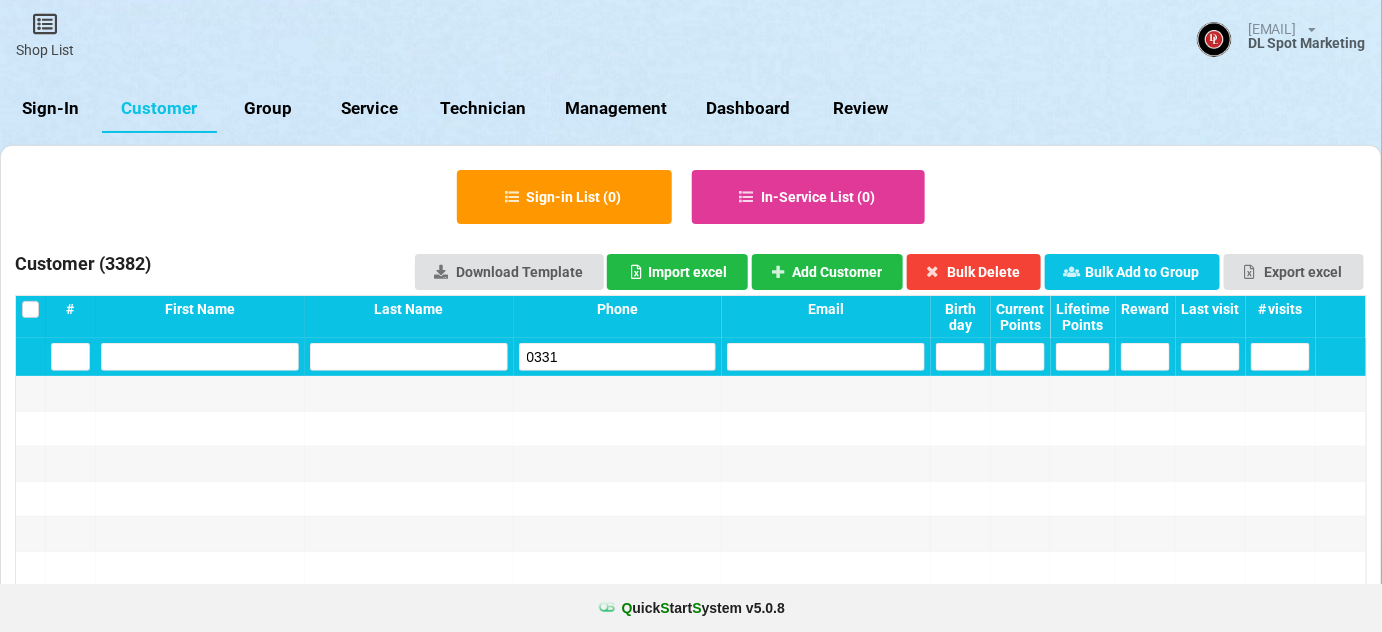 click on "0331" at bounding box center (618, 357) 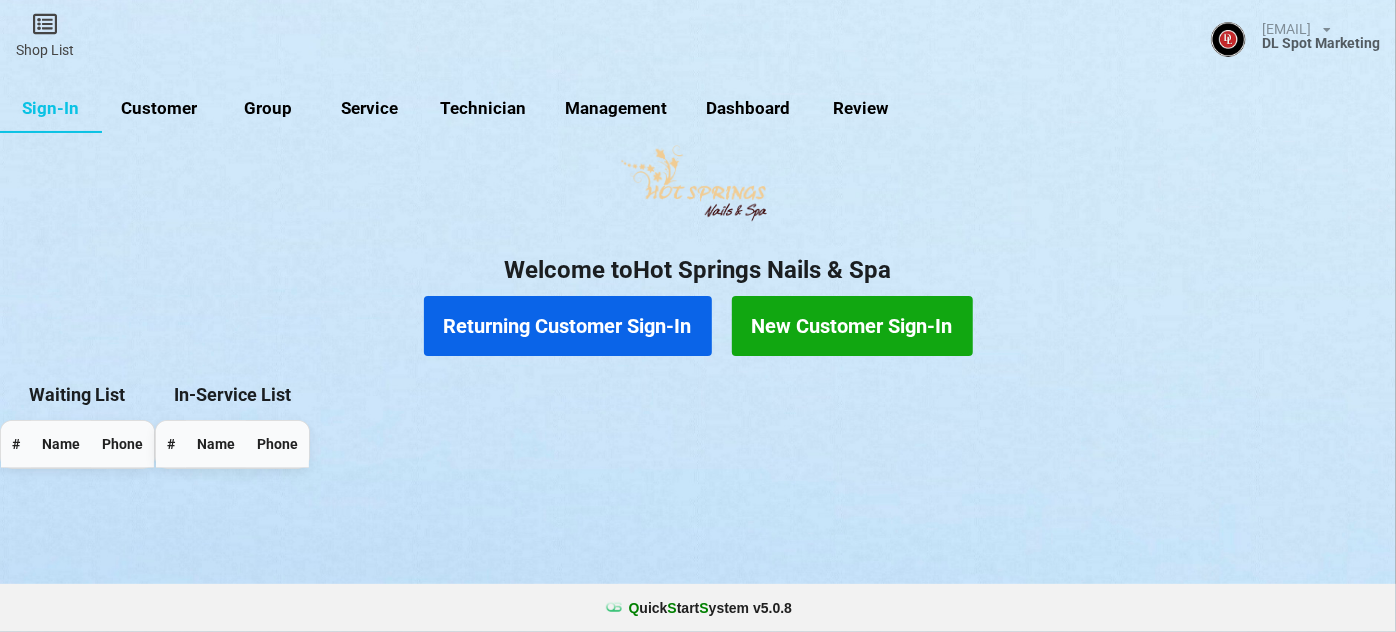click on "Customer" at bounding box center (159, 109) 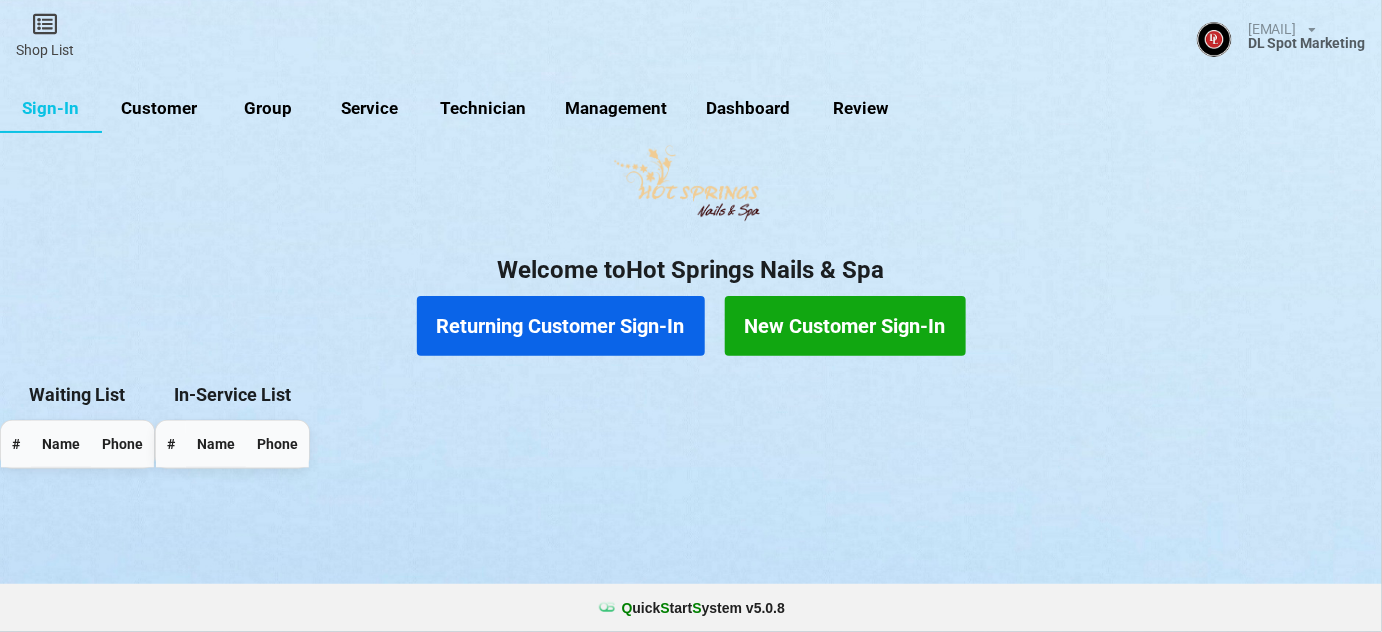 select on "25" 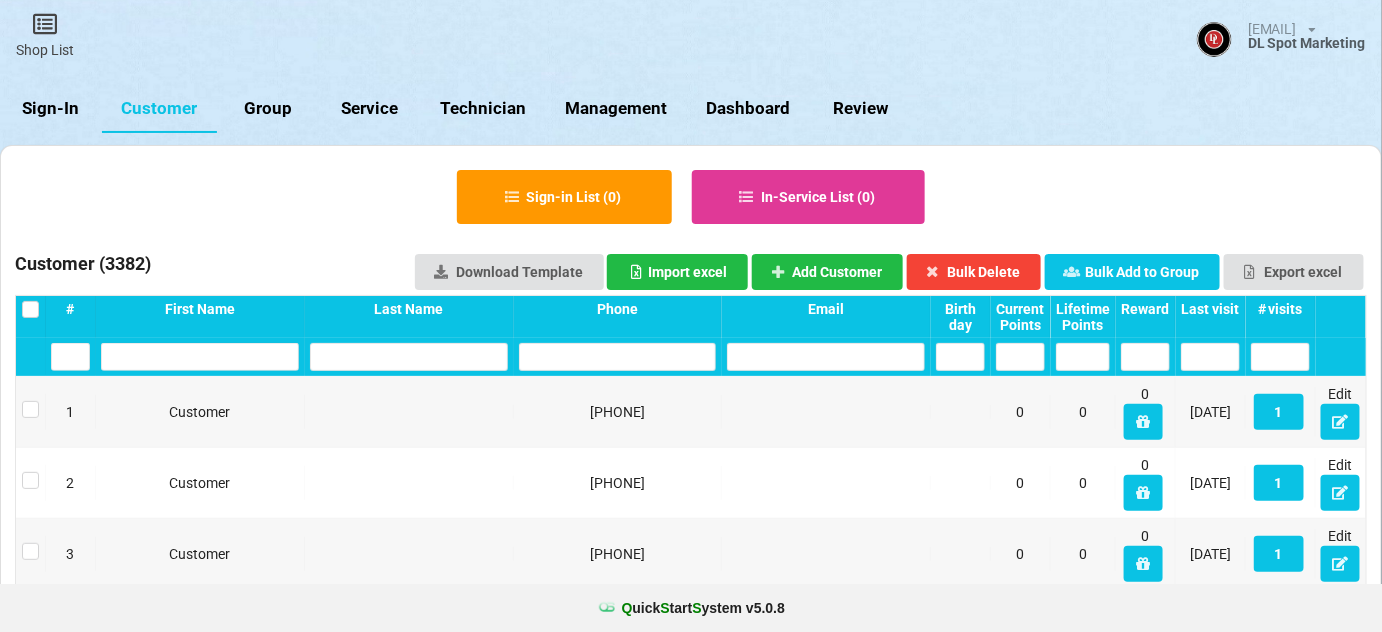 click at bounding box center [618, 357] 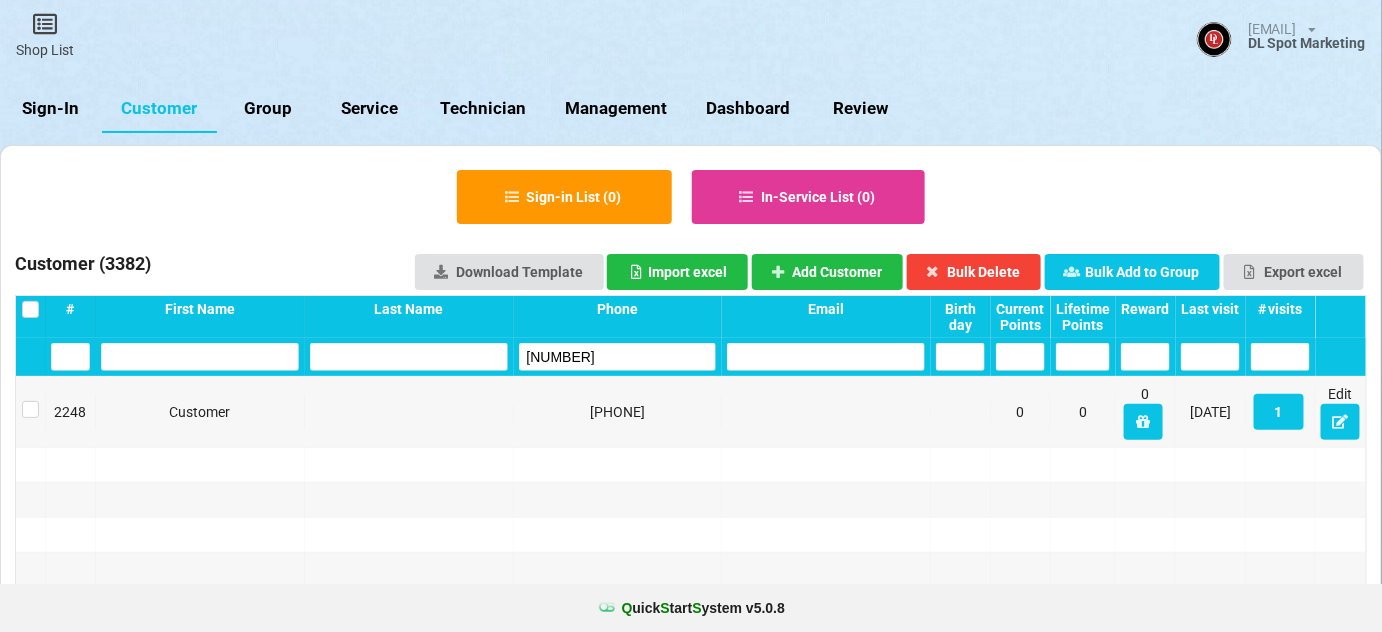 click on "[NUMBER]" at bounding box center (618, 357) 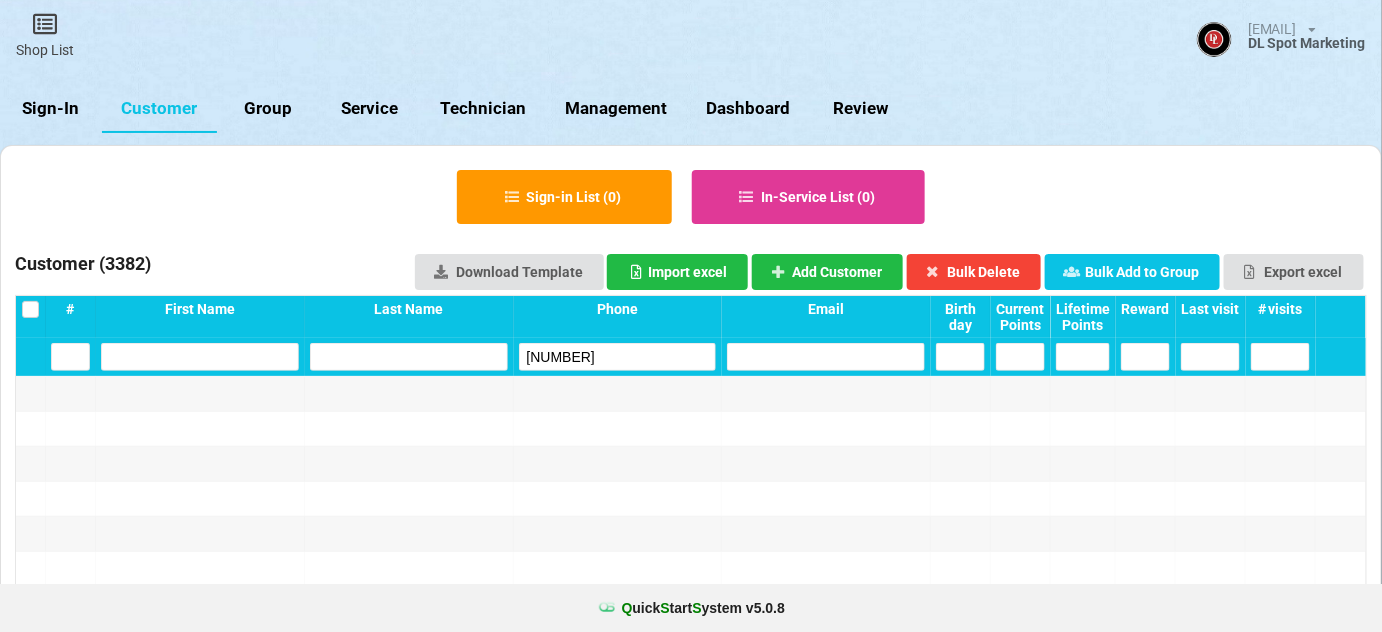 click on "[NUMBER]" at bounding box center (618, 357) 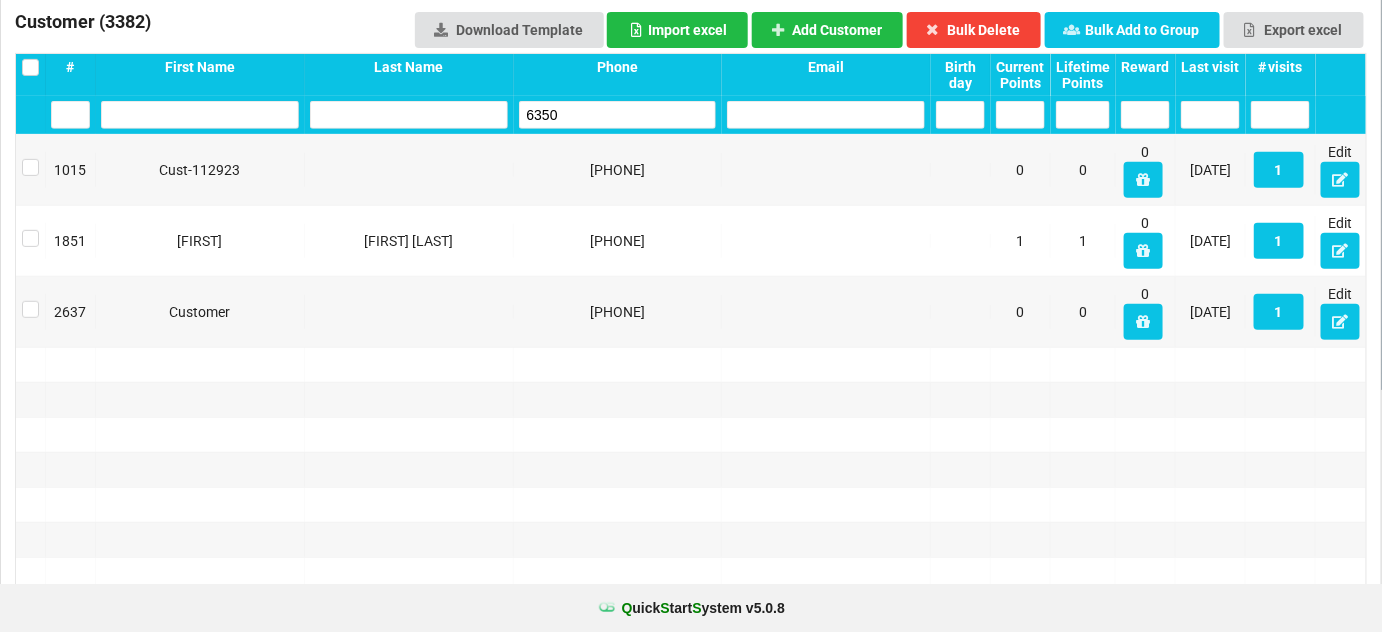 scroll, scrollTop: 0, scrollLeft: 0, axis: both 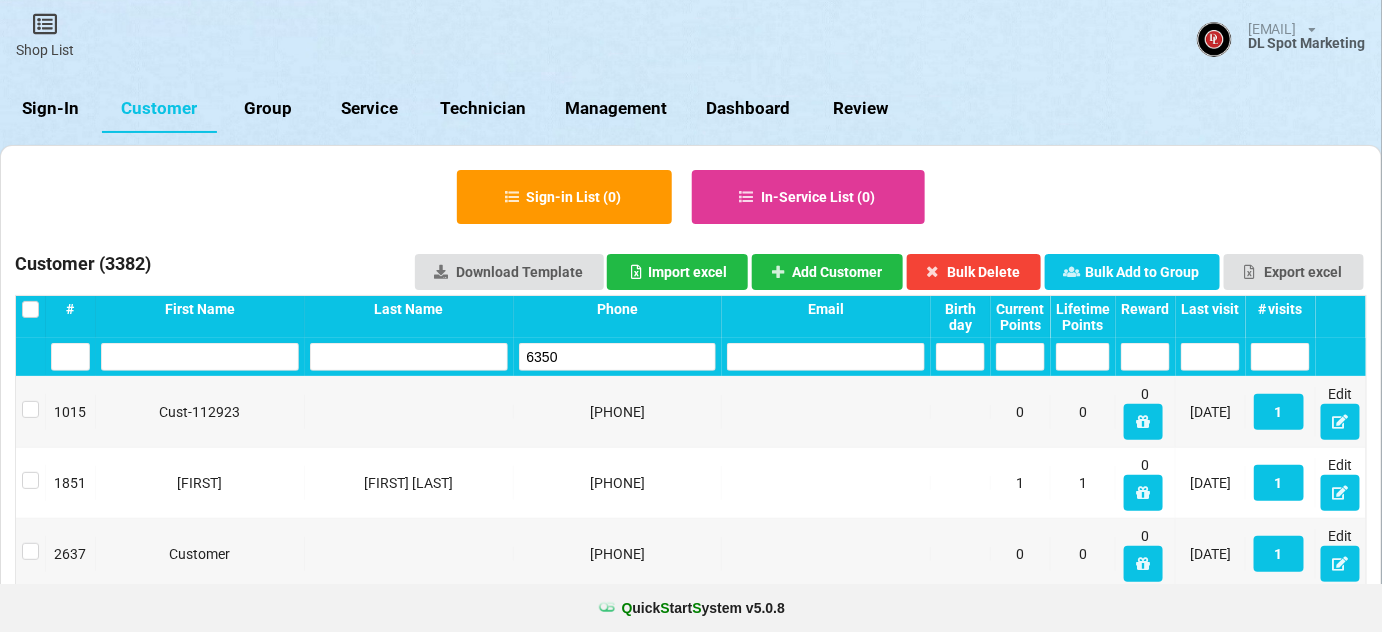 click on "6350" at bounding box center (618, 357) 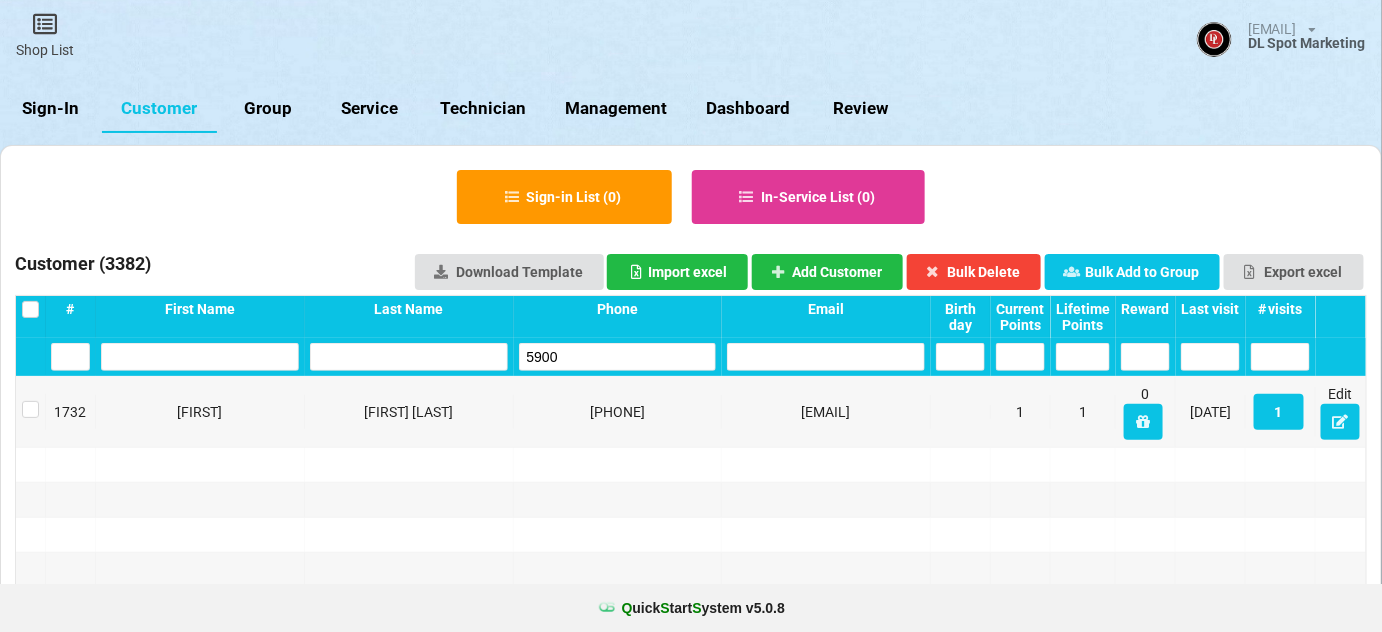 click on "5900" at bounding box center (618, 357) 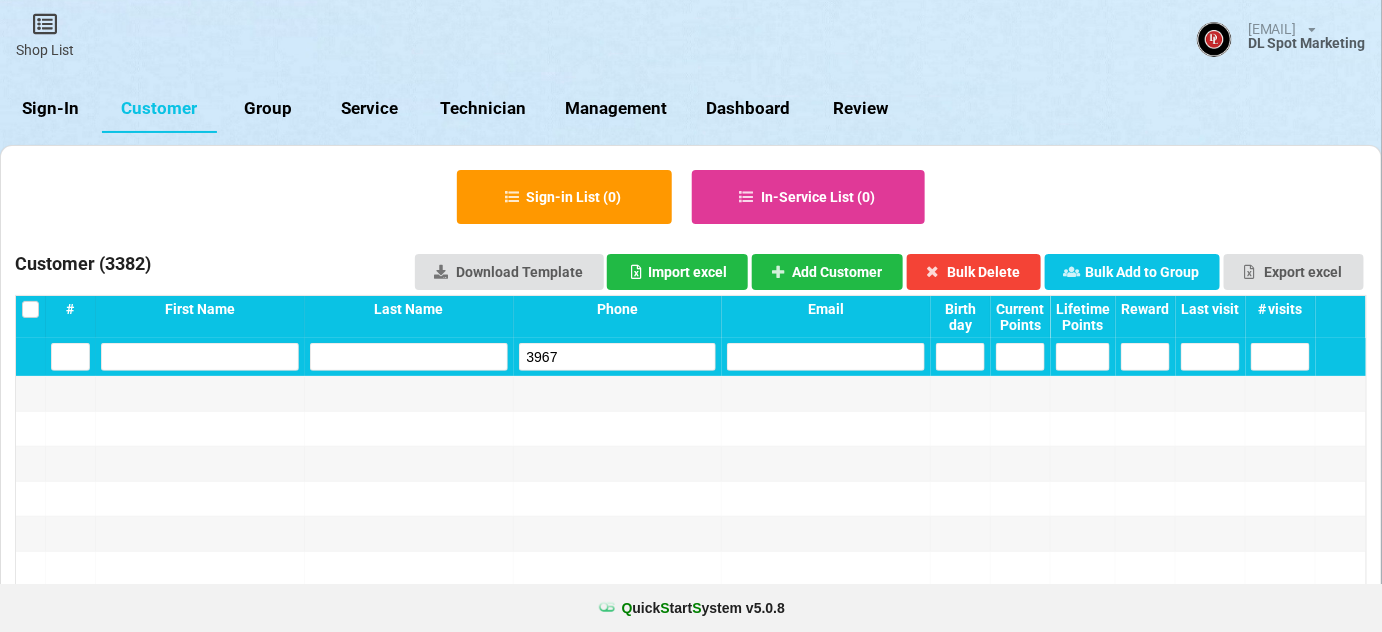 click on "3967" at bounding box center [618, 357] 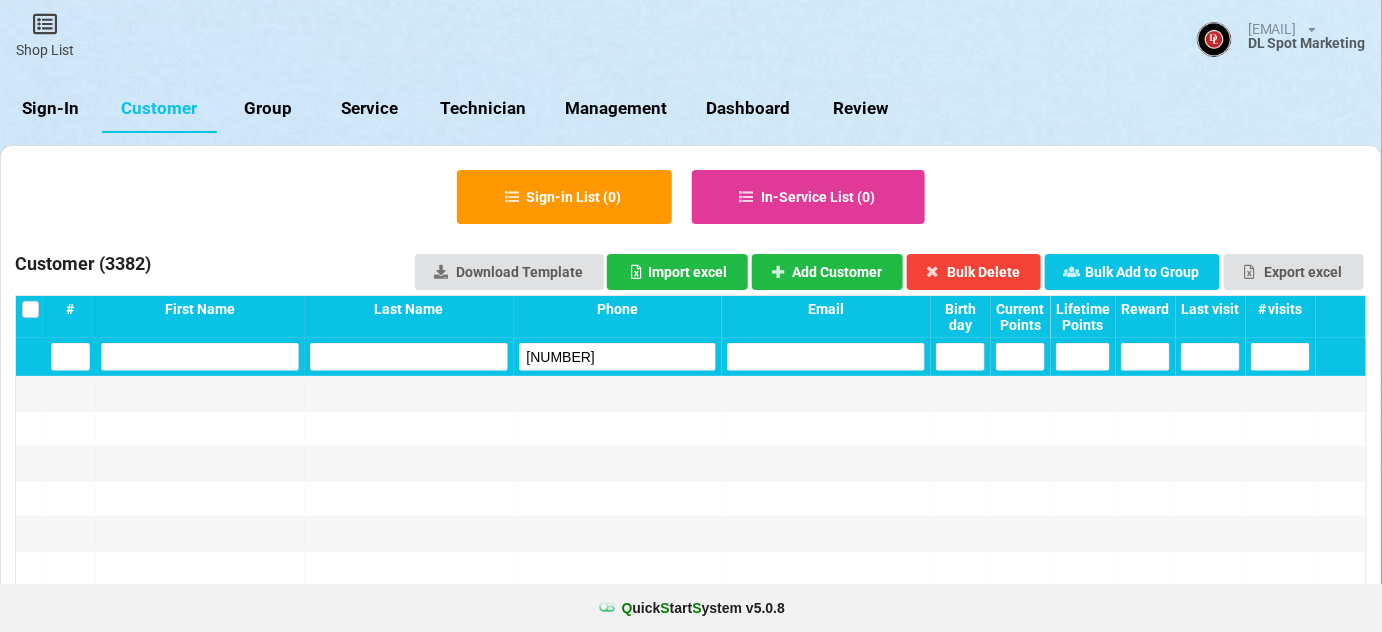 click on "[NUMBER]" at bounding box center (618, 357) 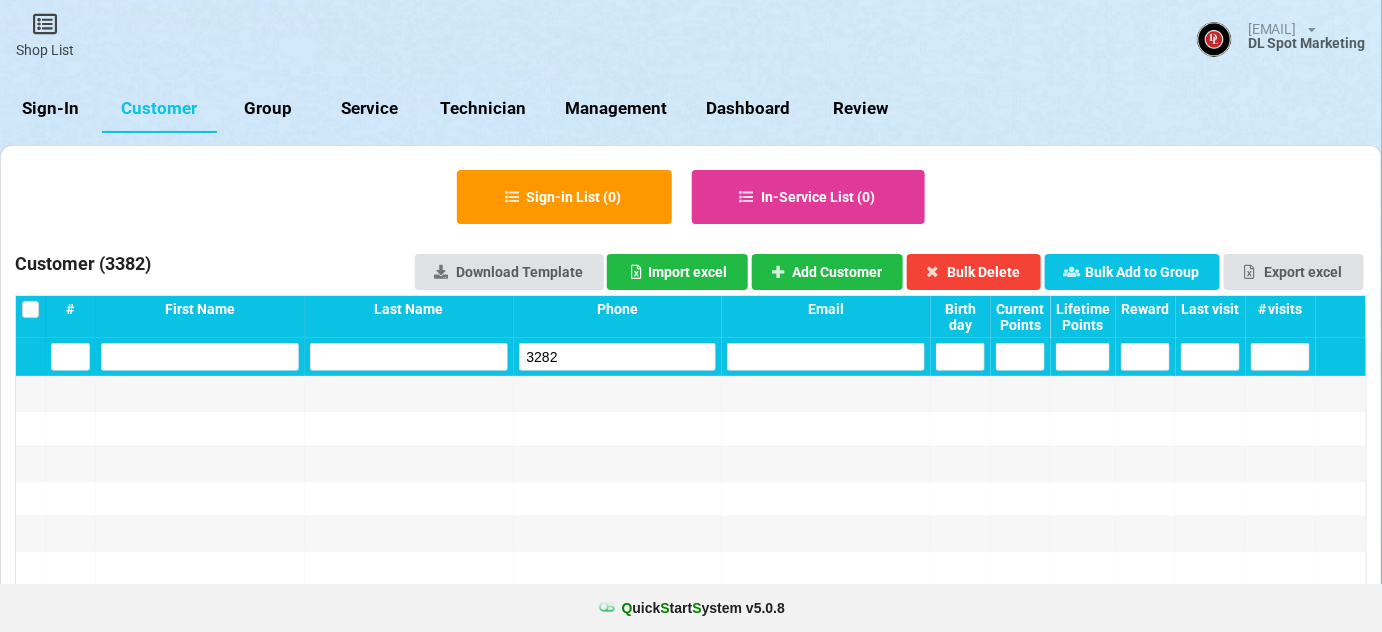 click on "3282" at bounding box center [618, 357] 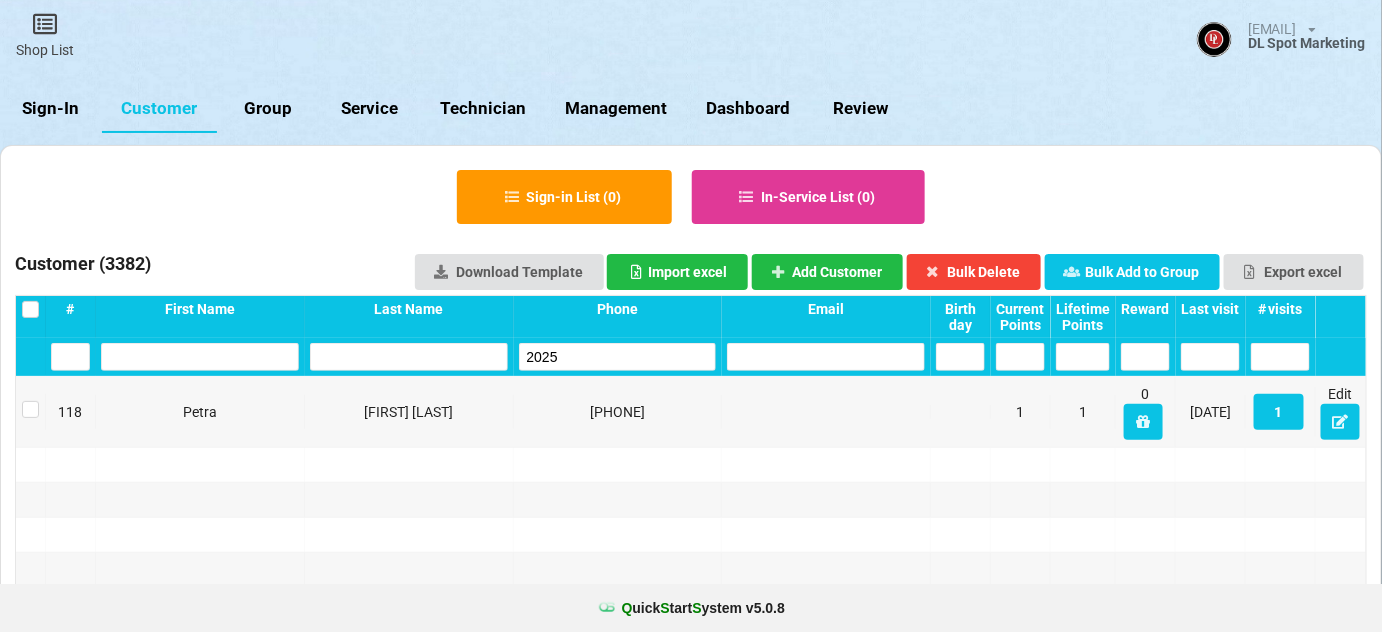 click on "2025" at bounding box center (618, 357) 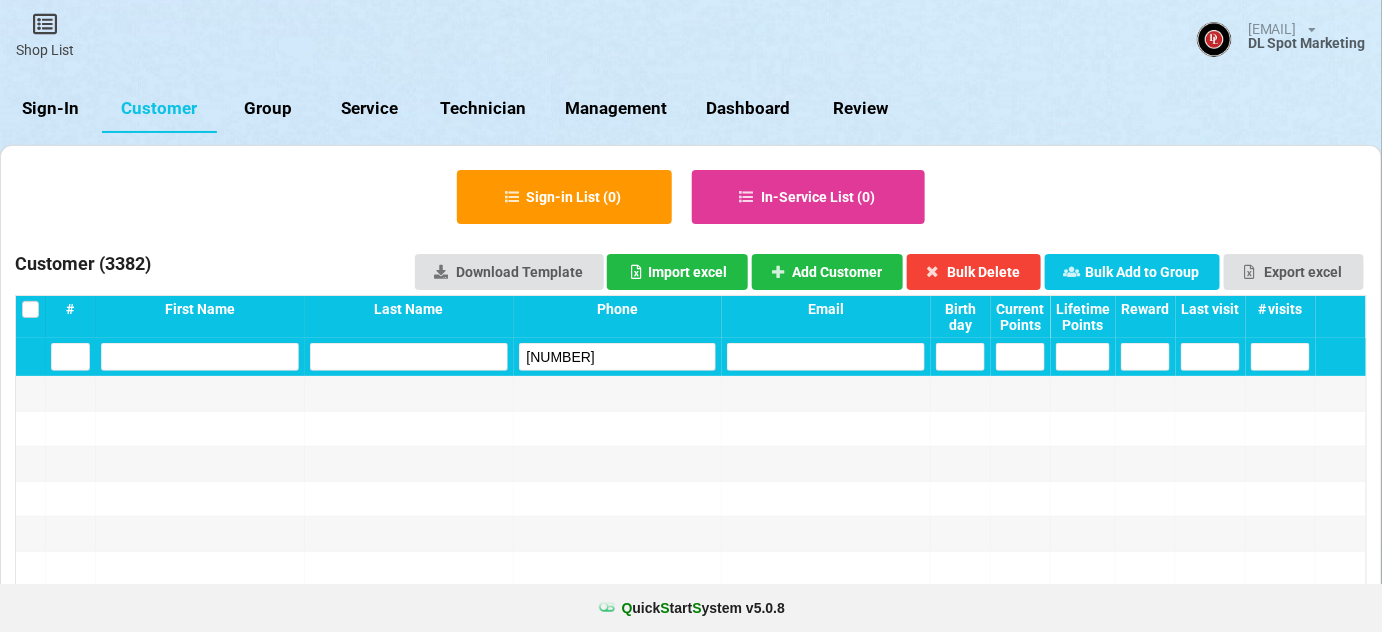 click on "[NUMBER]" at bounding box center [618, 357] 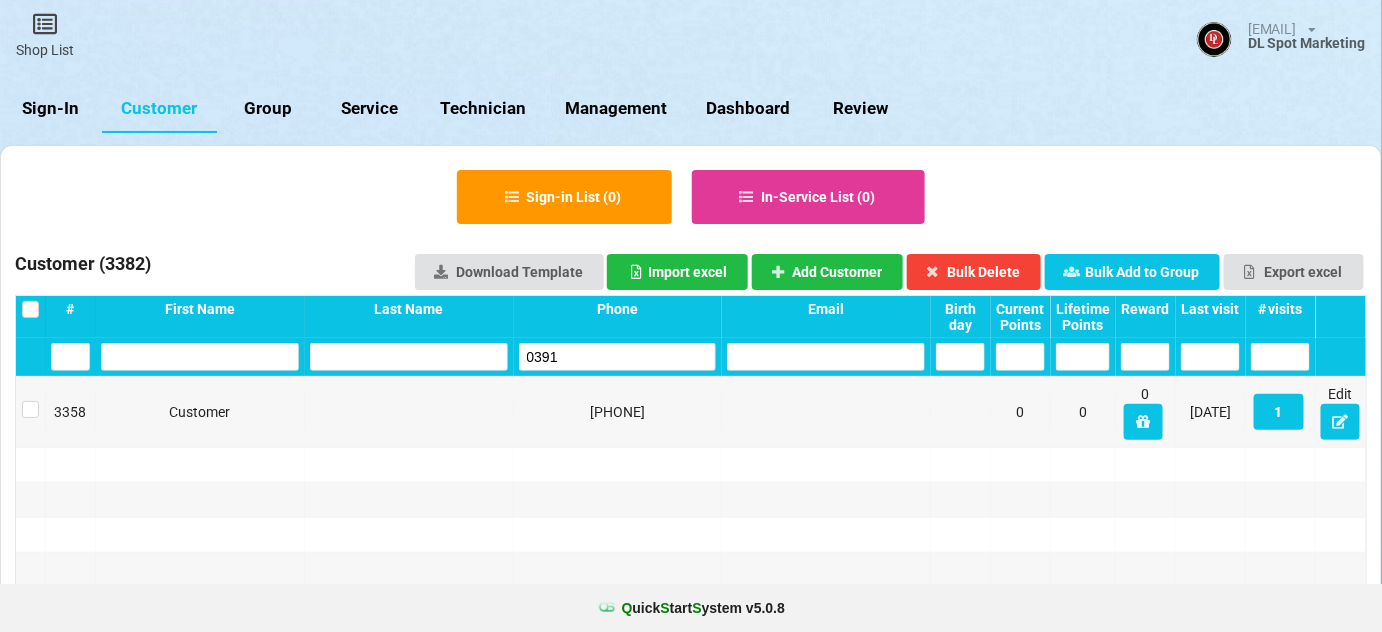 click on "0391" at bounding box center [618, 357] 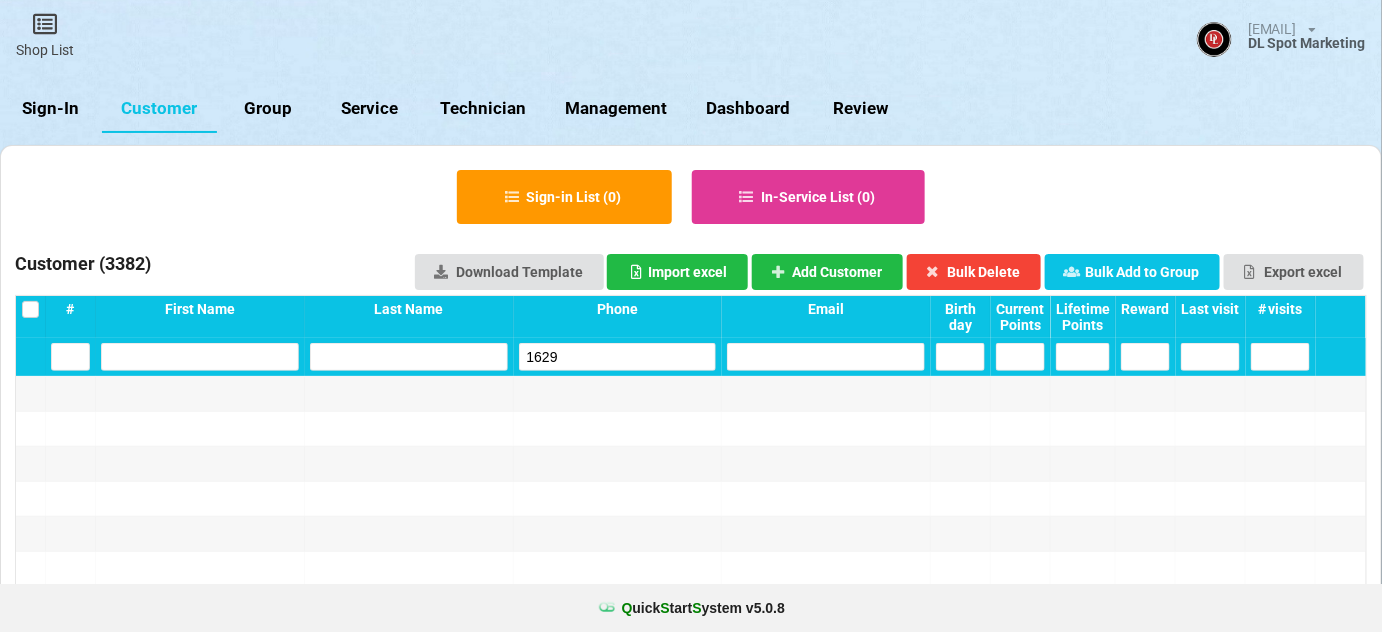 click on "1629" at bounding box center (618, 357) 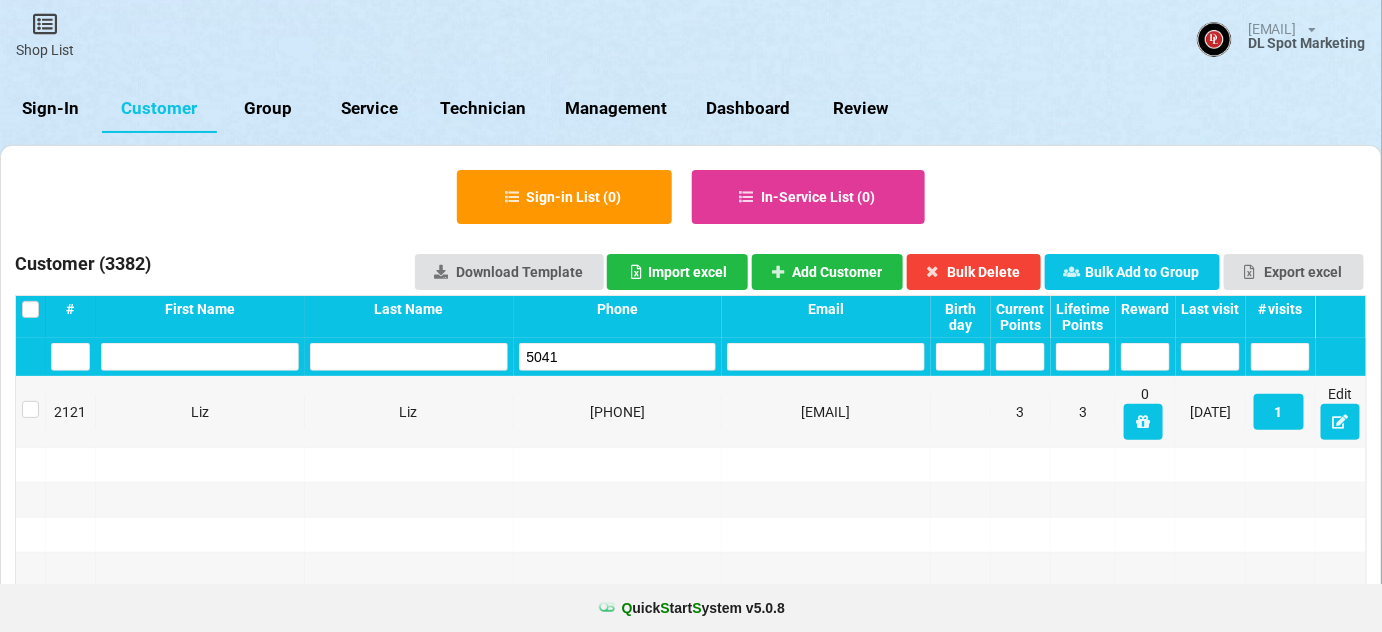 click on "5041" at bounding box center [618, 357] 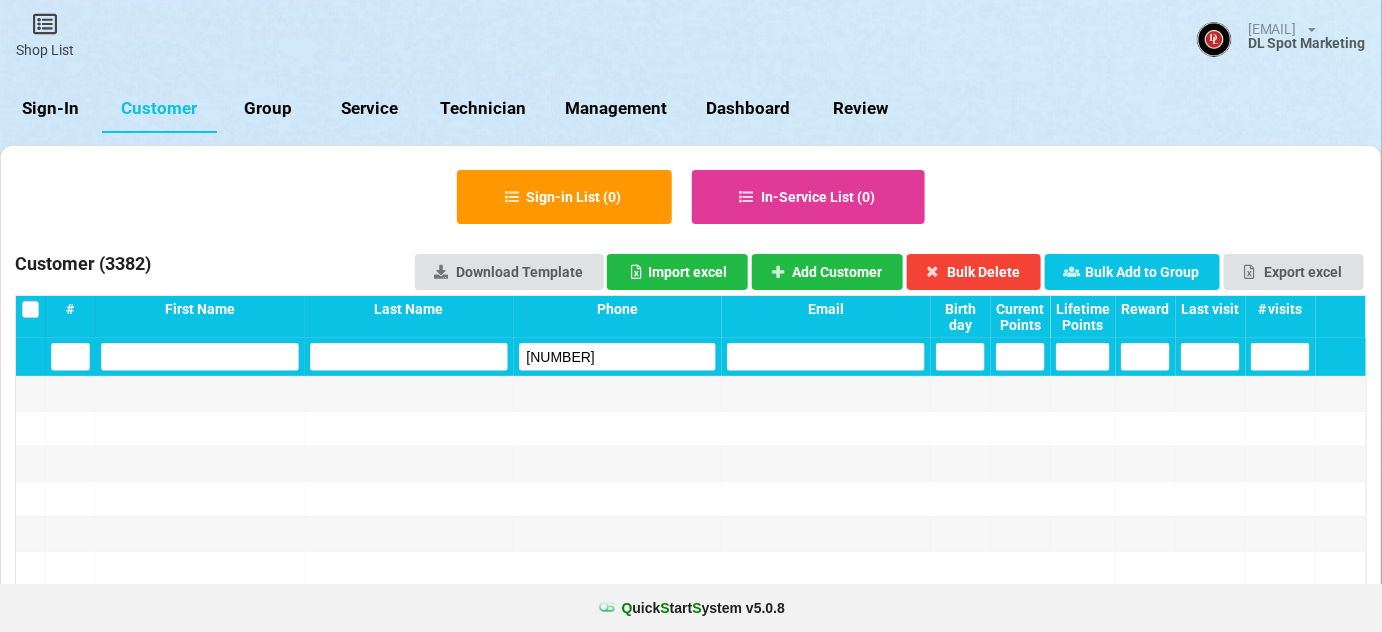 type on "[NUMBER]" 